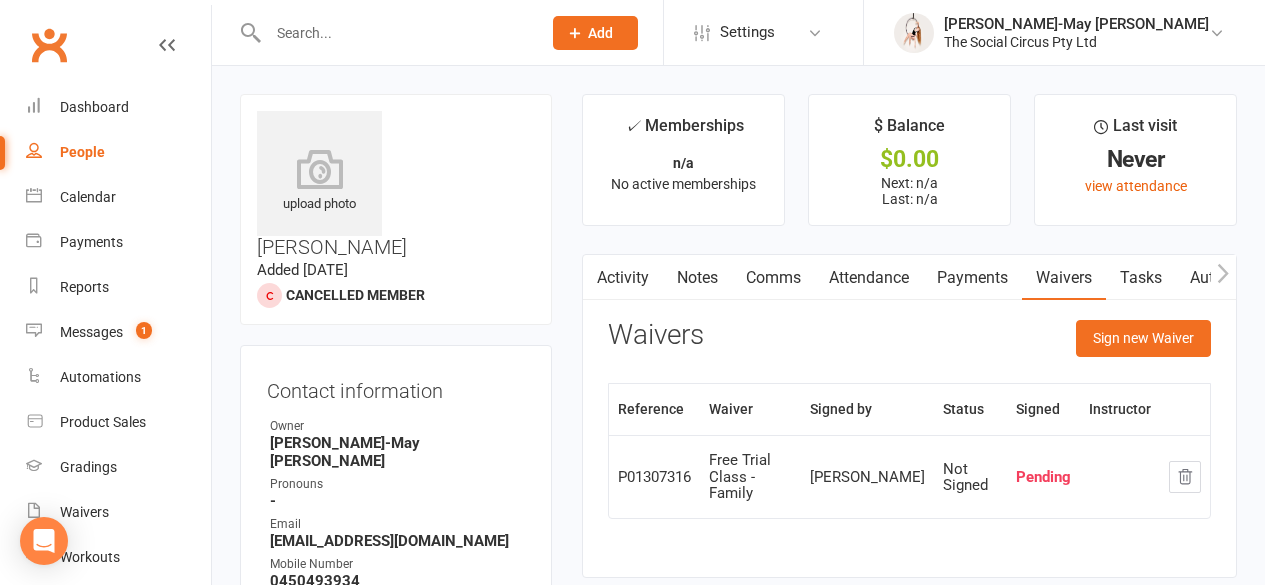 scroll, scrollTop: 130, scrollLeft: 0, axis: vertical 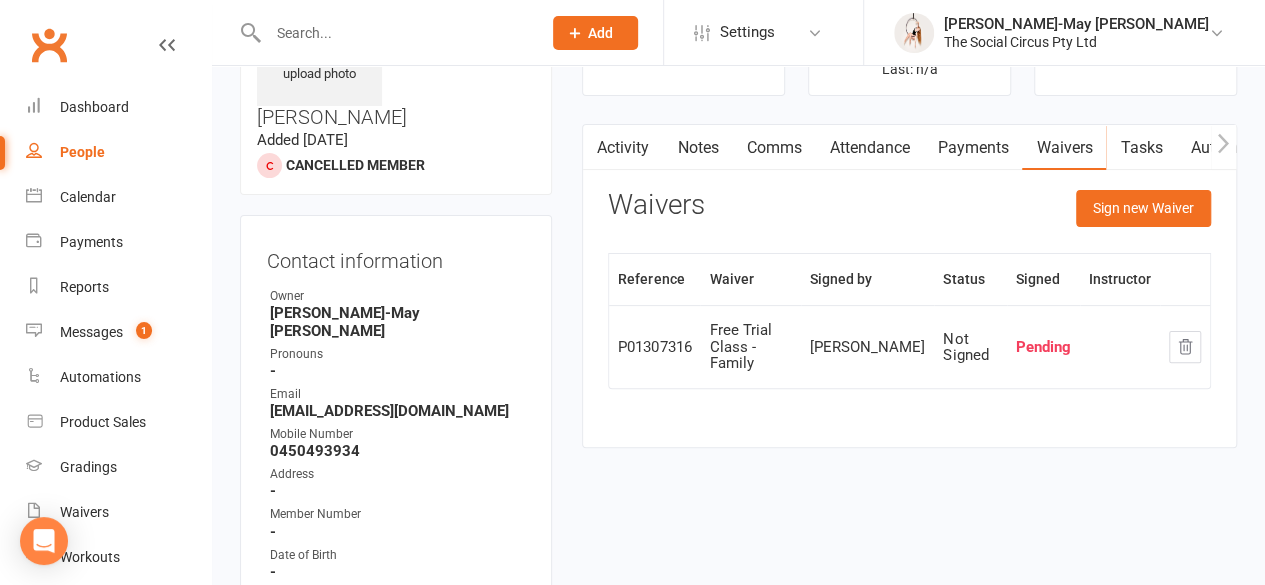 click at bounding box center [394, 33] 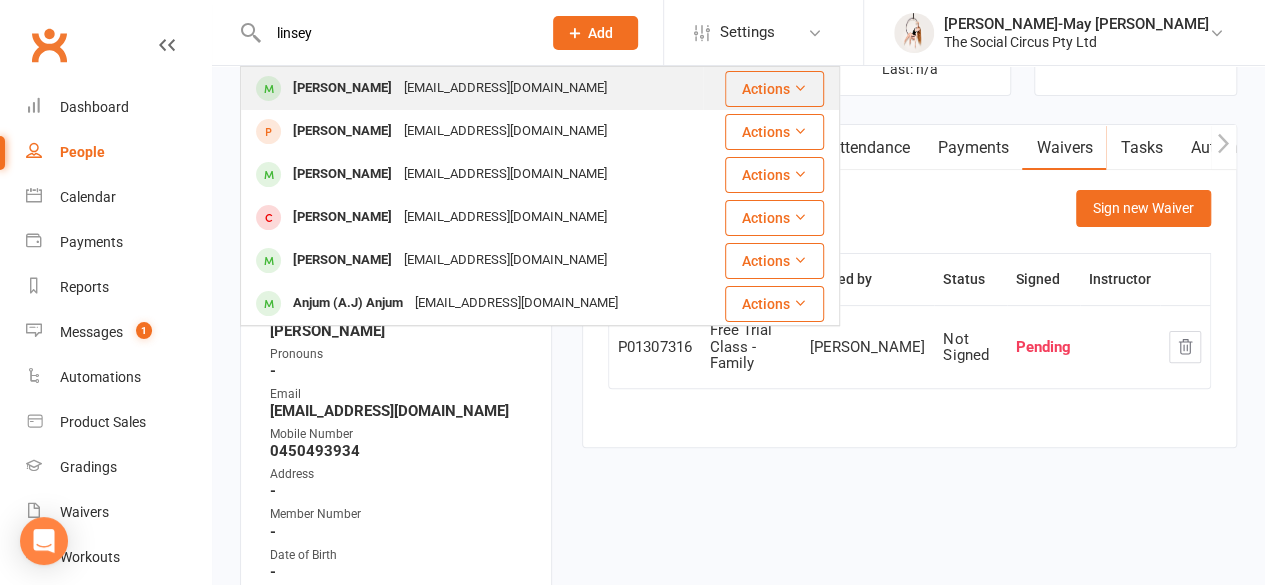 type on "linsey" 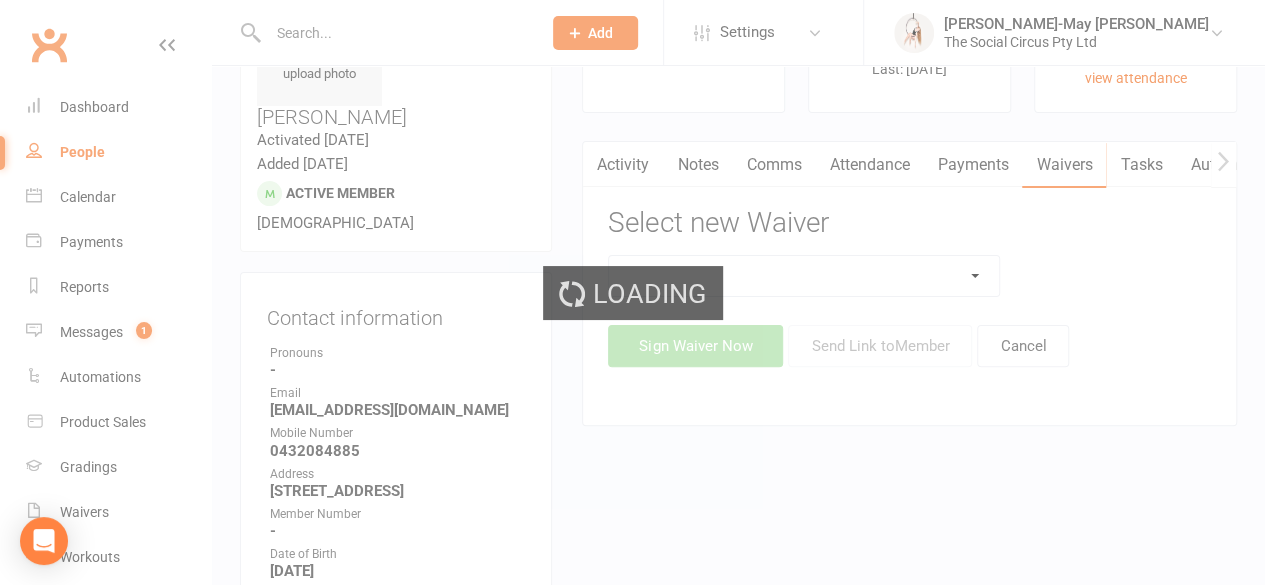 scroll, scrollTop: 0, scrollLeft: 0, axis: both 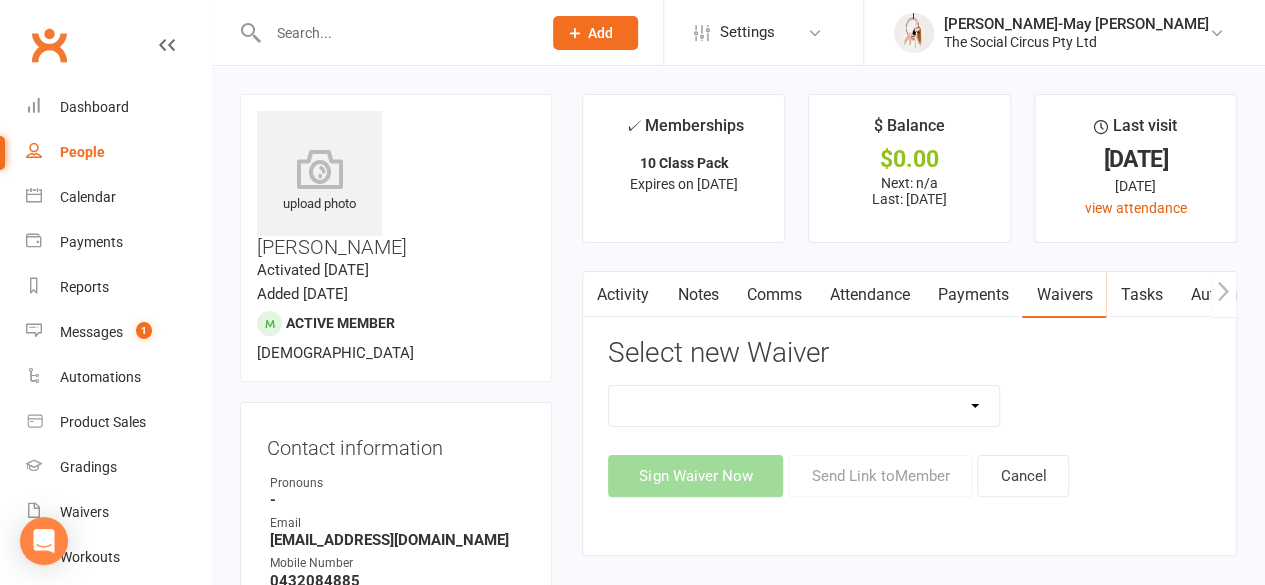click on "Attendance" at bounding box center (869, 295) 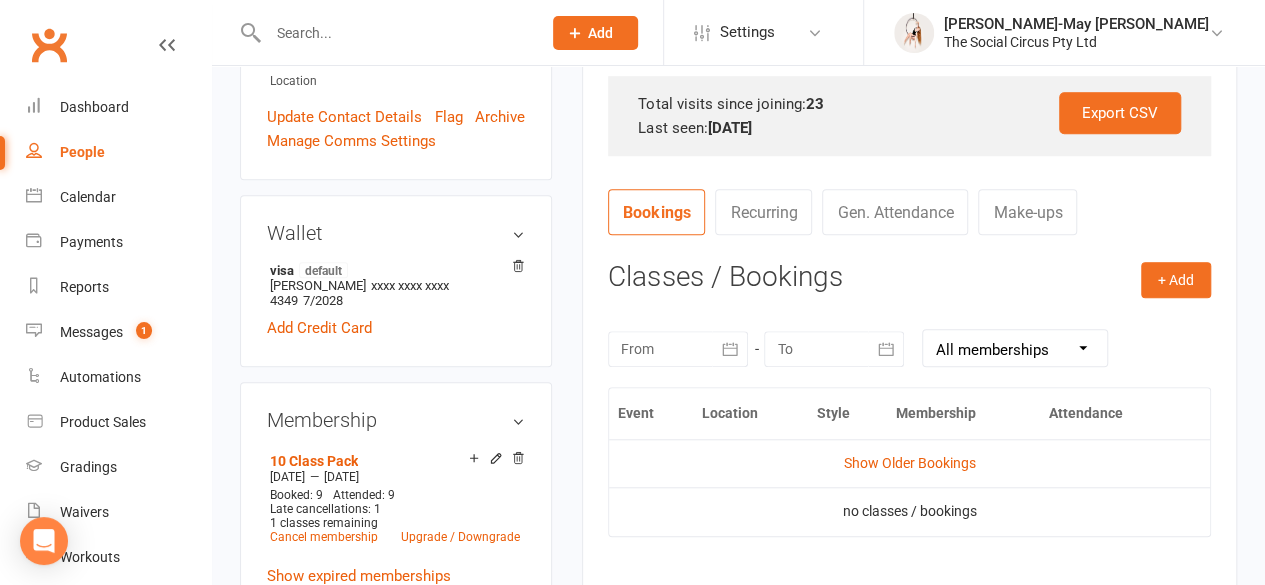 scroll, scrollTop: 646, scrollLeft: 0, axis: vertical 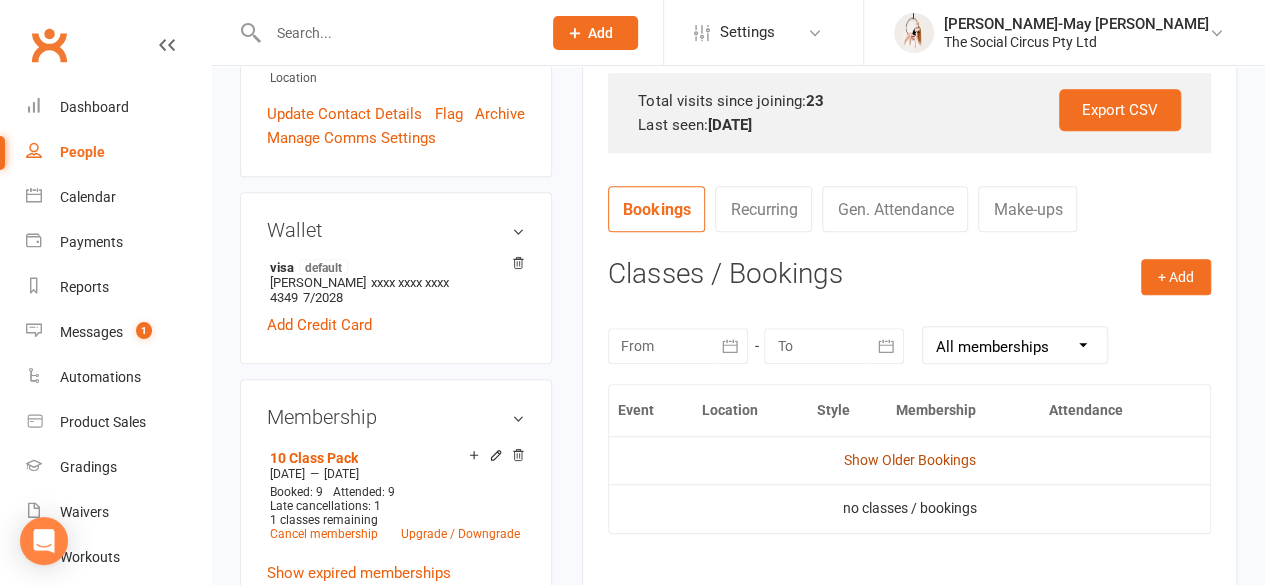 click on "Show Older Bookings" at bounding box center [910, 460] 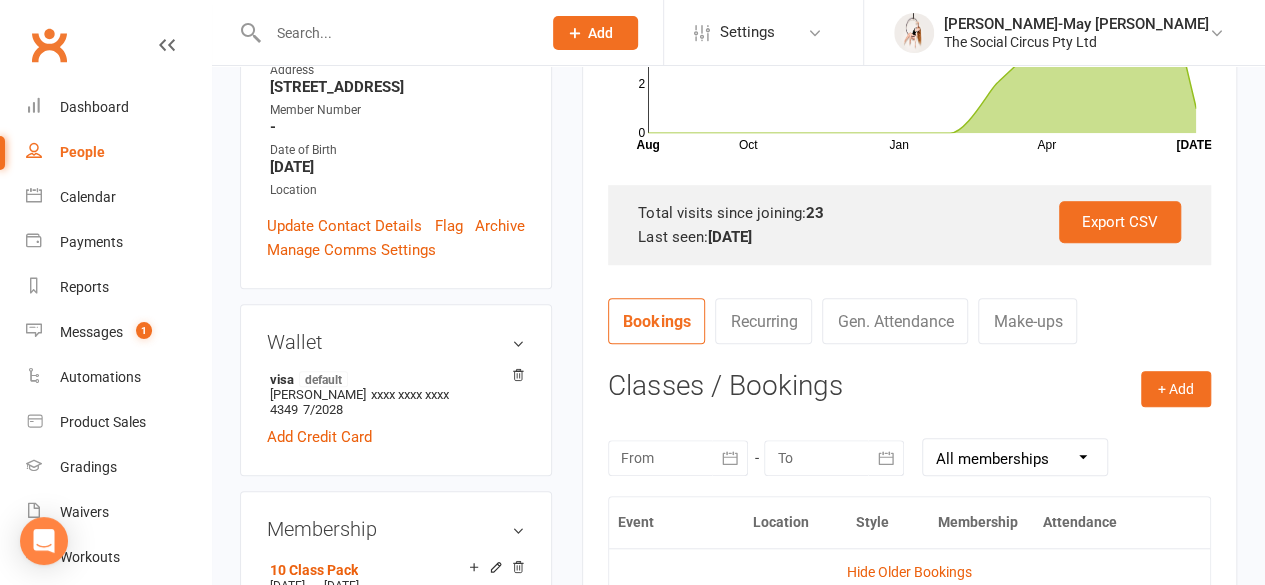 scroll, scrollTop: 675, scrollLeft: 0, axis: vertical 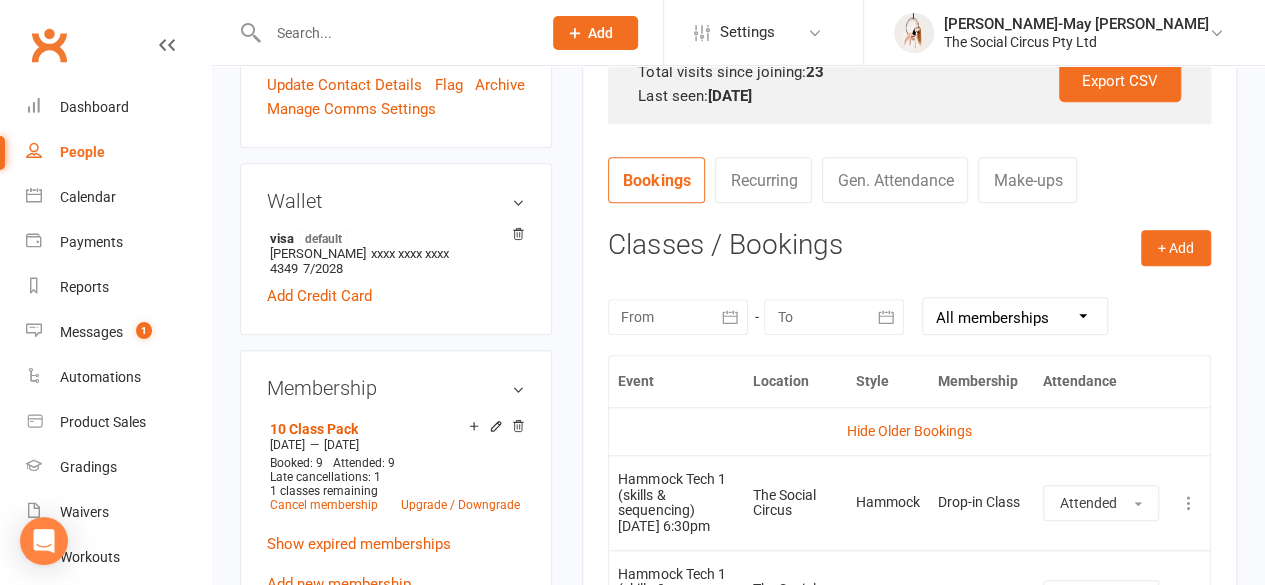 click at bounding box center [394, 33] 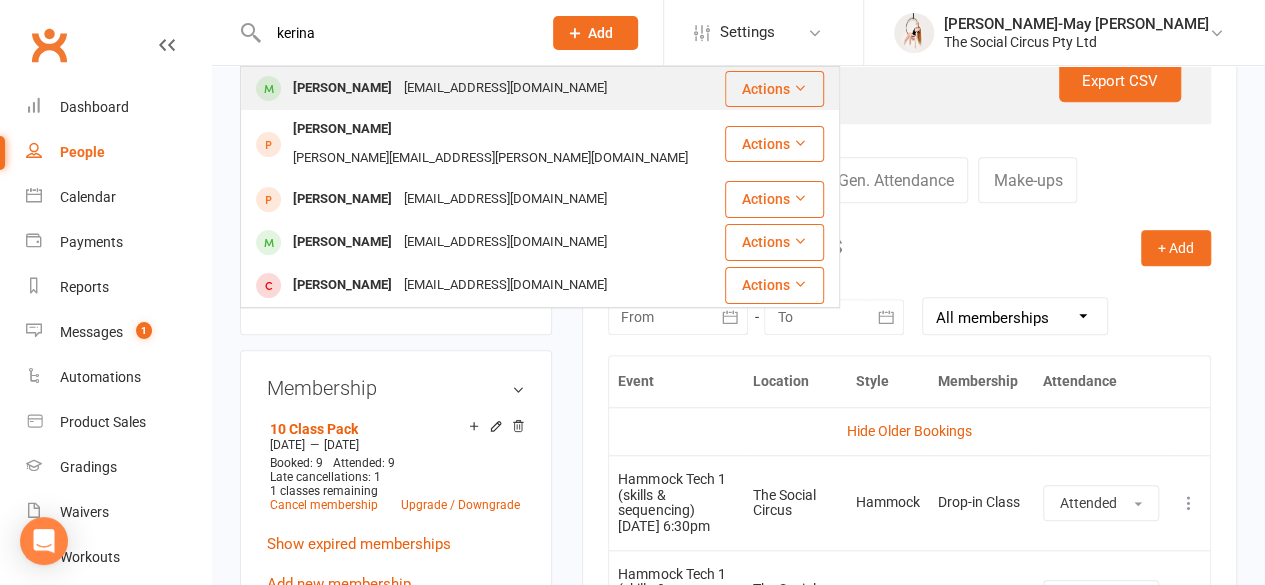 type on "kerina" 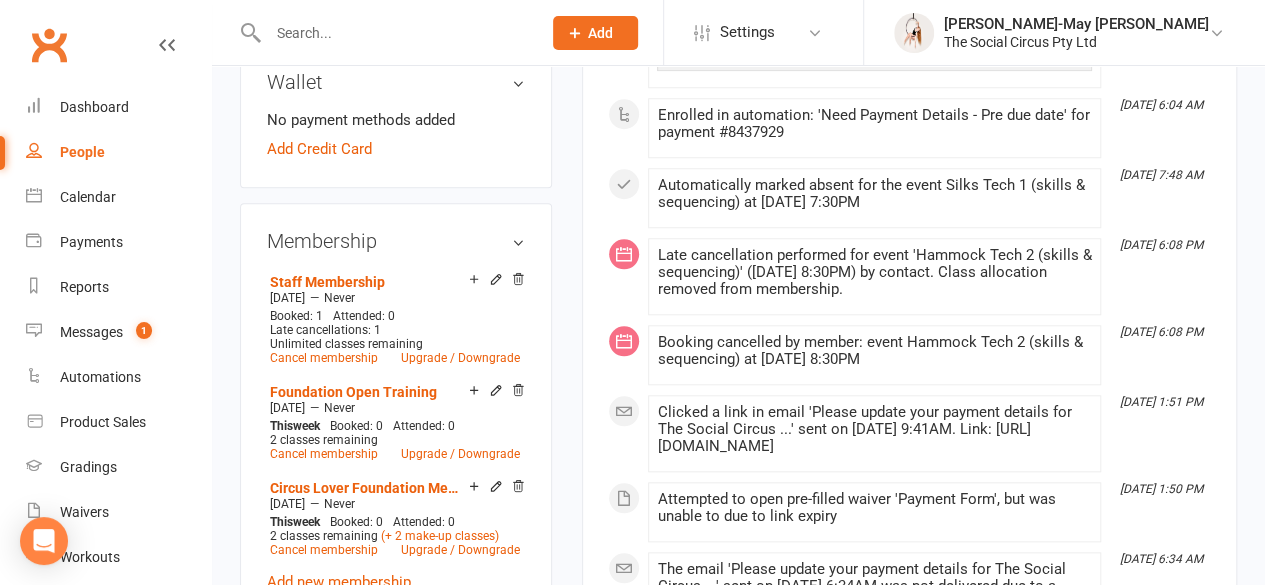 scroll, scrollTop: 880, scrollLeft: 0, axis: vertical 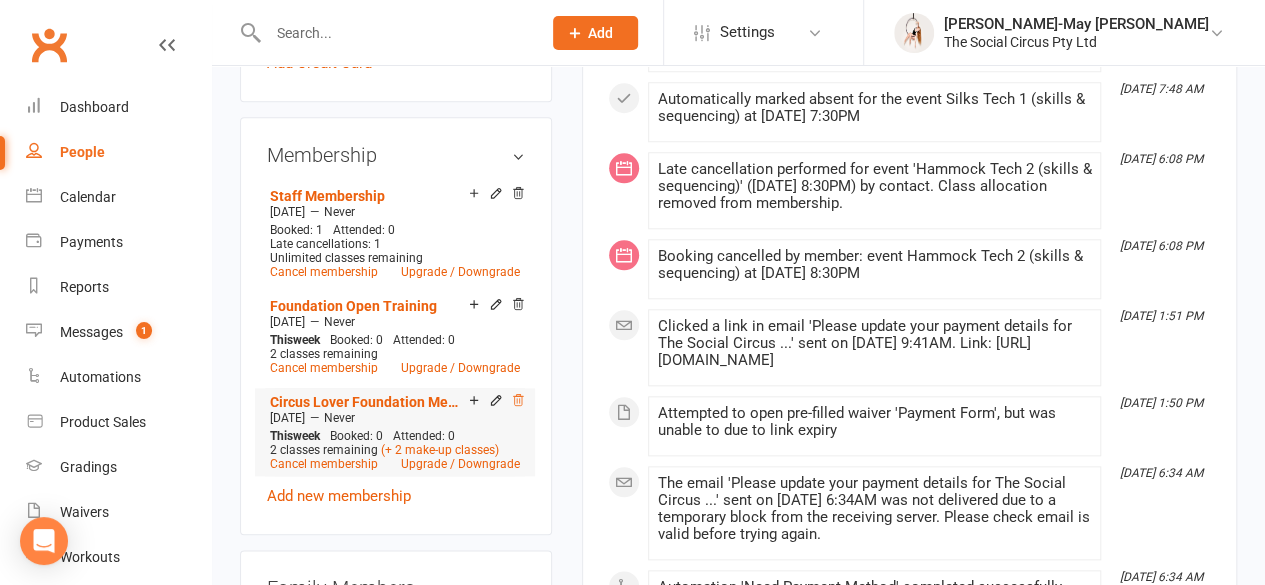 click 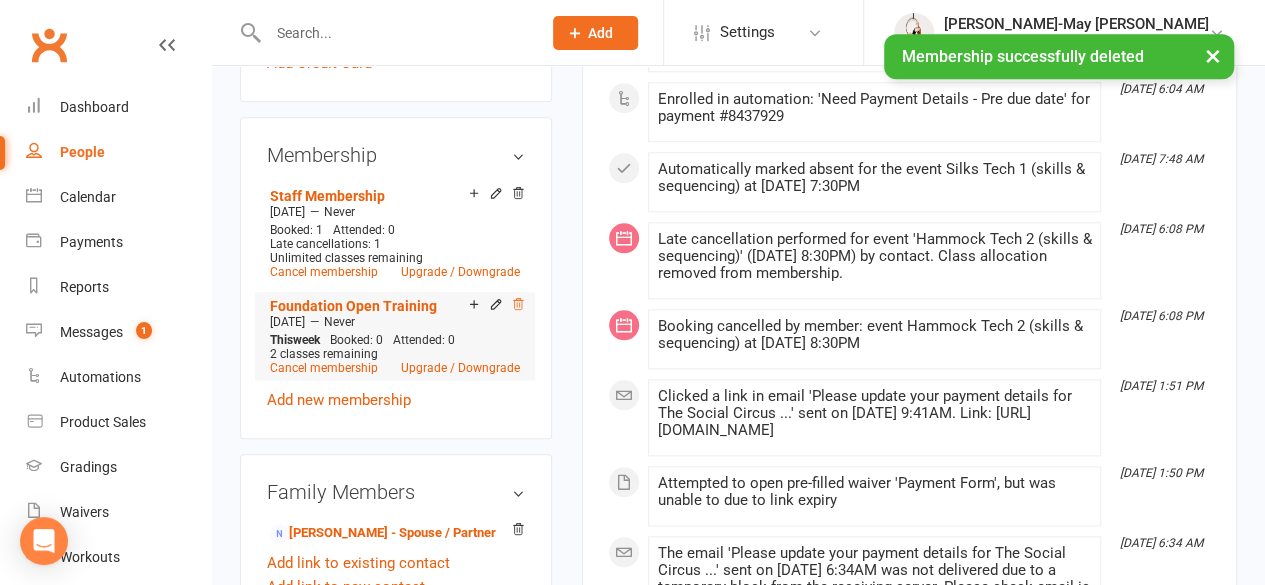 click 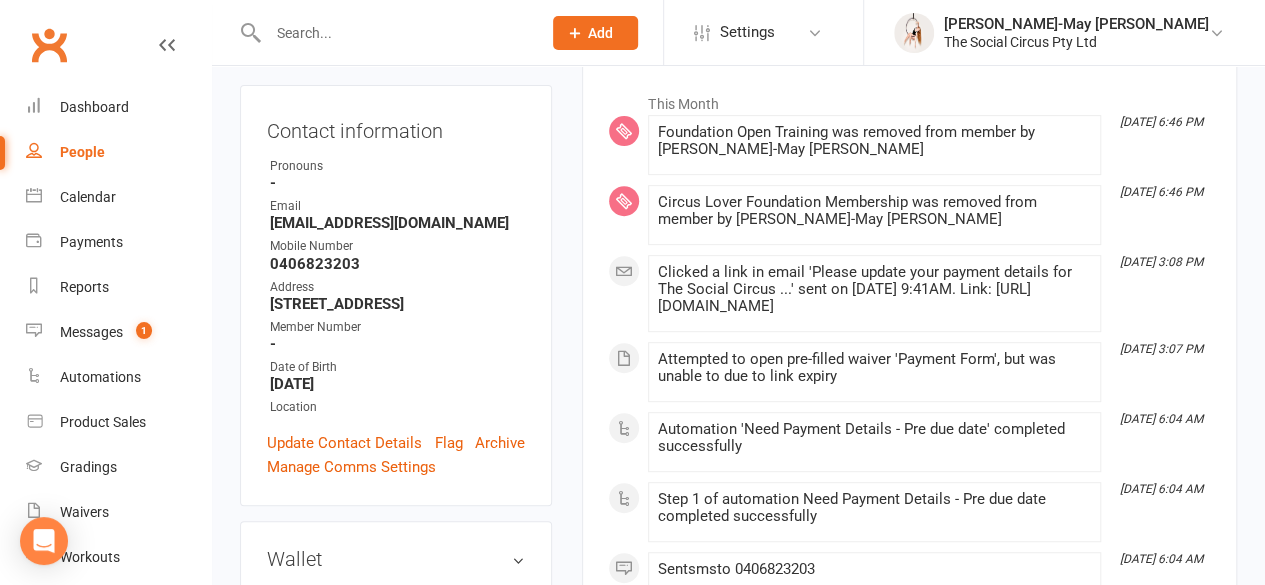 scroll, scrollTop: 0, scrollLeft: 0, axis: both 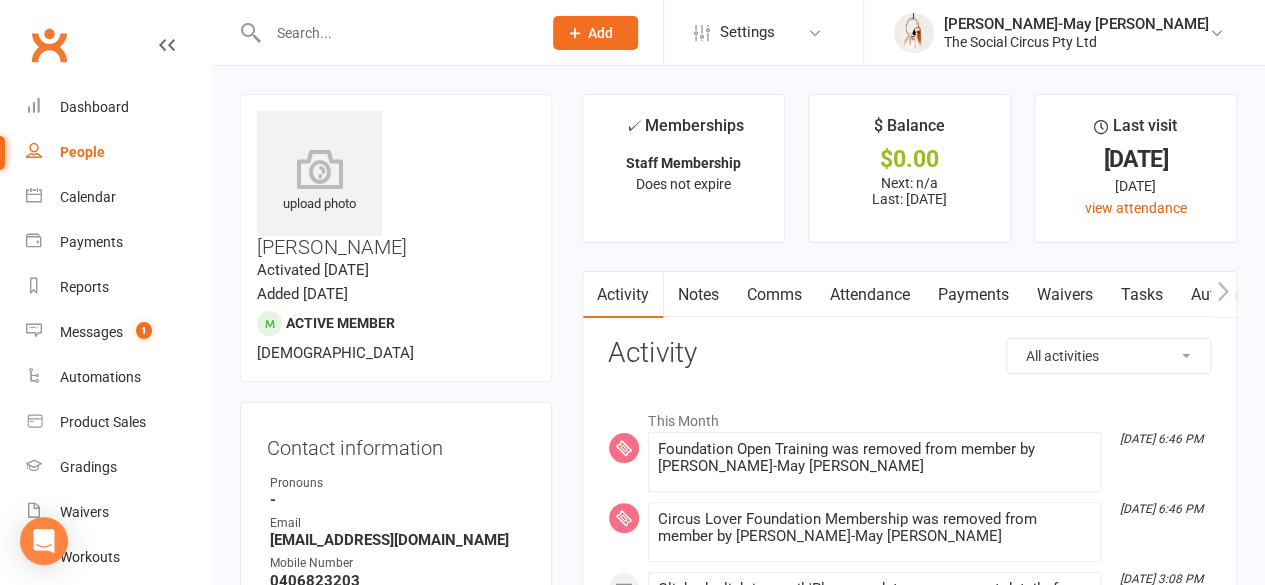 click on "Payments" at bounding box center (972, 295) 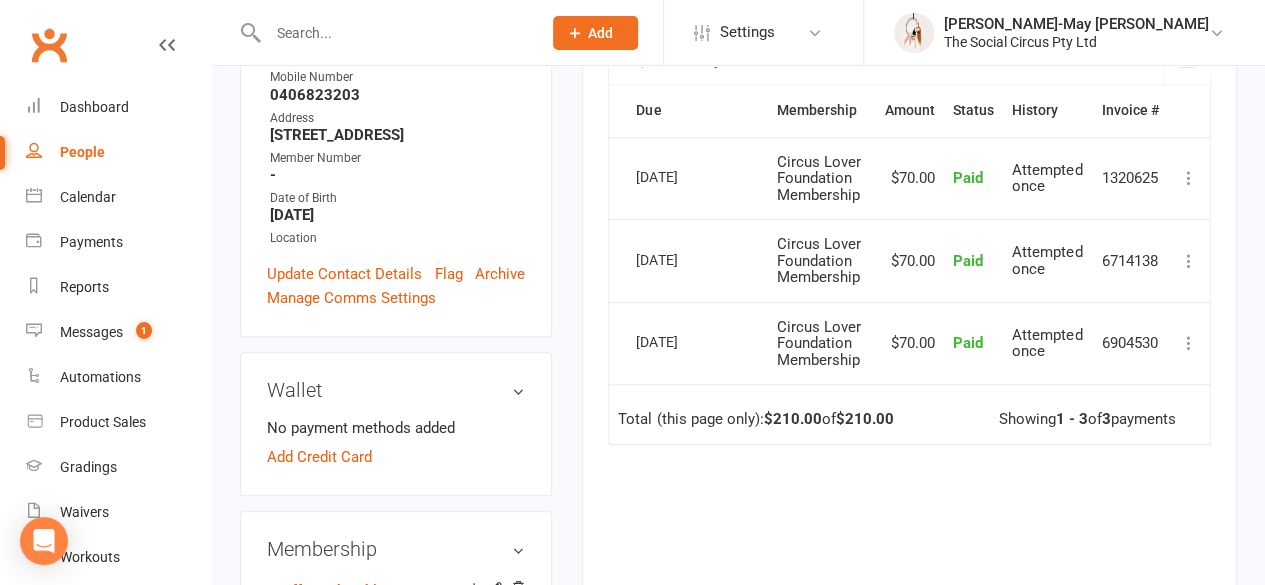 scroll, scrollTop: 487, scrollLeft: 0, axis: vertical 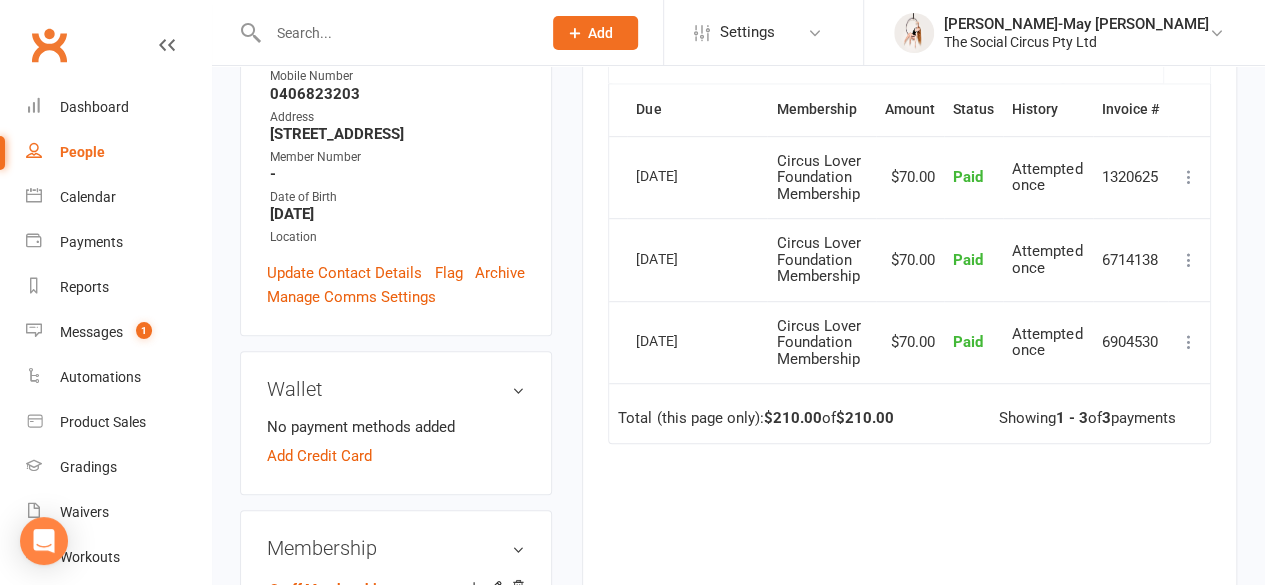click at bounding box center (394, 33) 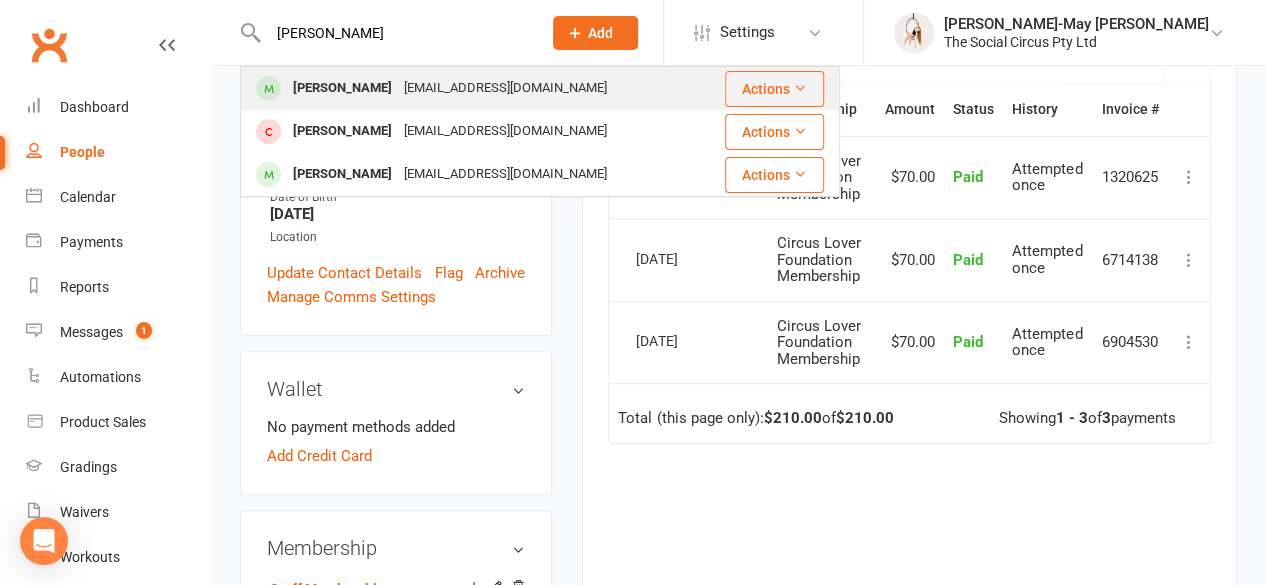 type on "[PERSON_NAME]" 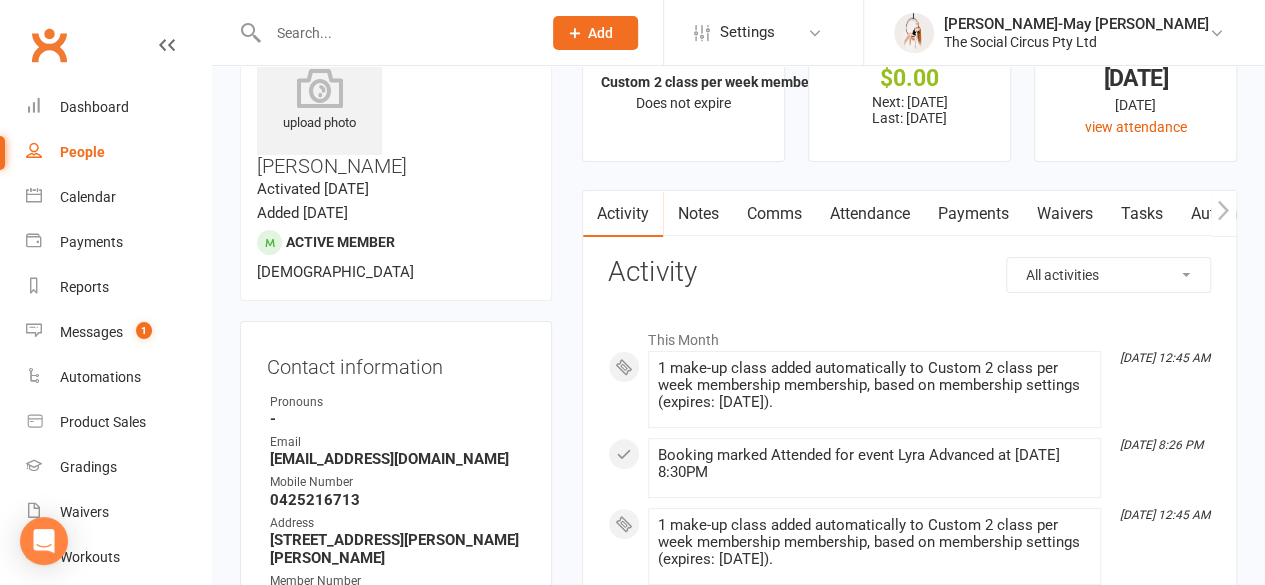 scroll, scrollTop: 80, scrollLeft: 0, axis: vertical 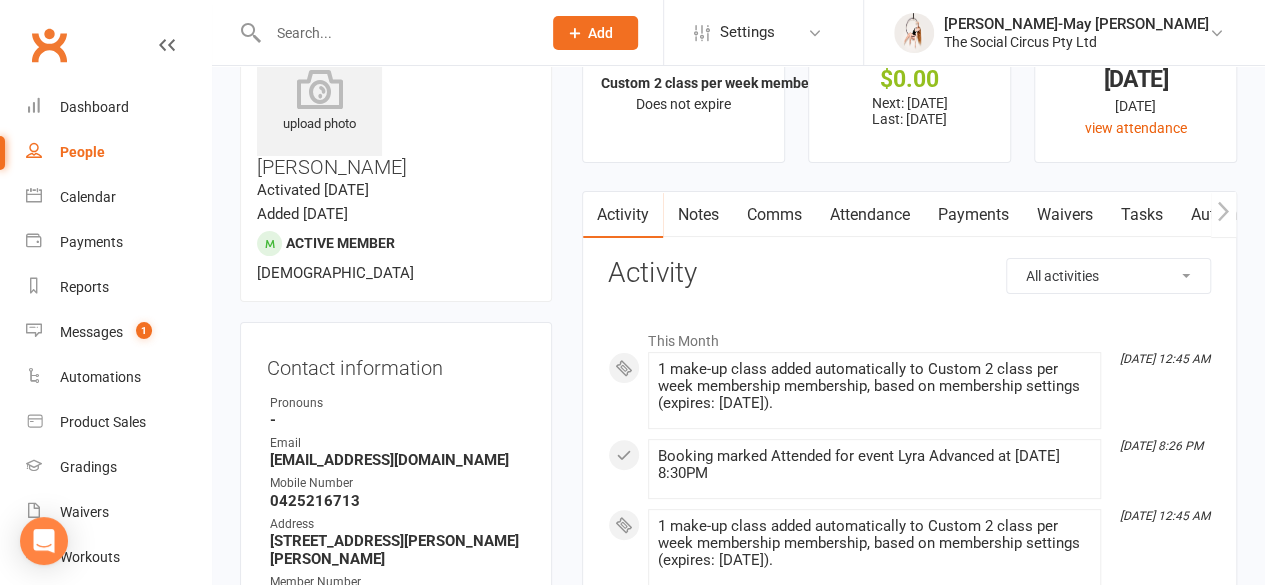 click on "Attendance" at bounding box center (869, 215) 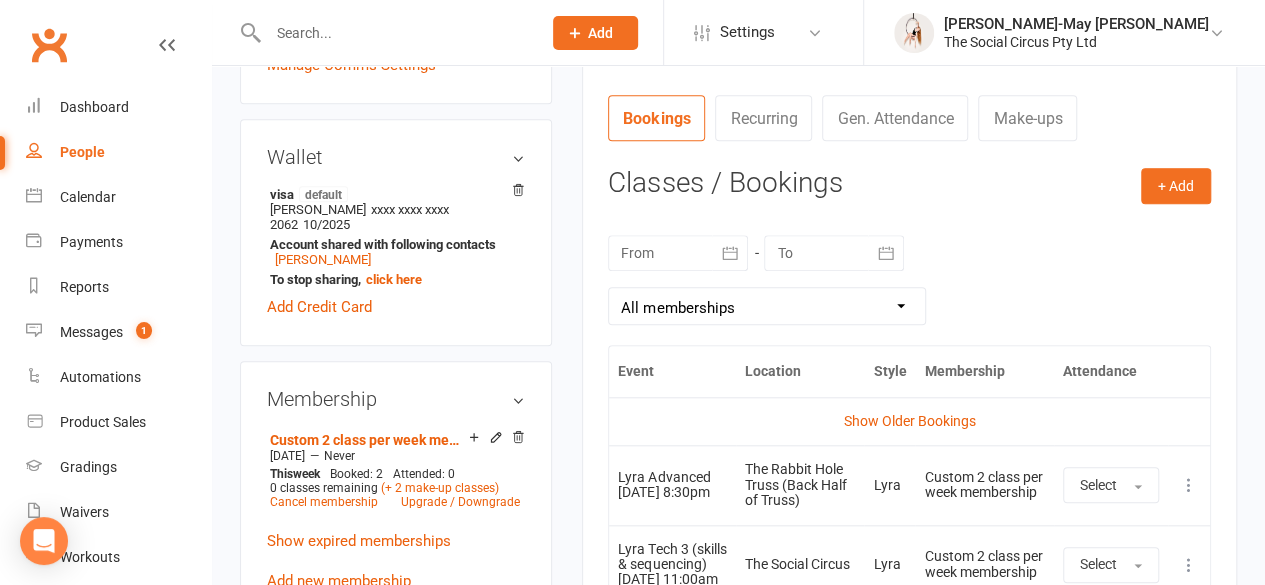 scroll, scrollTop: 775, scrollLeft: 0, axis: vertical 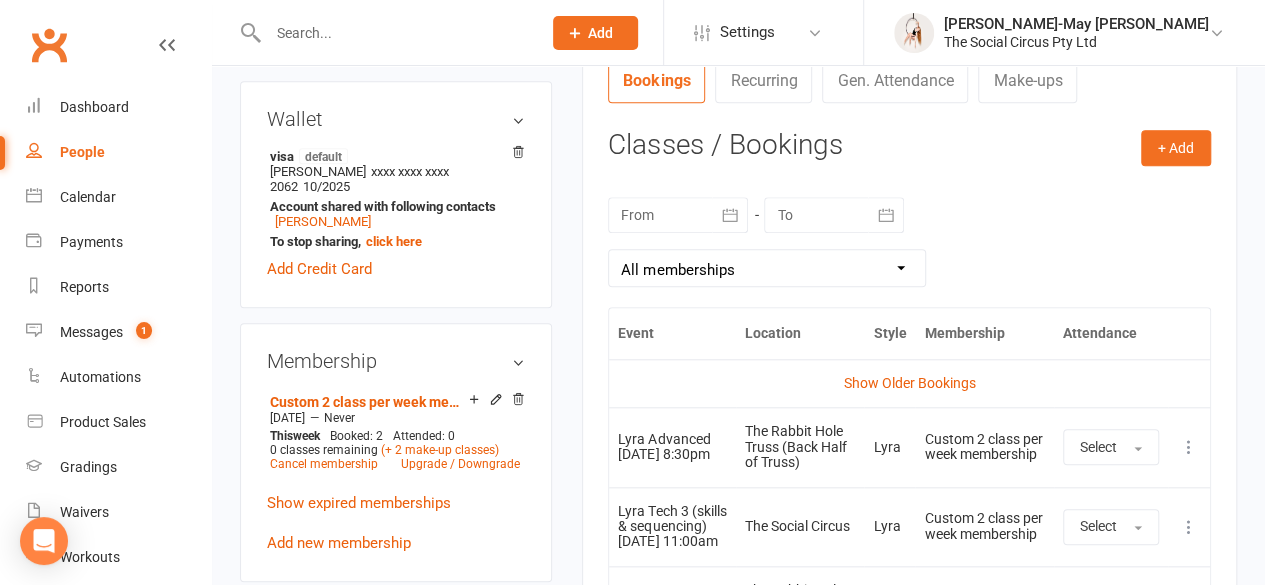 click at bounding box center [1189, 447] 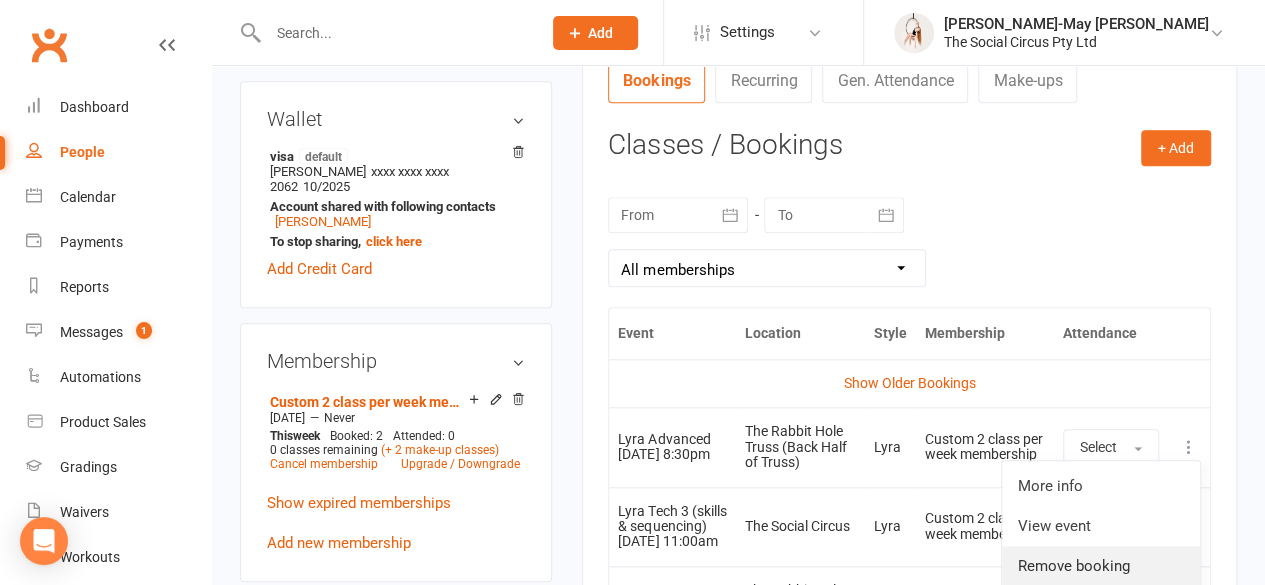 click on "Remove booking" at bounding box center (1101, 566) 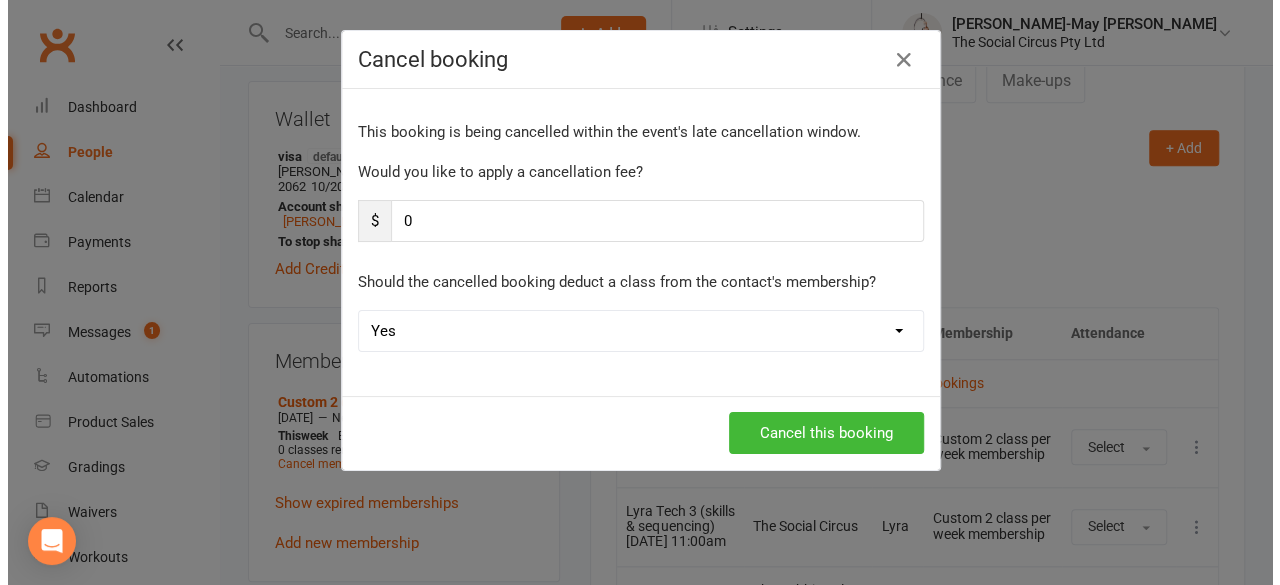 scroll, scrollTop: 751, scrollLeft: 0, axis: vertical 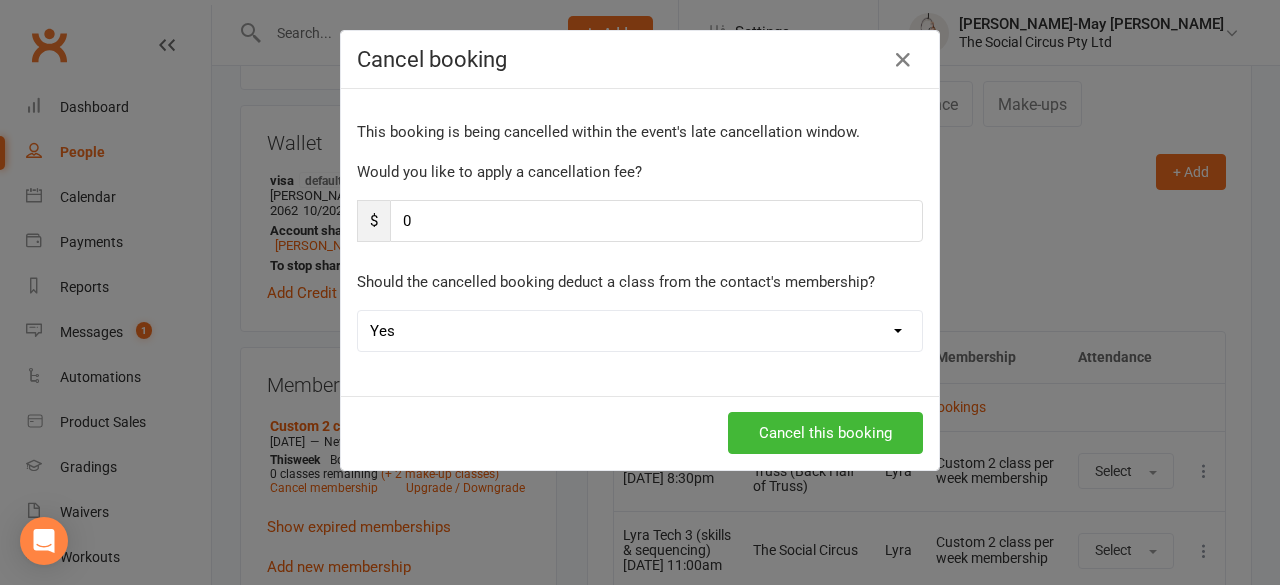 click on "Yes No" at bounding box center (640, 331) 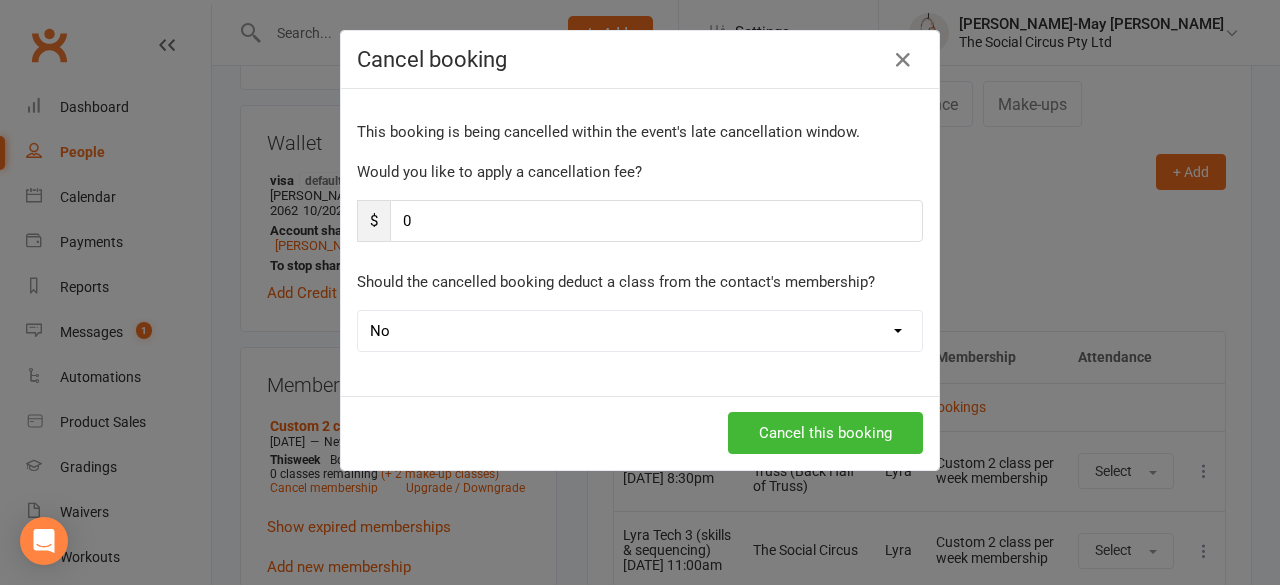 click on "Yes No" at bounding box center (640, 331) 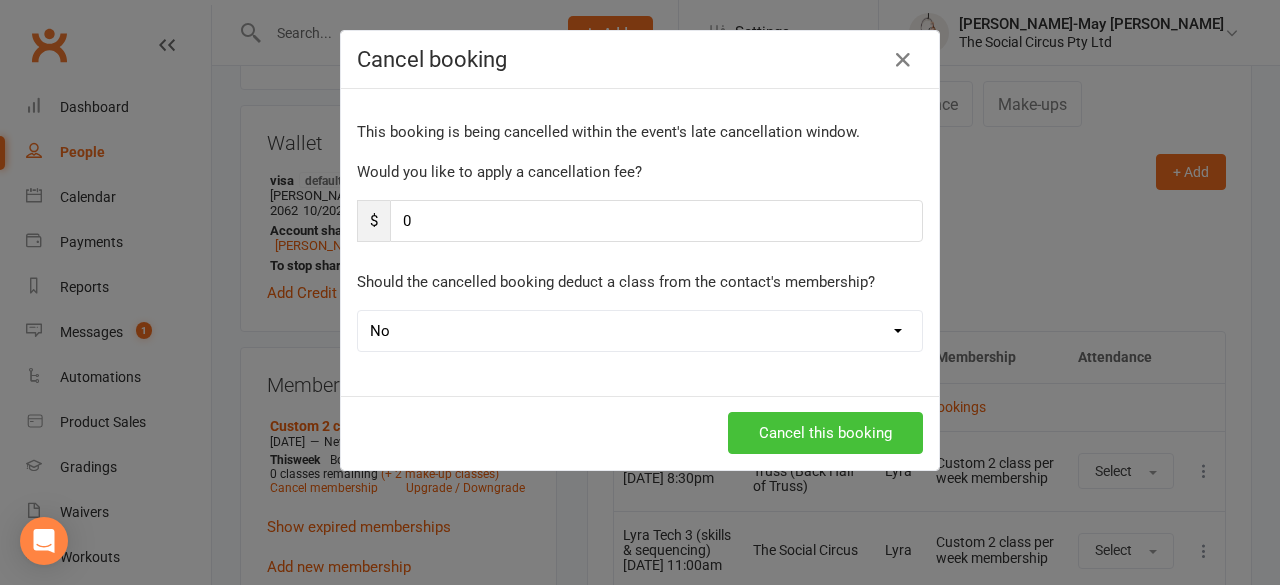 click on "Cancel this booking" at bounding box center (825, 433) 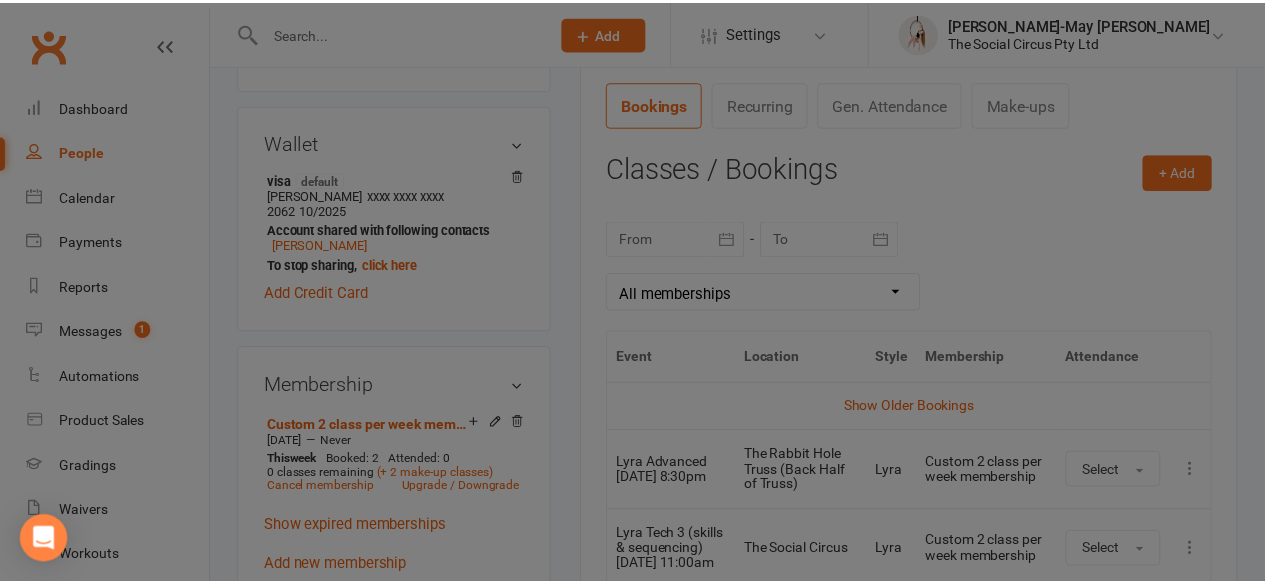 scroll, scrollTop: 775, scrollLeft: 0, axis: vertical 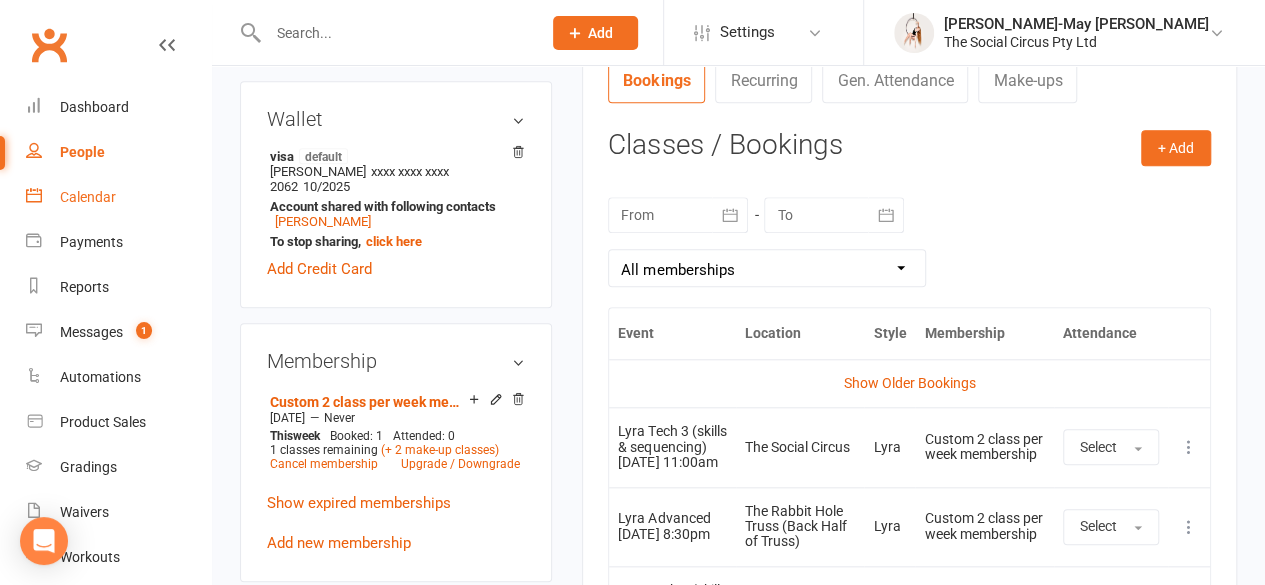 click on "Calendar" at bounding box center (88, 197) 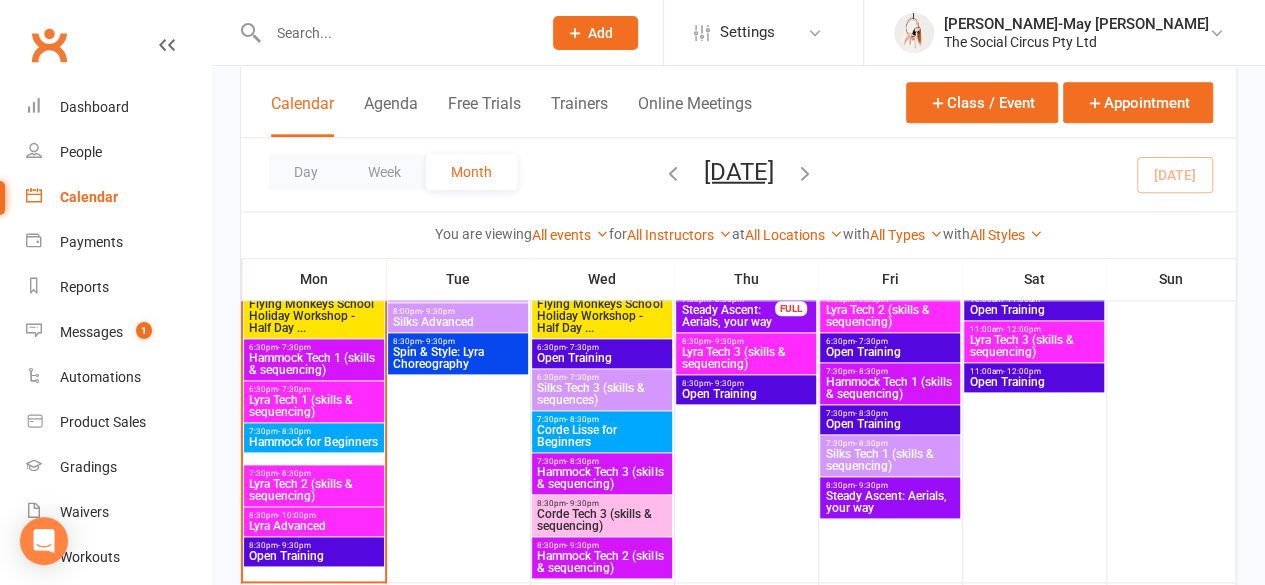 scroll, scrollTop: 1091, scrollLeft: 0, axis: vertical 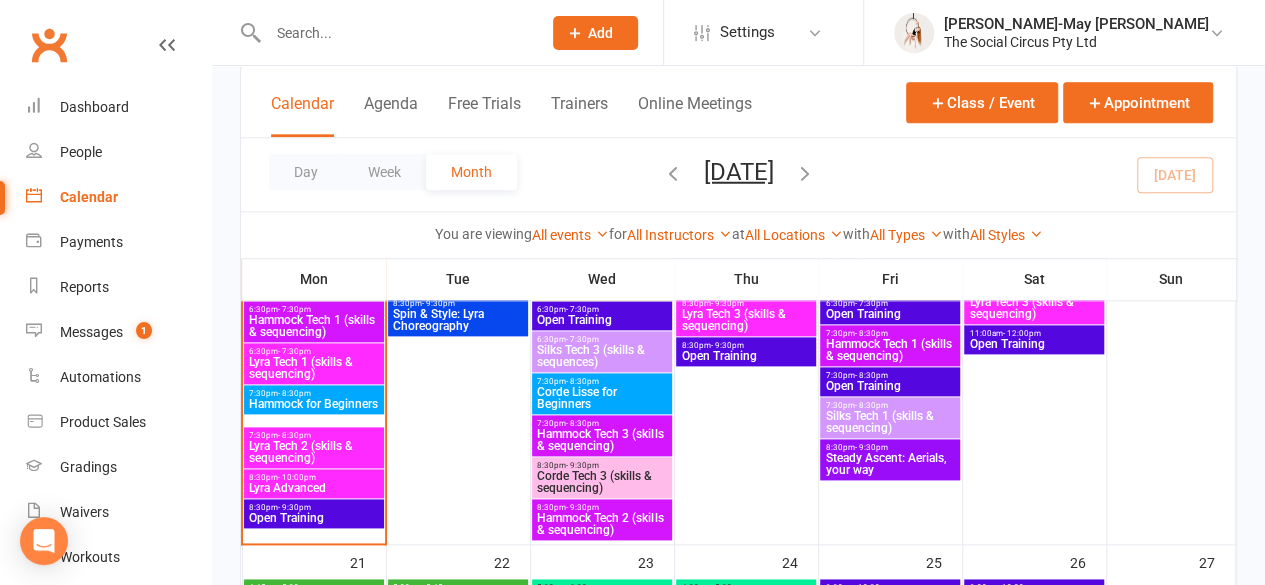 click on "Lyra Tech 2 (skills & sequencing)" at bounding box center (313, 452) 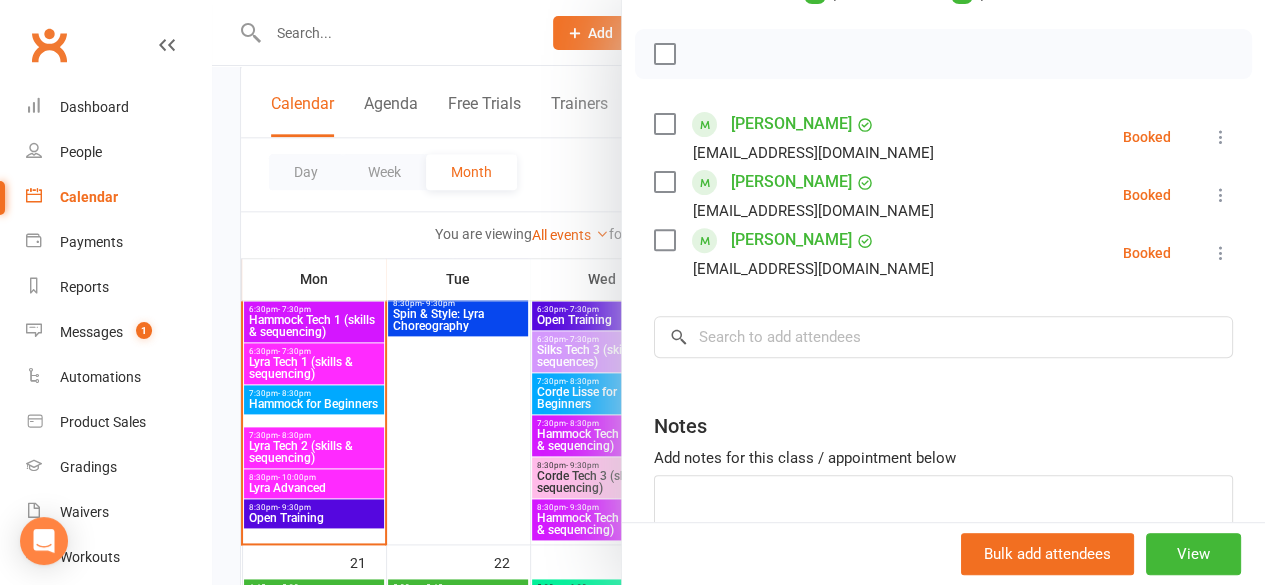 scroll, scrollTop: 357, scrollLeft: 0, axis: vertical 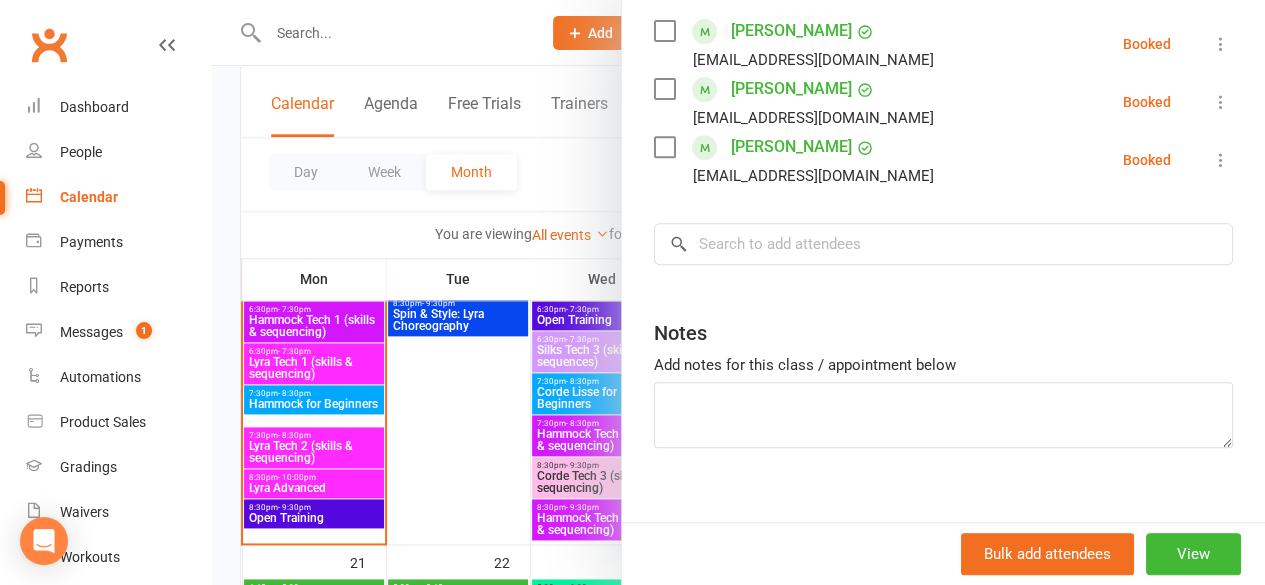 click at bounding box center [738, 292] 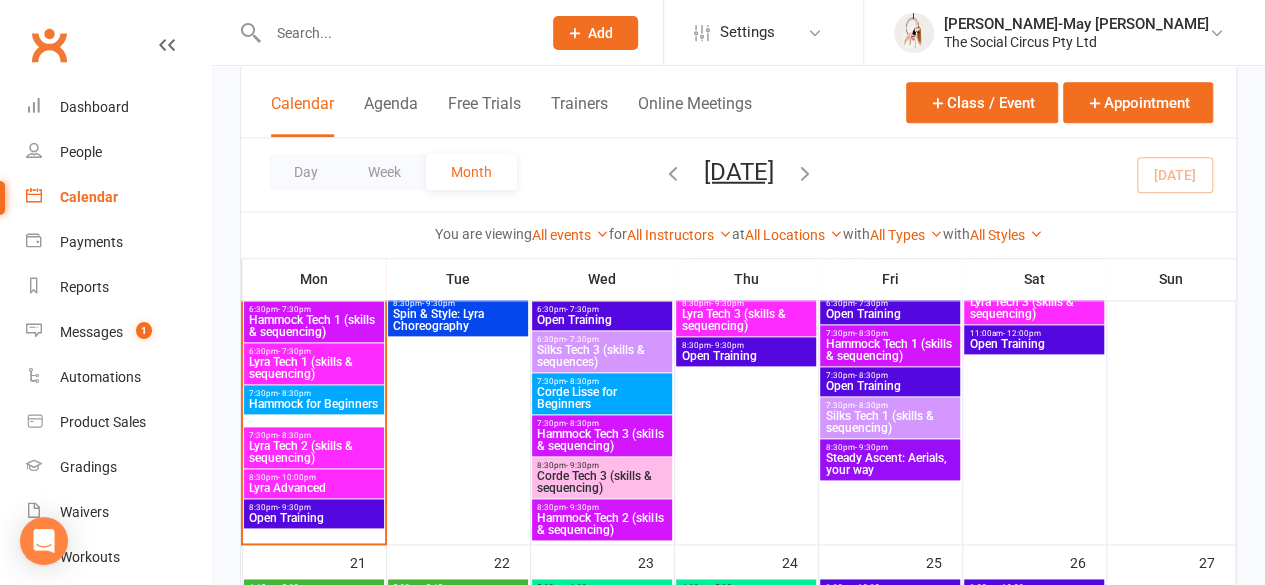click on "Lyra Advanced" at bounding box center [313, 488] 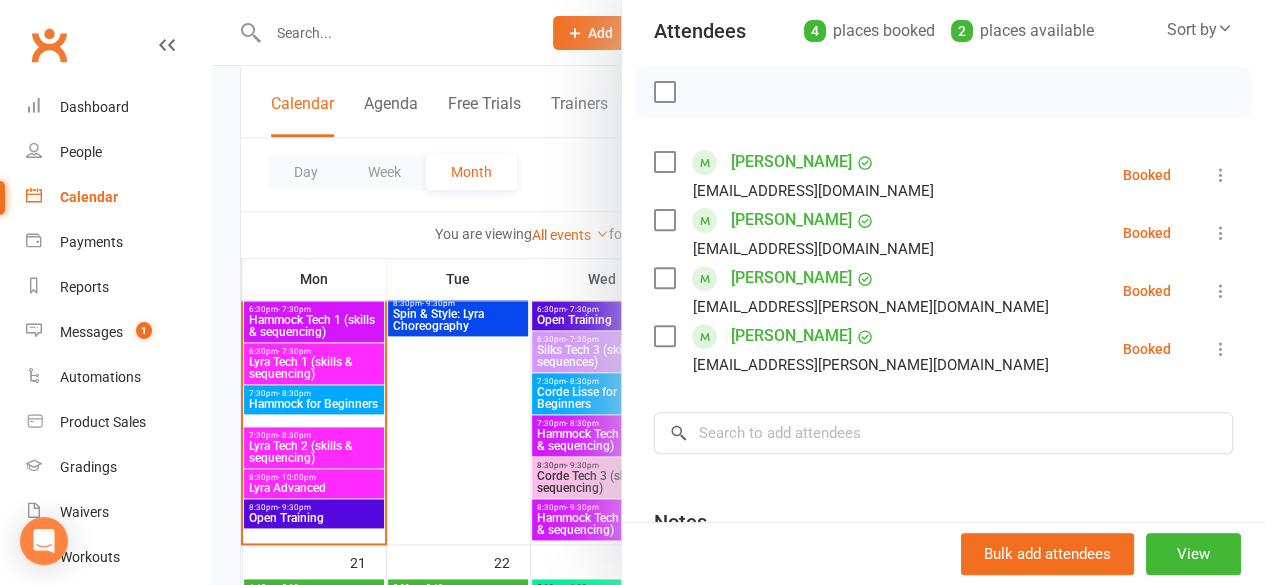 scroll, scrollTop: 262, scrollLeft: 0, axis: vertical 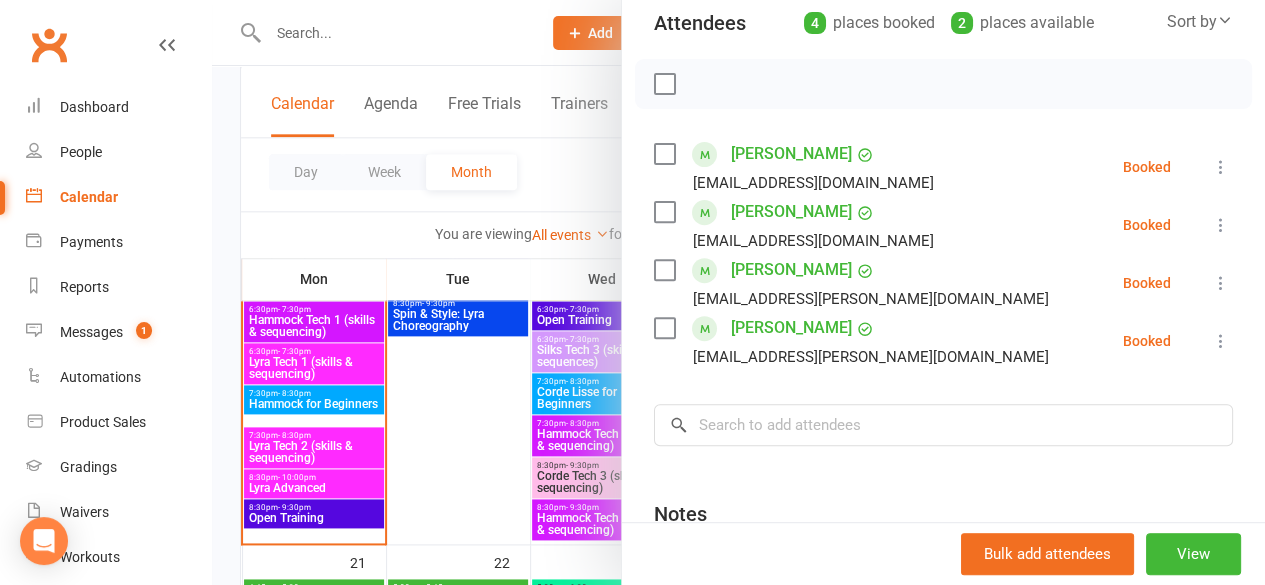 click at bounding box center (1221, 283) 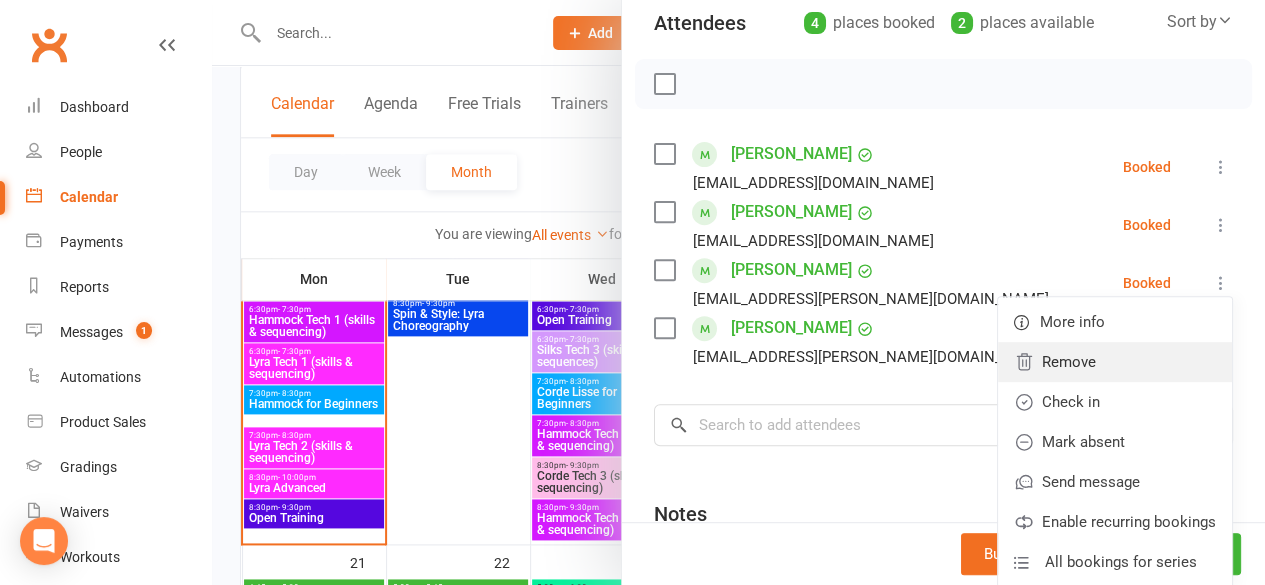 click on "Remove" at bounding box center [1115, 362] 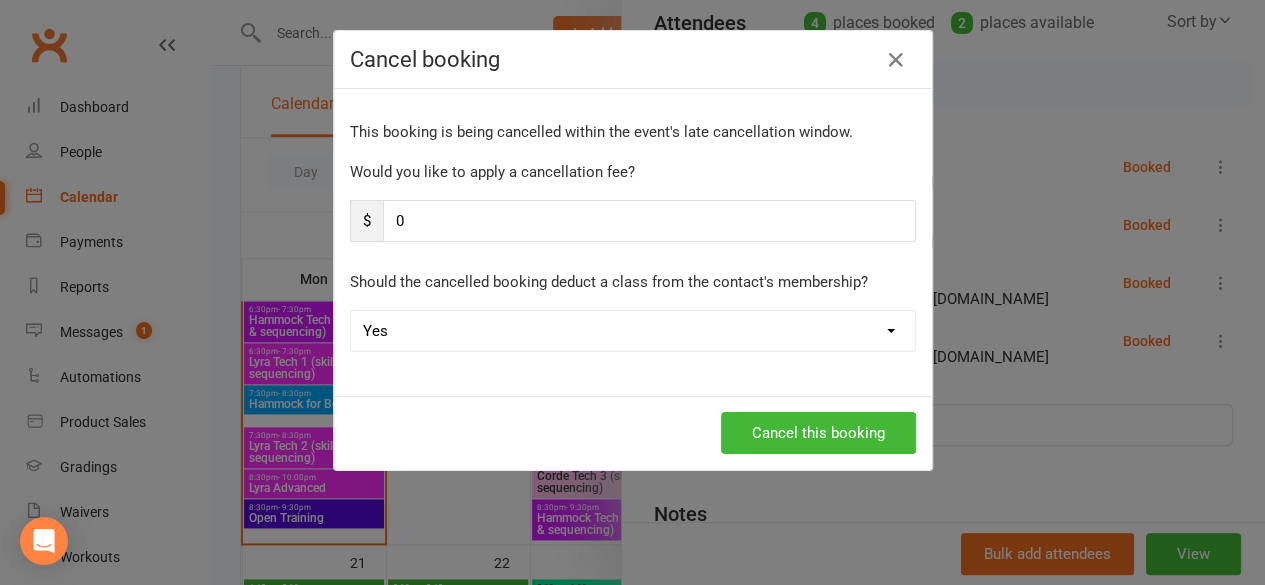 click on "Yes No" at bounding box center (633, 331) 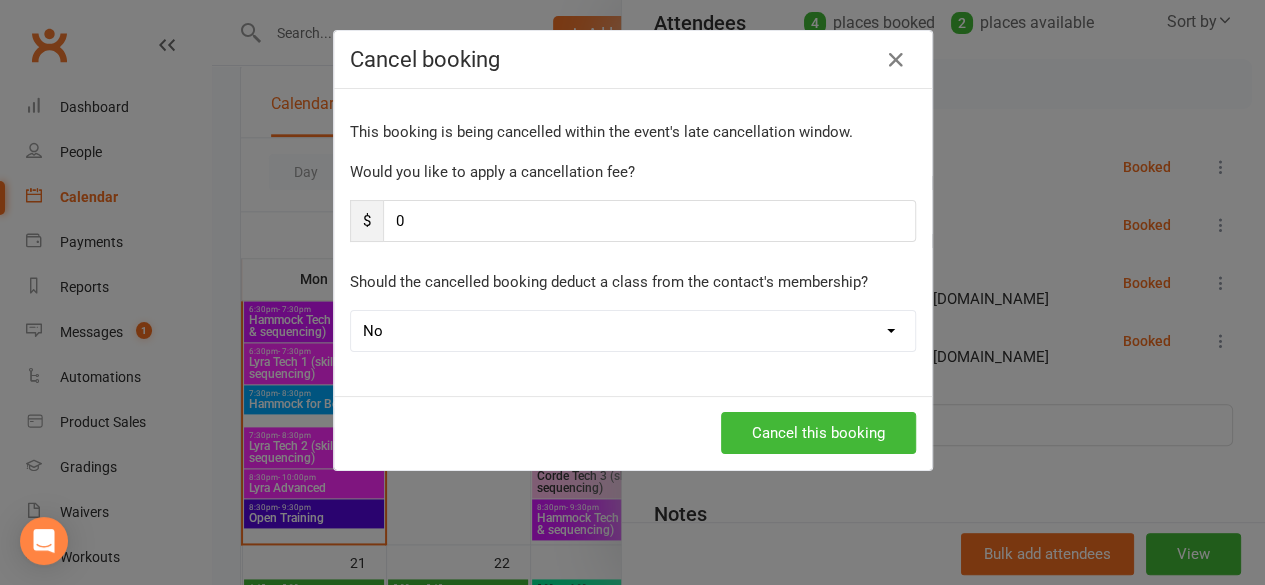 click on "Yes No" at bounding box center [633, 331] 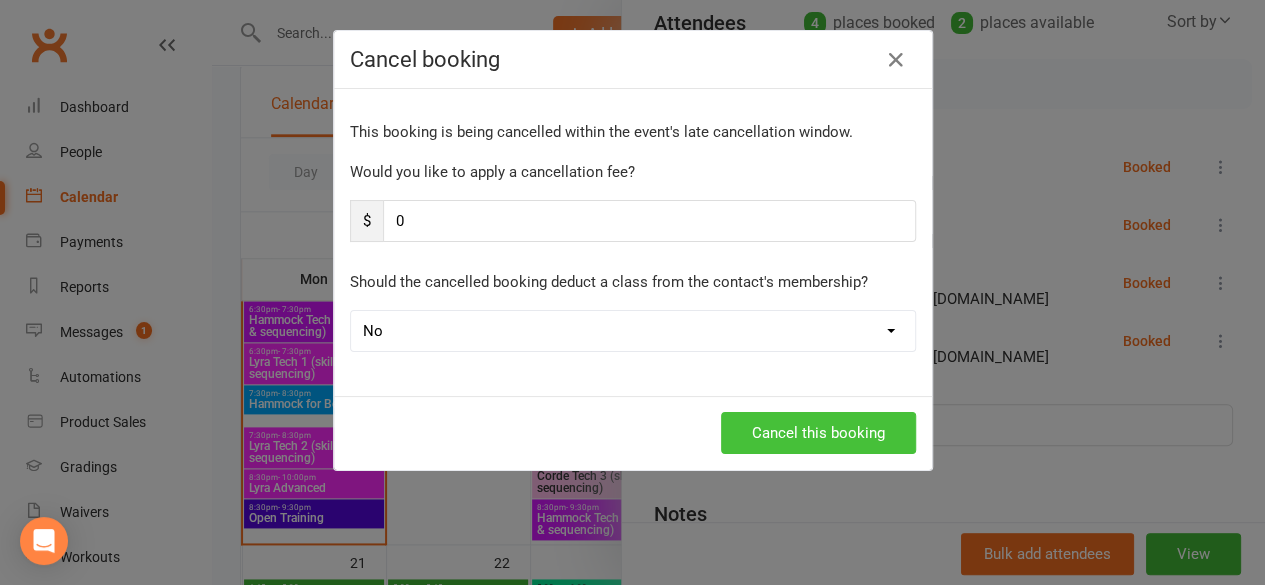 click on "Cancel this booking" at bounding box center [818, 433] 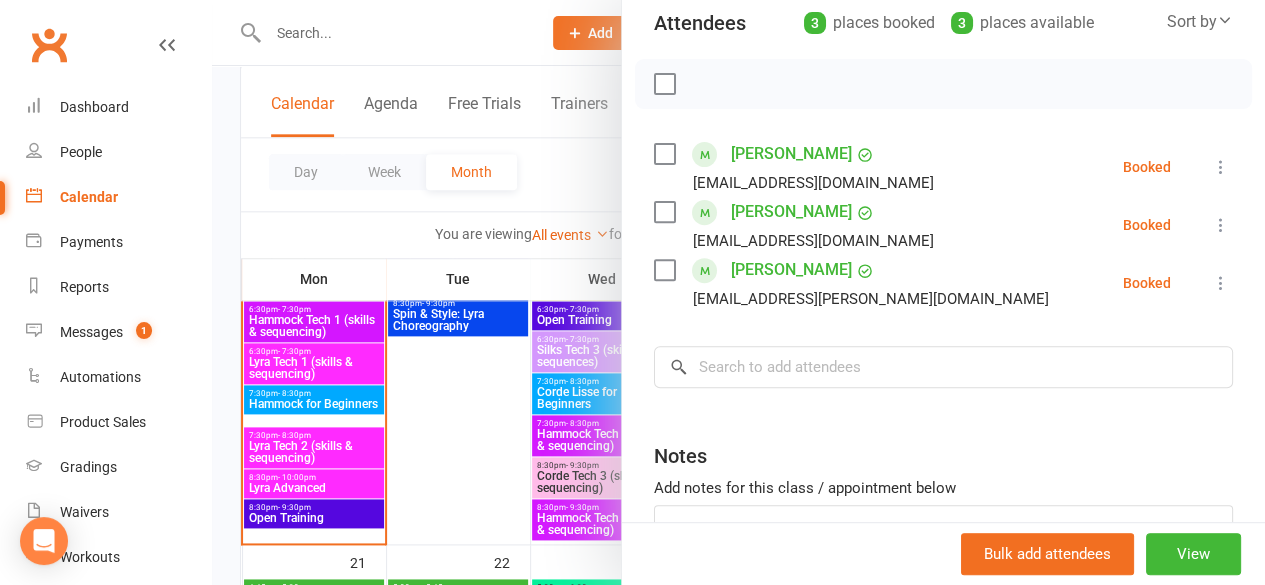 click at bounding box center [738, 292] 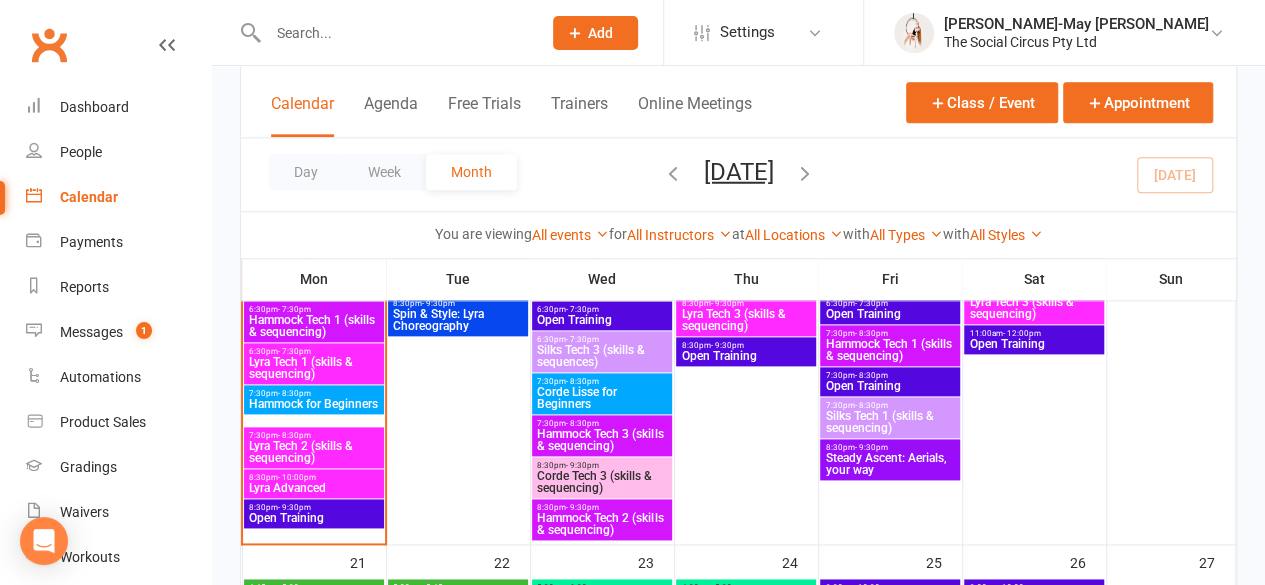 click on "Open Training" at bounding box center [313, 518] 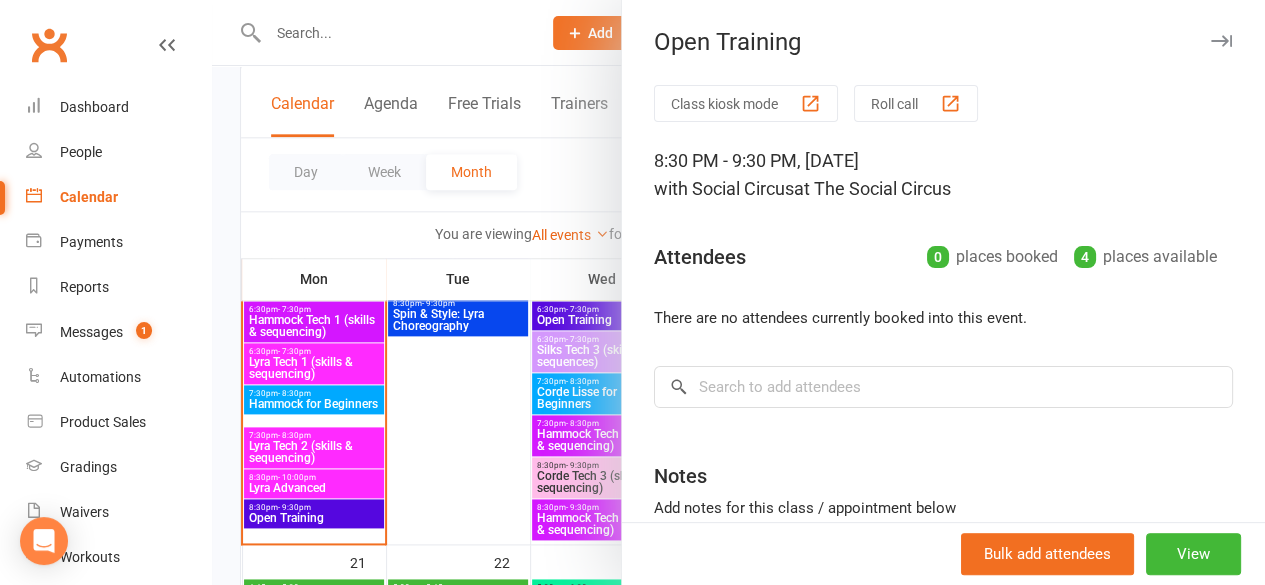 click at bounding box center (738, 292) 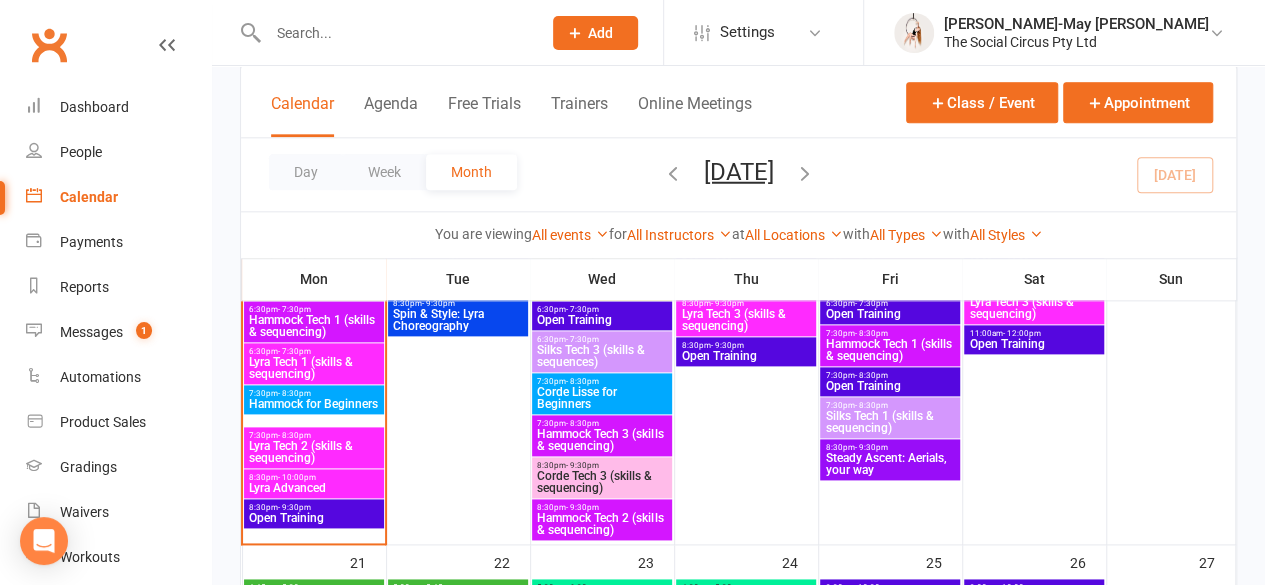 click on "Hammock for Beginners" at bounding box center (313, 404) 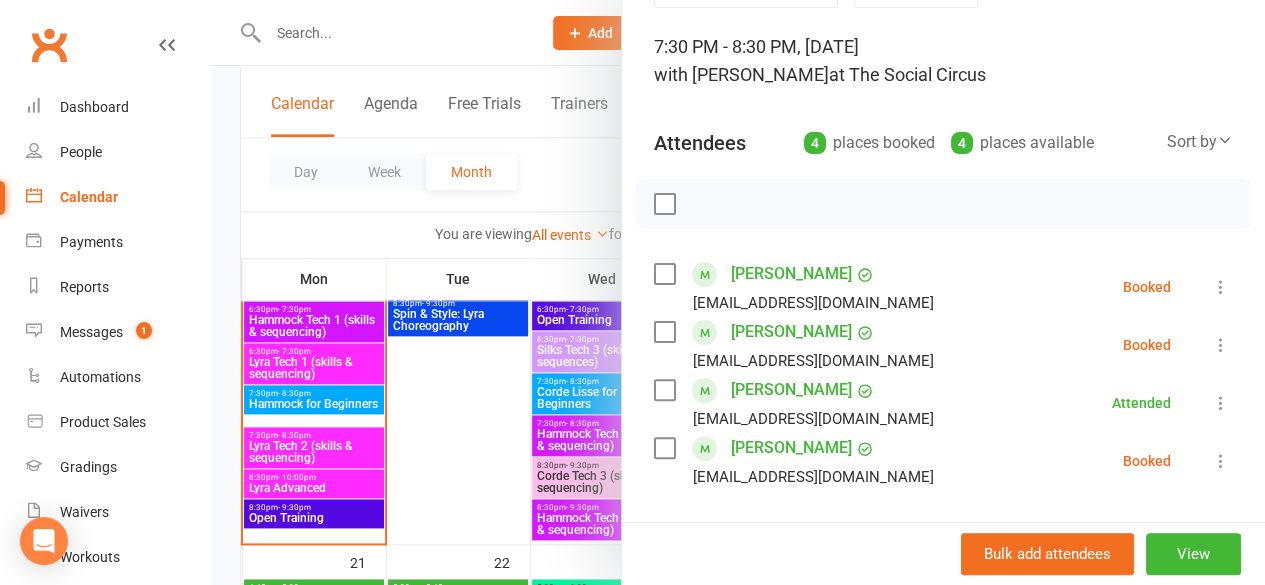 scroll, scrollTop: 116, scrollLeft: 0, axis: vertical 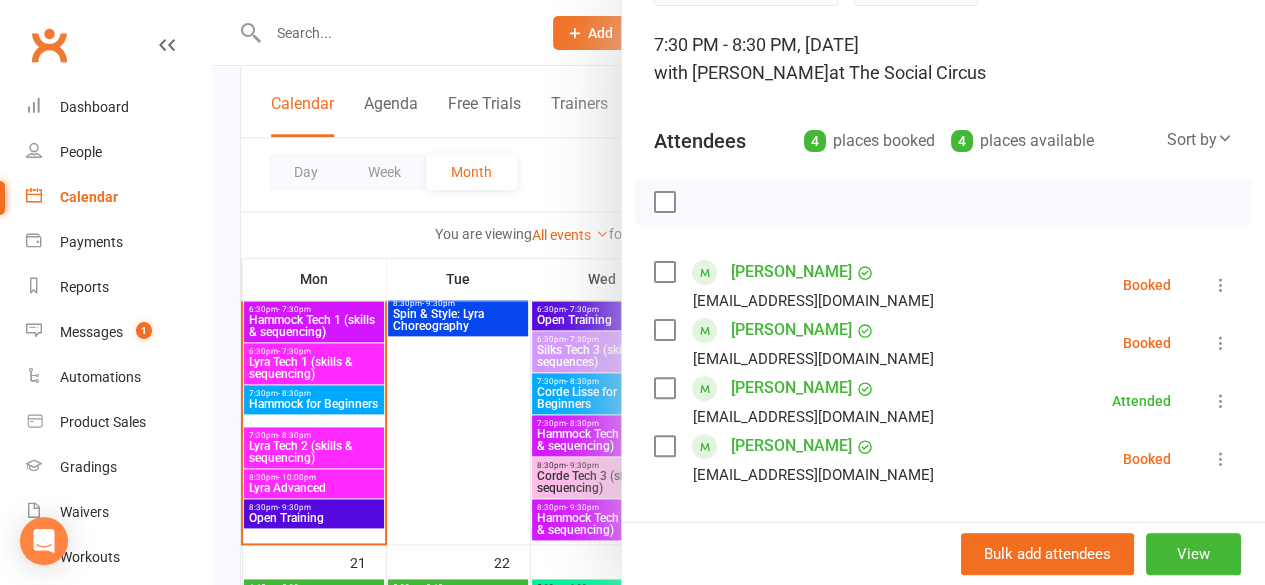 click at bounding box center [1221, 285] 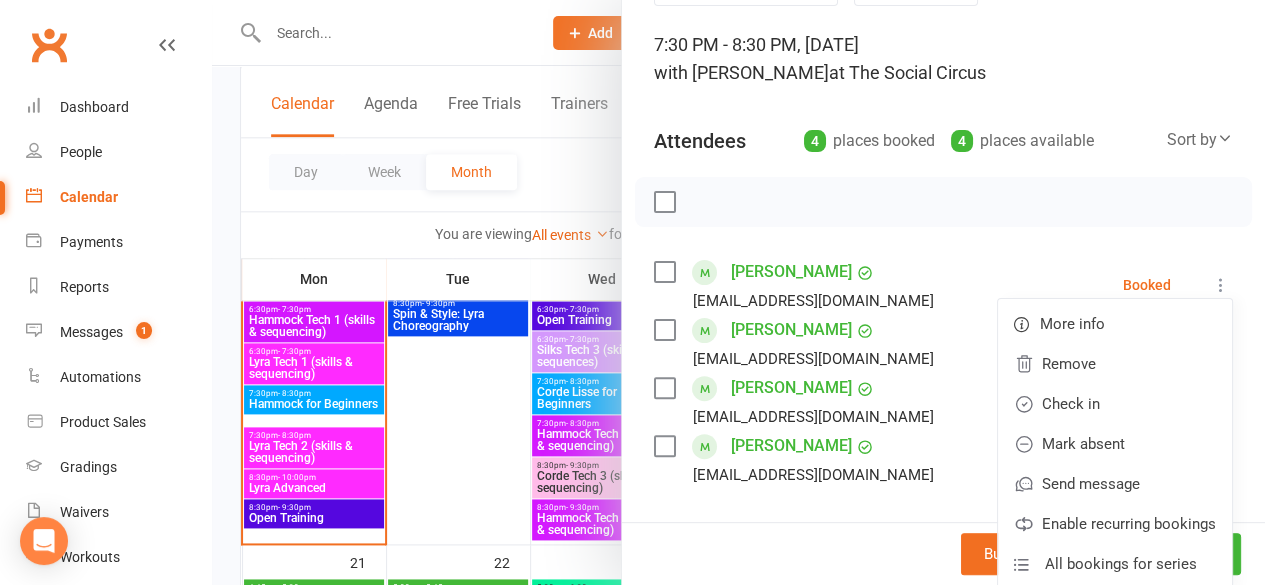 click at bounding box center [943, 202] 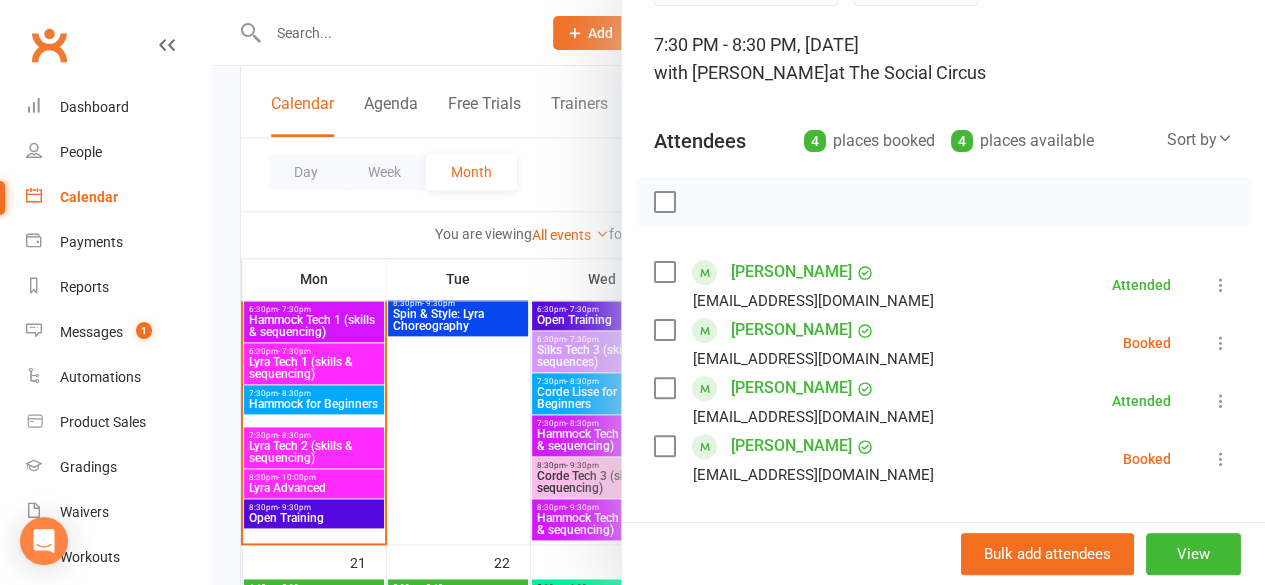 click at bounding box center (738, 292) 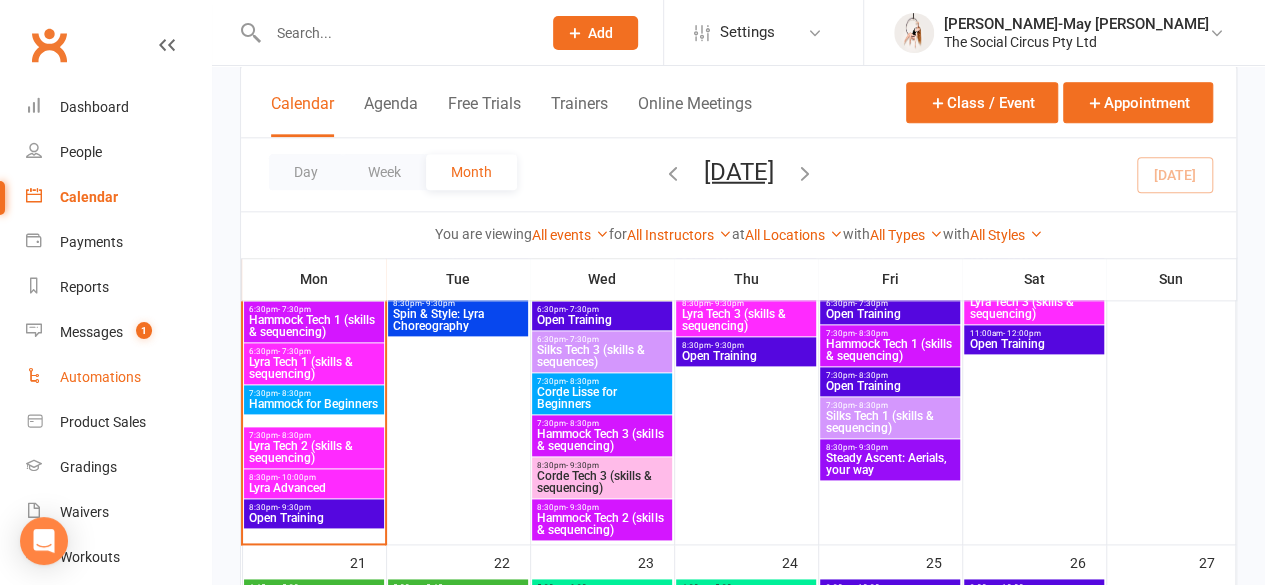 click on "Automations" at bounding box center (100, 377) 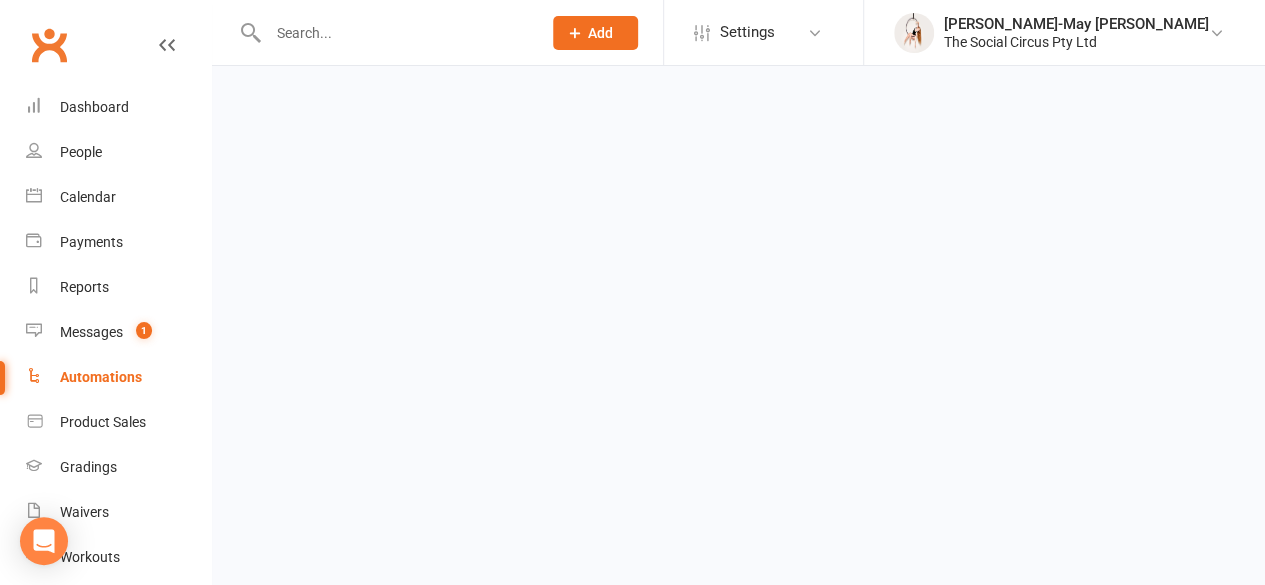 scroll, scrollTop: 0, scrollLeft: 0, axis: both 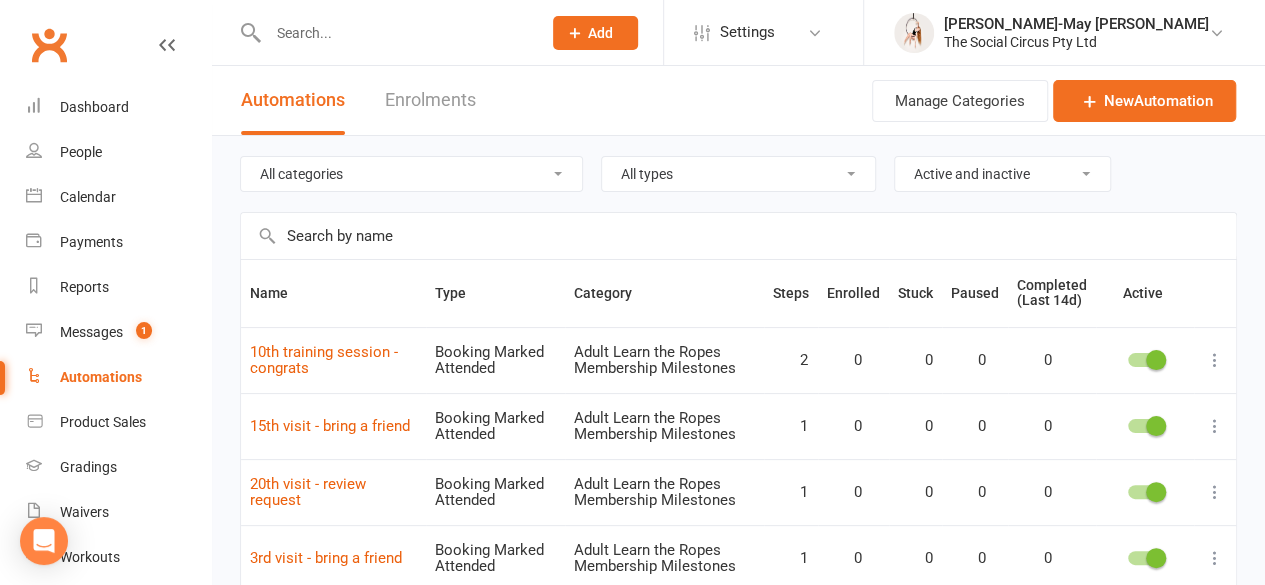 click on "All categories Adult First 60 Days Adult Graded Membership Milestones Adult Learn the Ropes Membership Milestones Adult Prospect Sequences Class operations Party Operations Studio Operations" at bounding box center [411, 174] 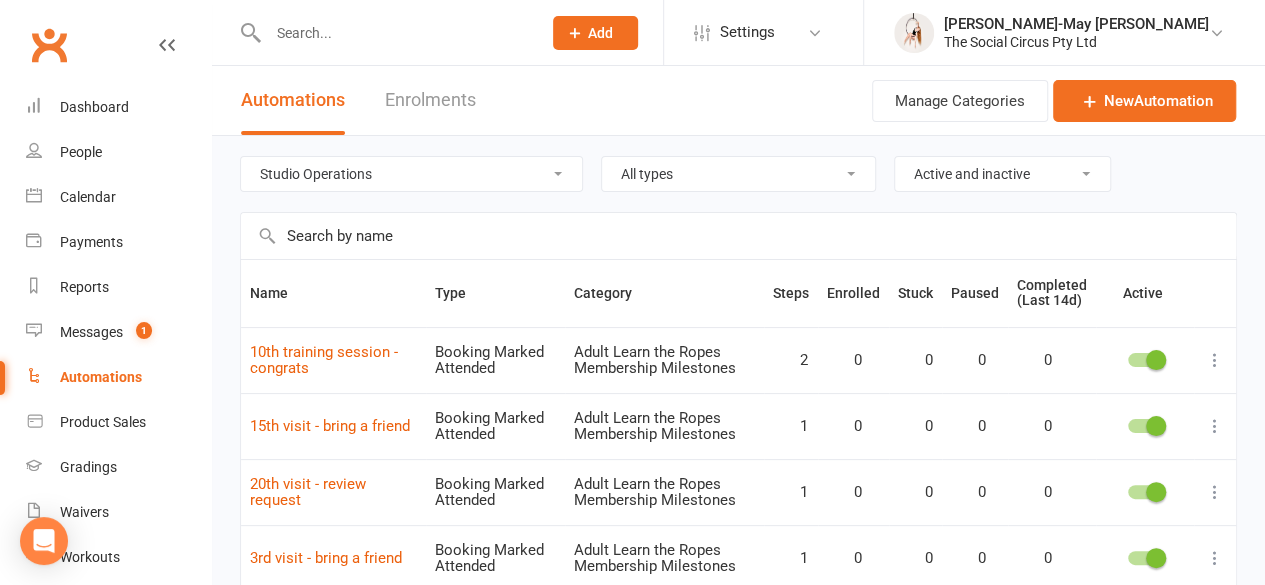 click on "All categories Adult First 60 Days Adult Graded Membership Milestones Adult Learn the Ropes Membership Milestones Adult Prospect Sequences Class operations Party Operations Studio Operations" at bounding box center (411, 174) 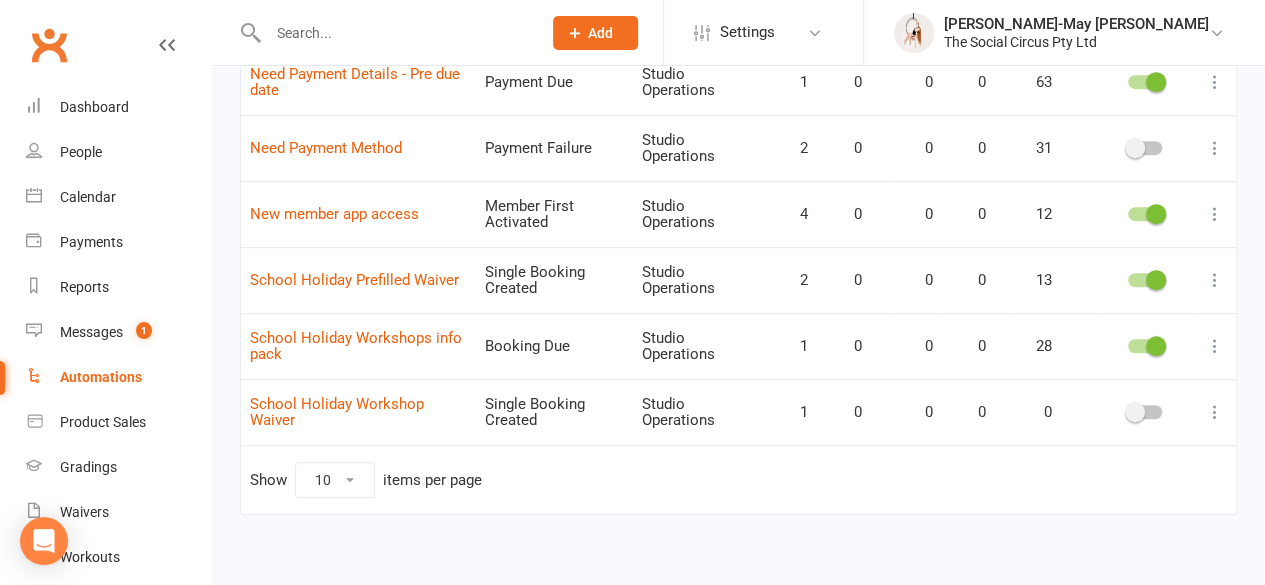 scroll, scrollTop: 419, scrollLeft: 0, axis: vertical 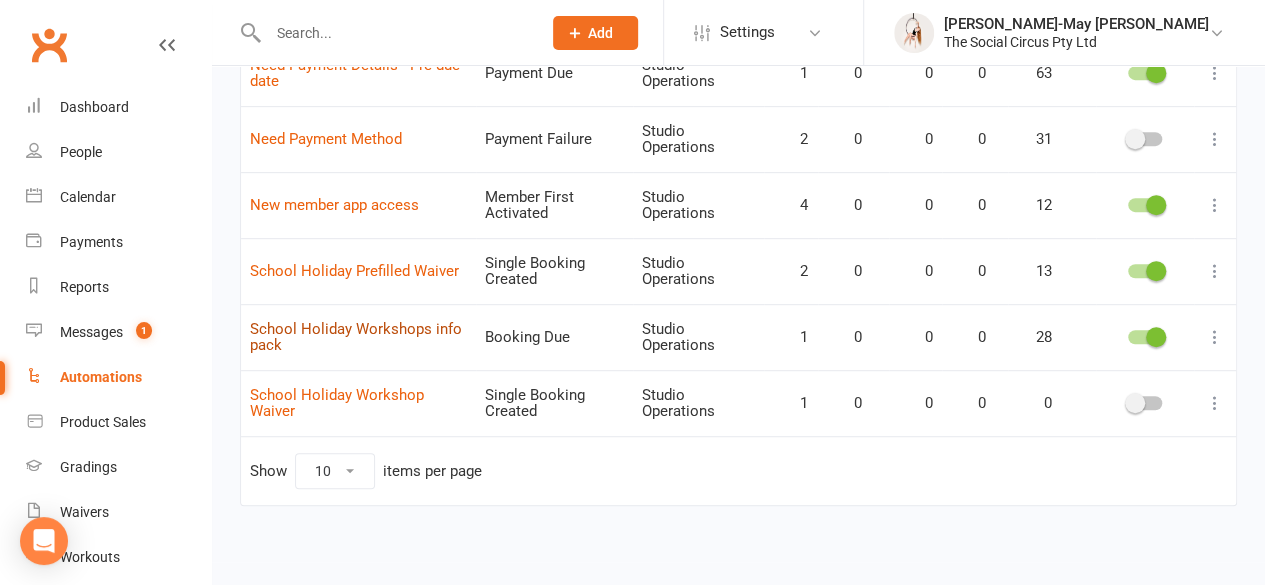 click on "School Holiday Workshops info pack" at bounding box center [356, 337] 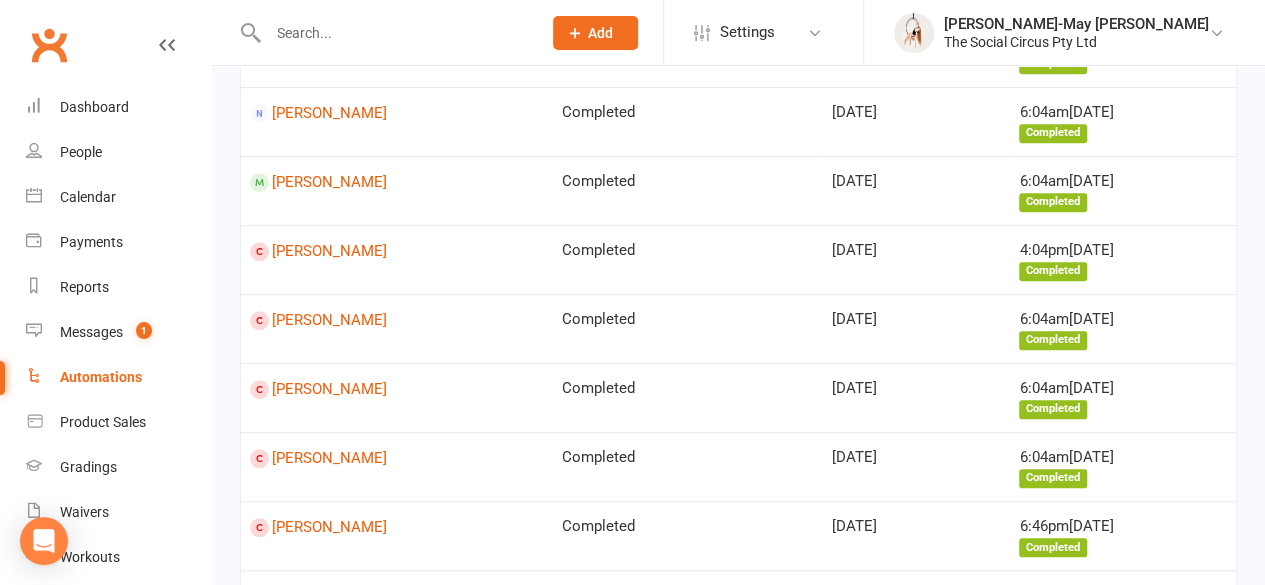 scroll, scrollTop: 0, scrollLeft: 0, axis: both 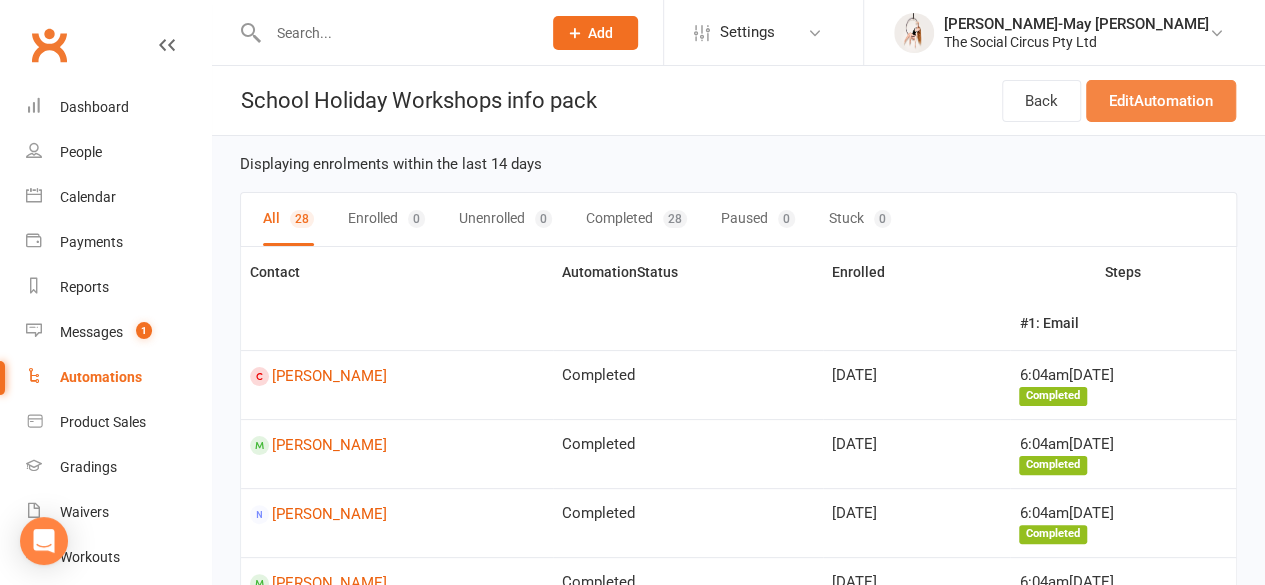 click on "Edit  Automation" at bounding box center (1161, 101) 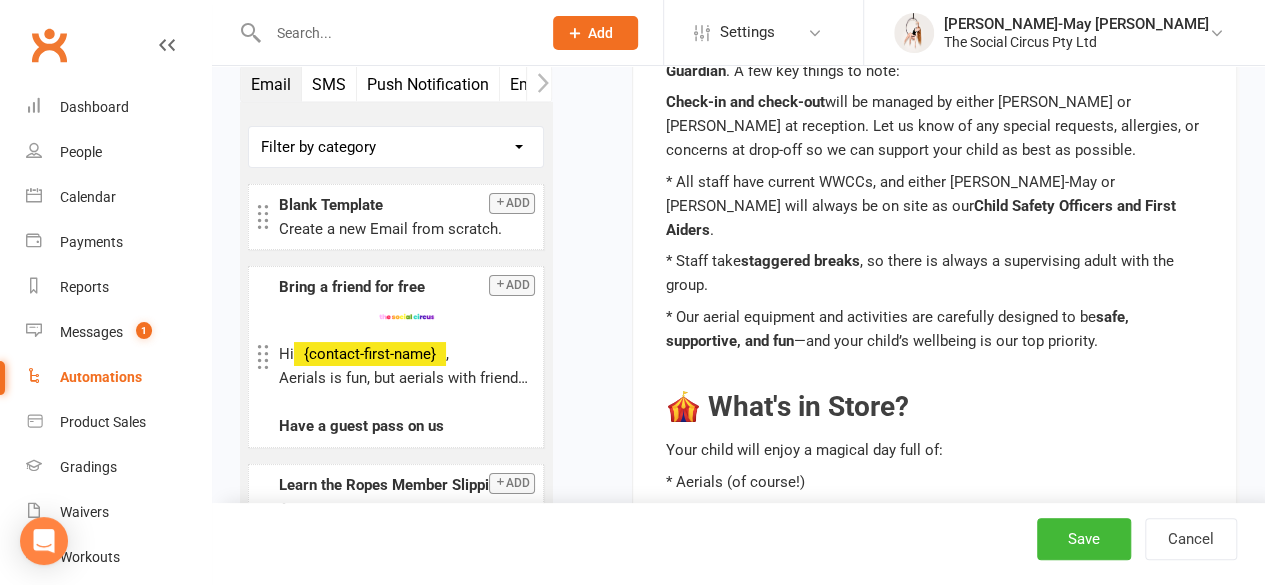scroll, scrollTop: 2166, scrollLeft: 0, axis: vertical 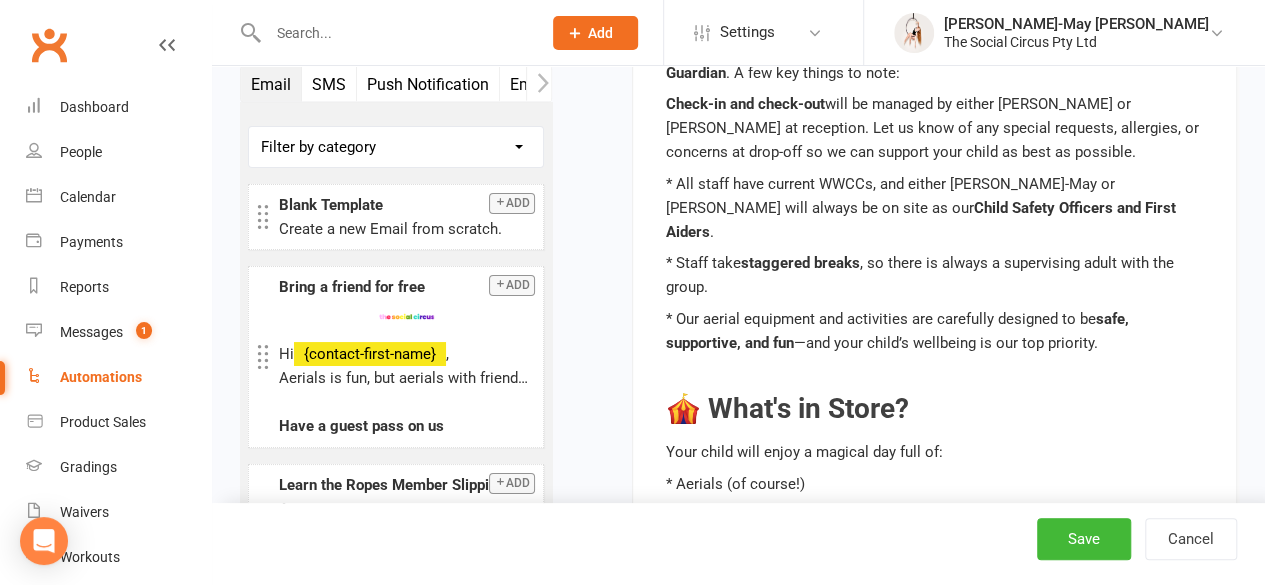 click on "SMS" at bounding box center (329, 84) 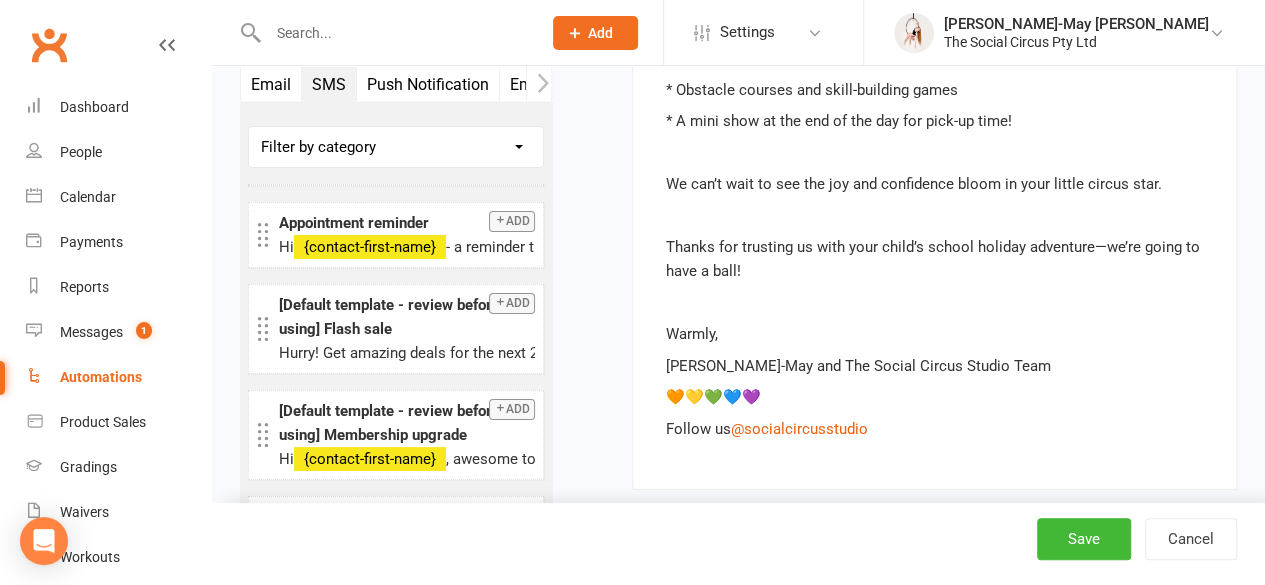 scroll, scrollTop: 2810, scrollLeft: 0, axis: vertical 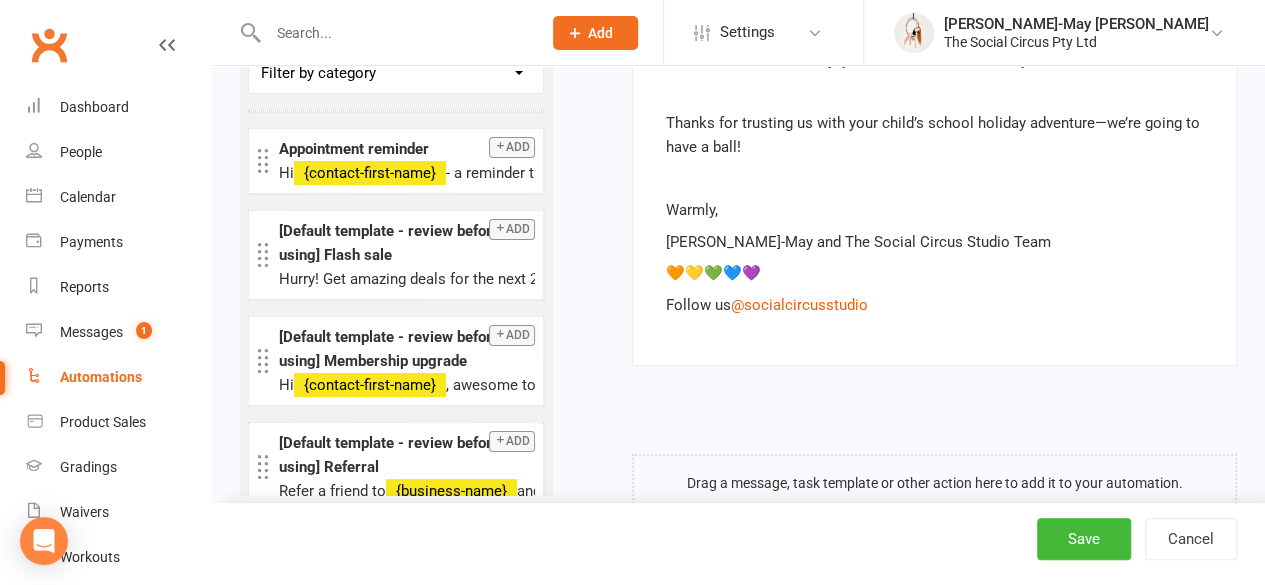 drag, startPoint x: 330, startPoint y: 209, endPoint x: 676, endPoint y: 437, distance: 414.36697 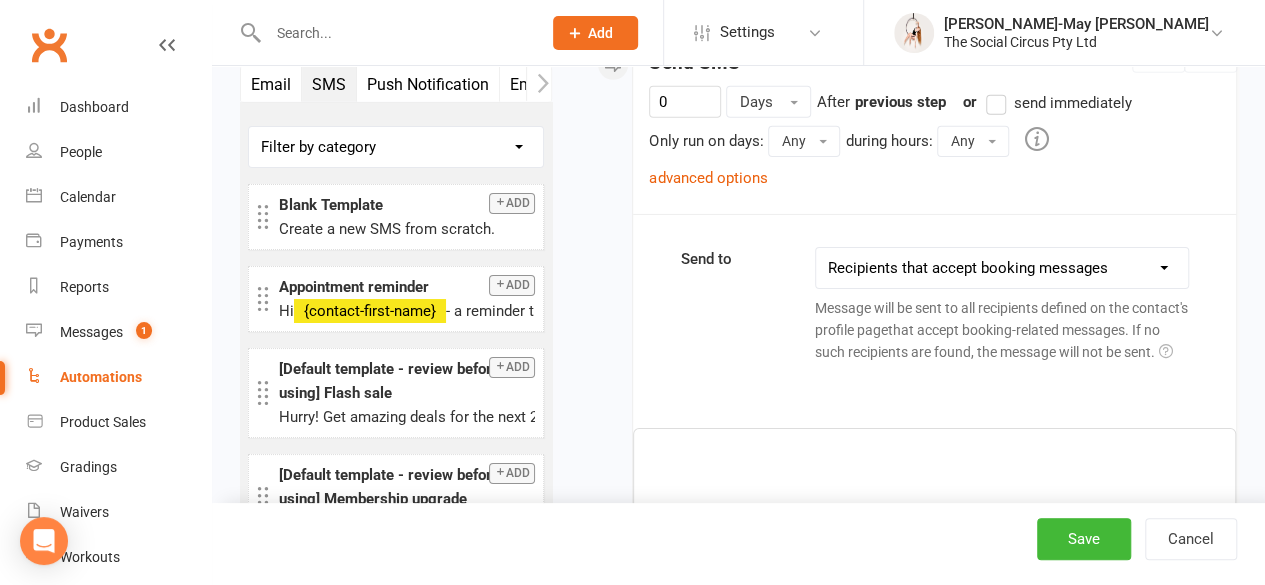 scroll, scrollTop: 3178, scrollLeft: 0, axis: vertical 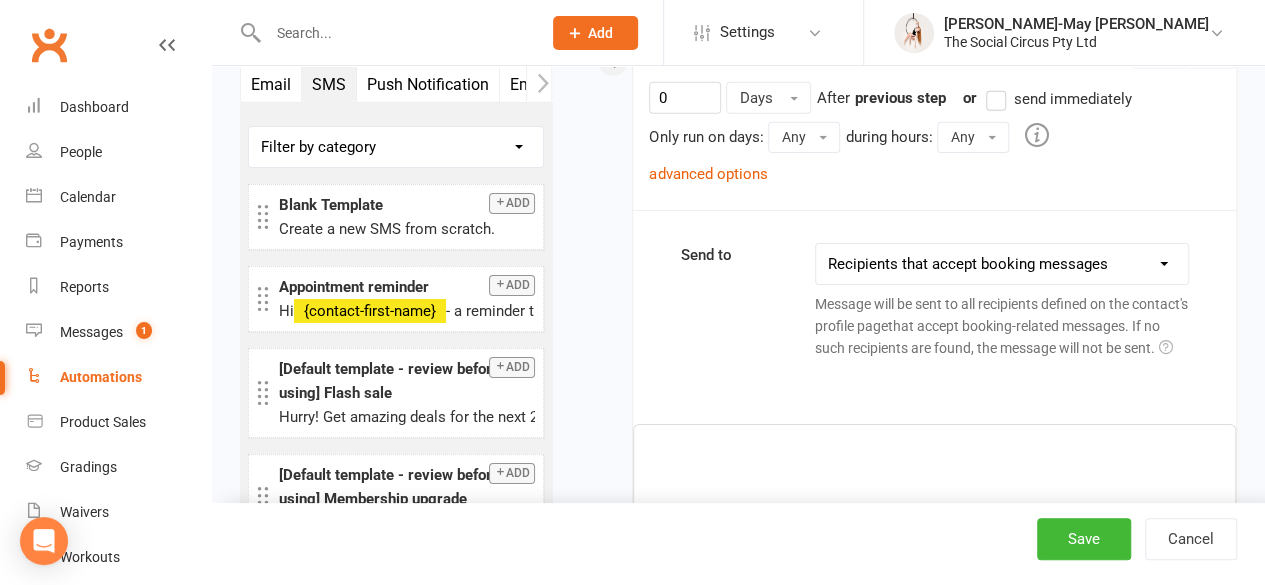 click on "﻿" at bounding box center [934, 575] 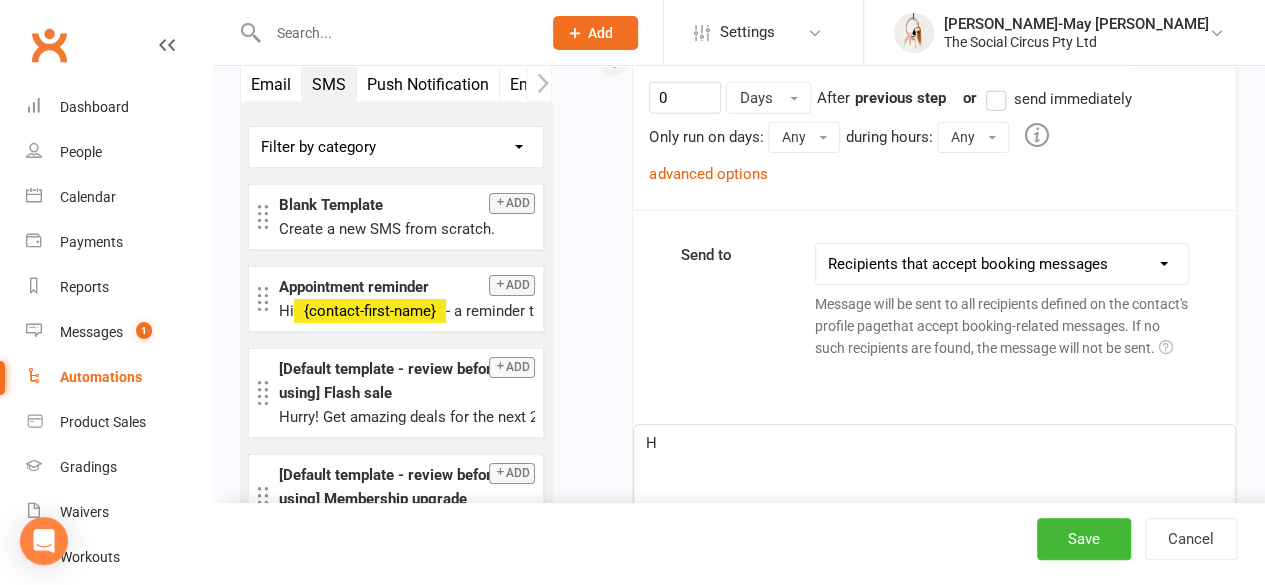 type 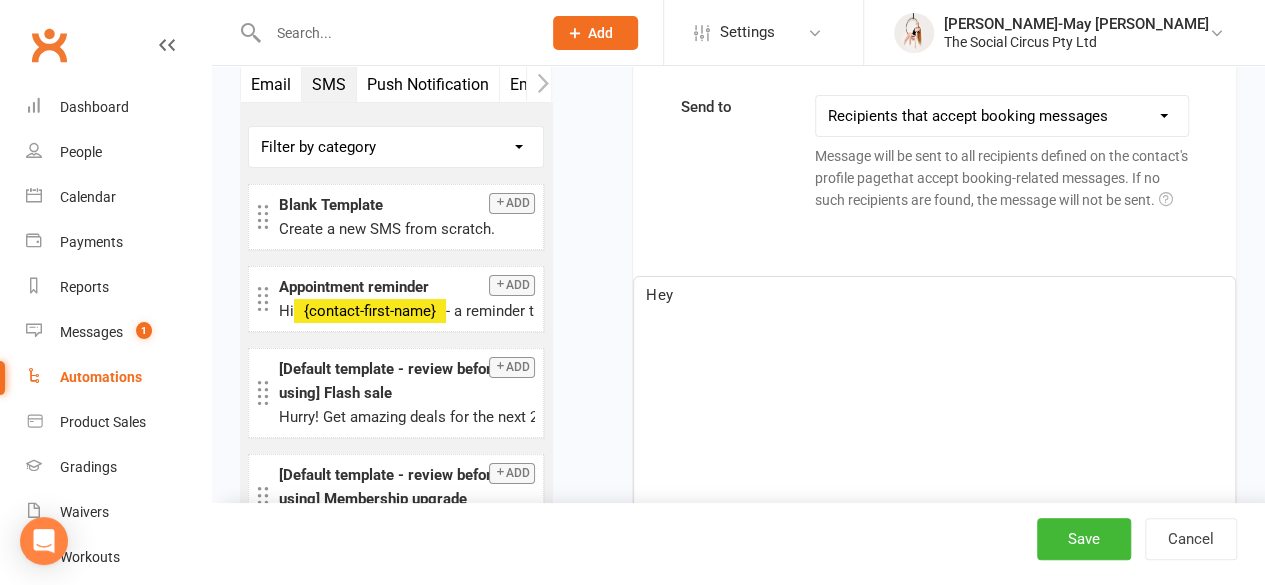 scroll, scrollTop: 3326, scrollLeft: 0, axis: vertical 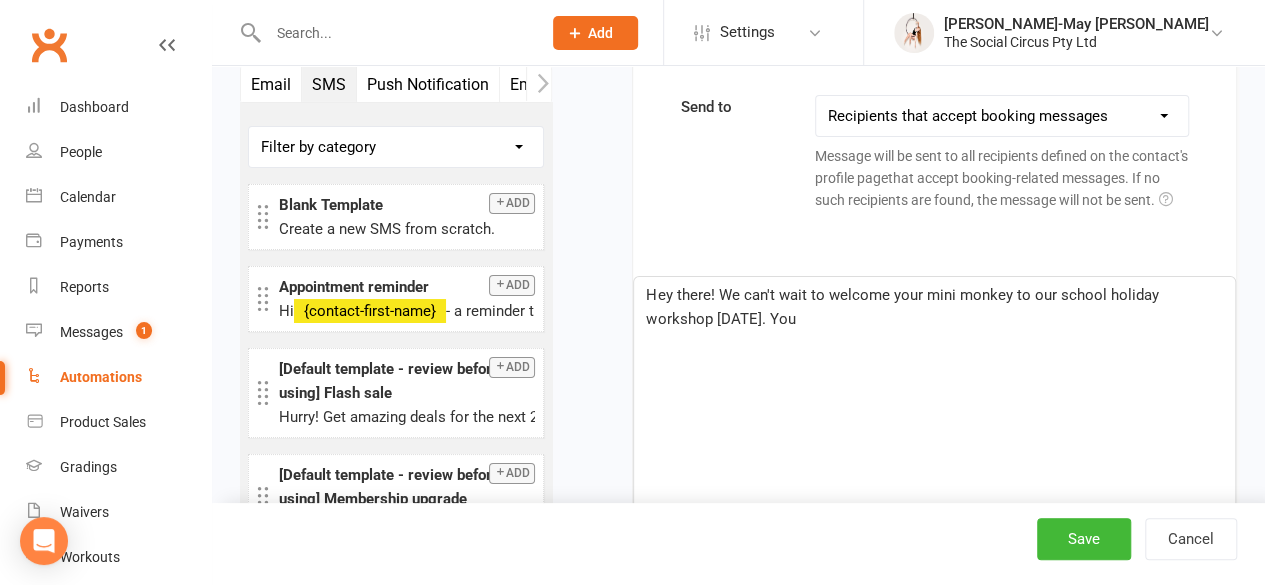 click at bounding box center [394, 33] 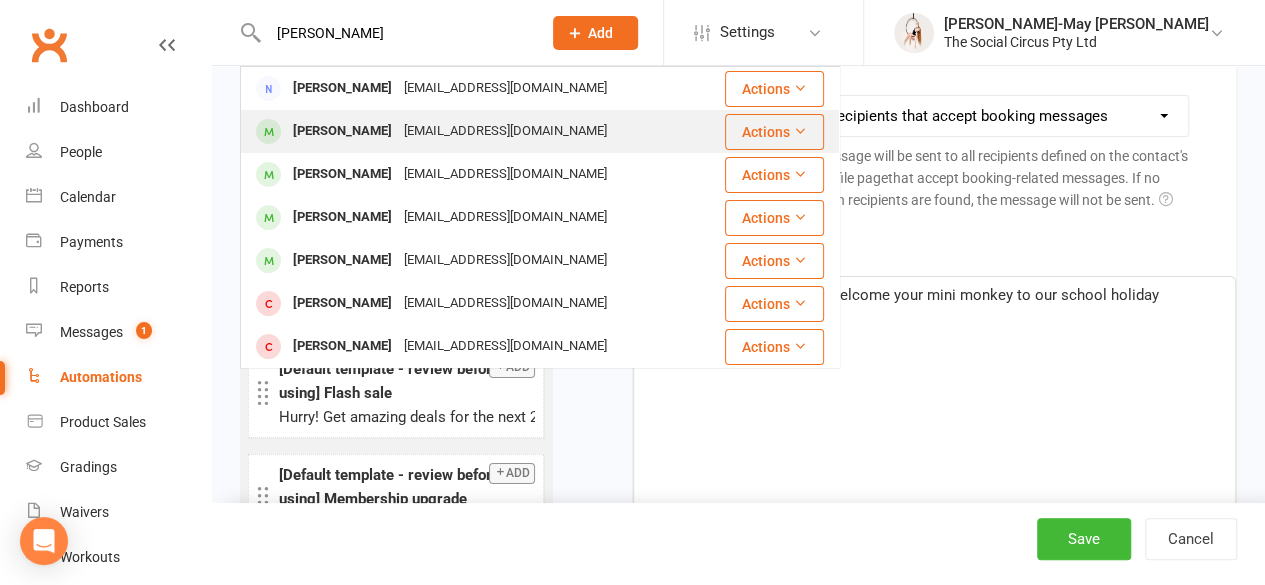 type on "[PERSON_NAME]" 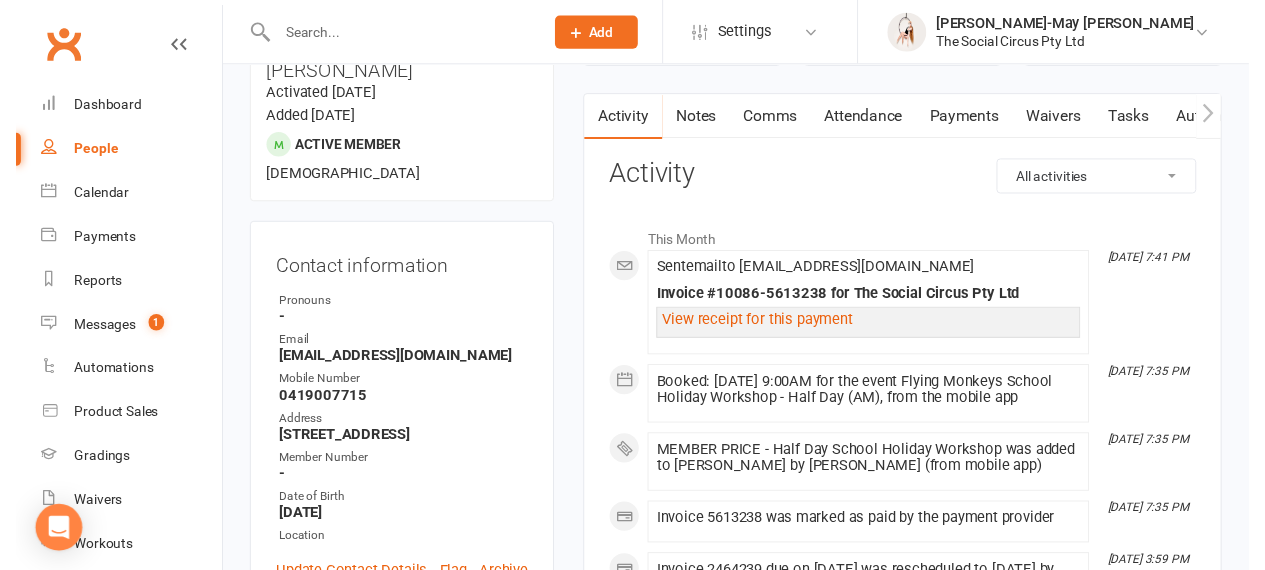 scroll, scrollTop: 0, scrollLeft: 0, axis: both 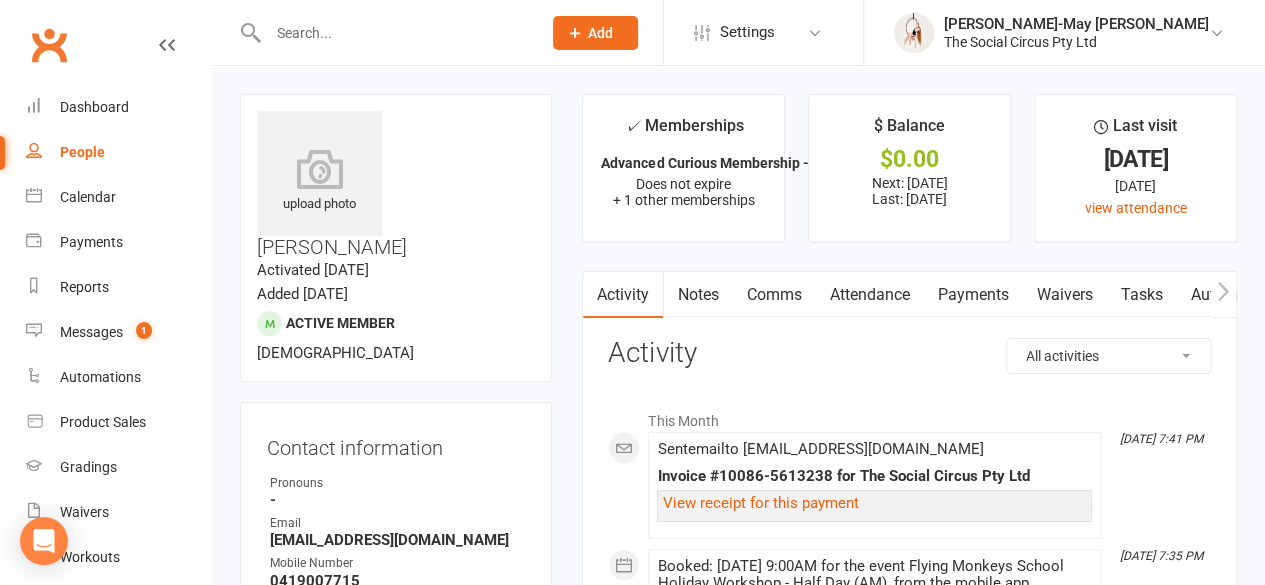click at bounding box center [394, 33] 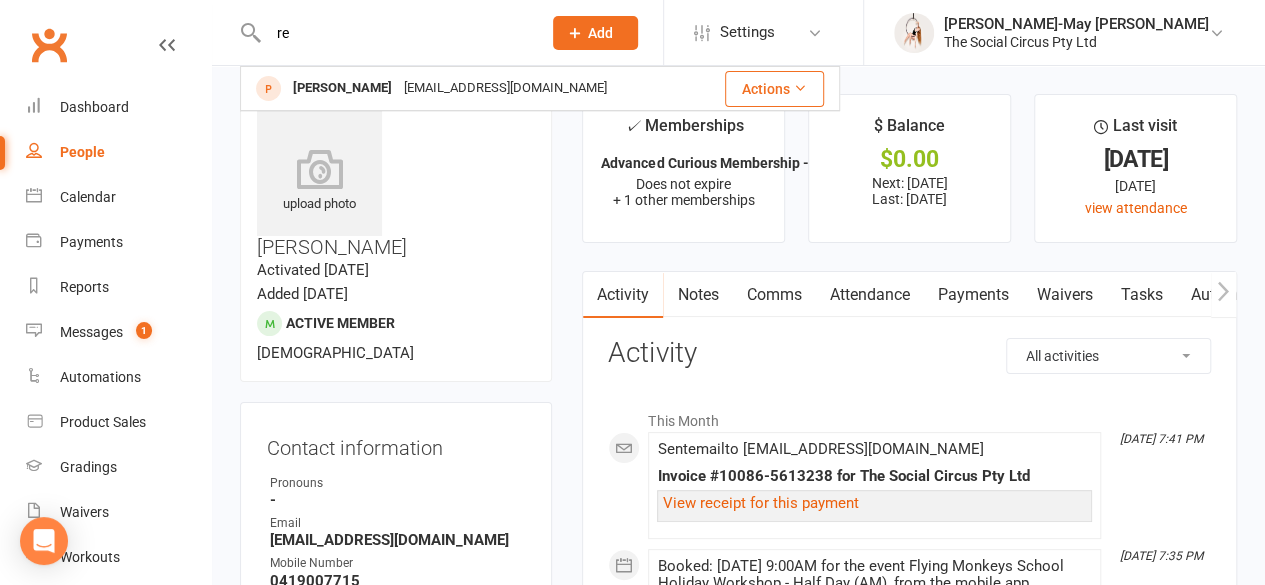 type on "r" 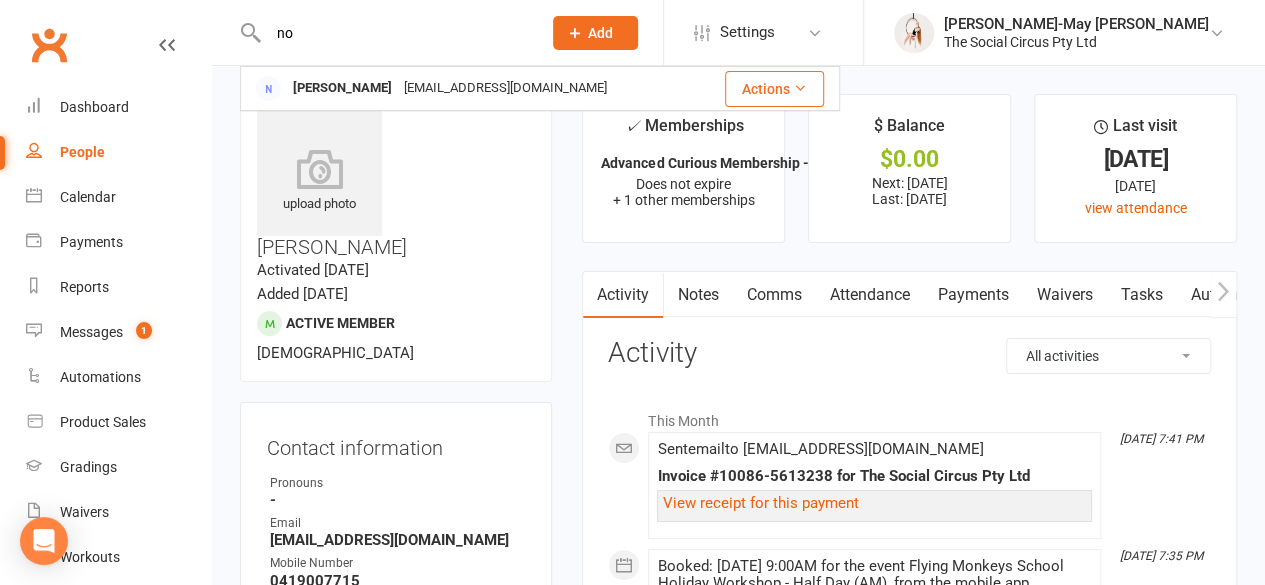 type on "n" 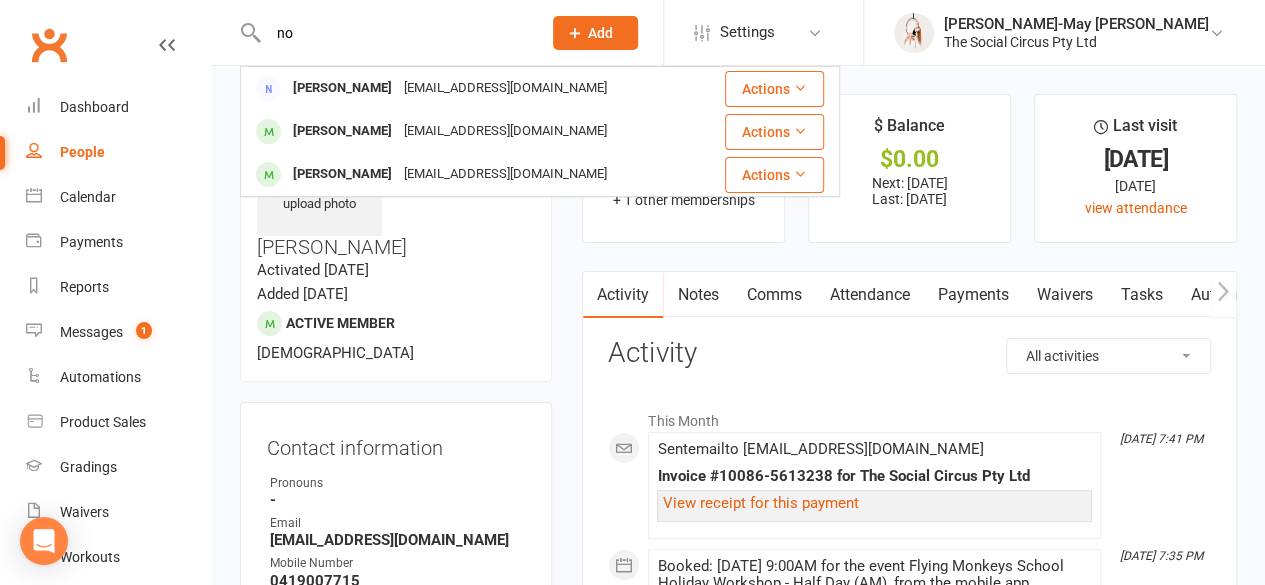 type on "n" 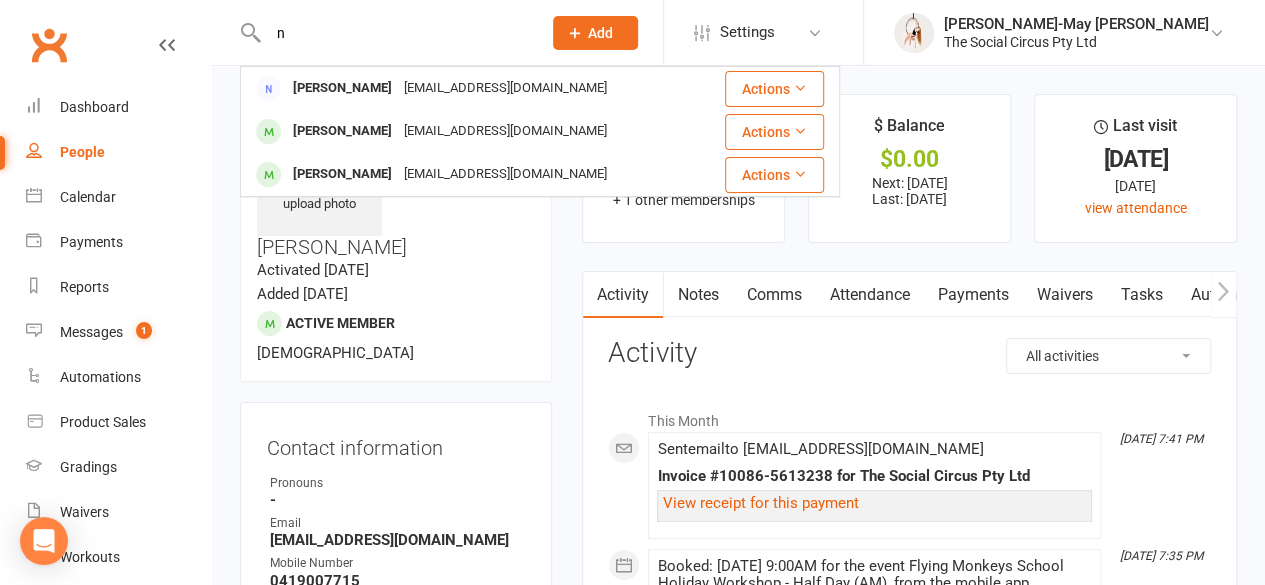 type 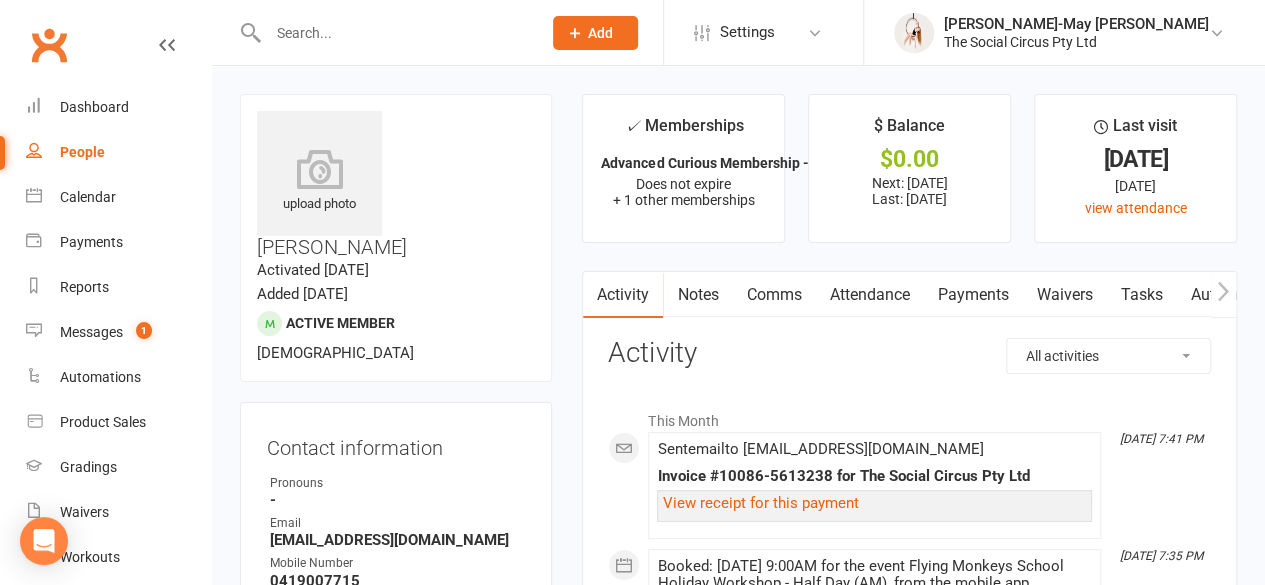 click on "Add" 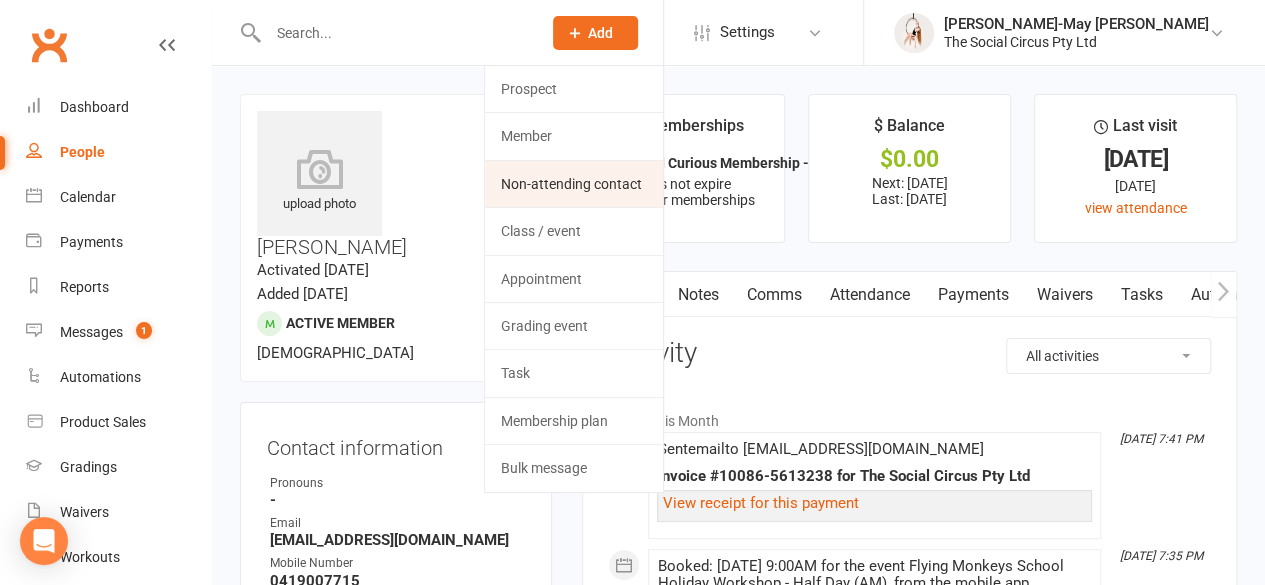 click on "Non-attending contact" 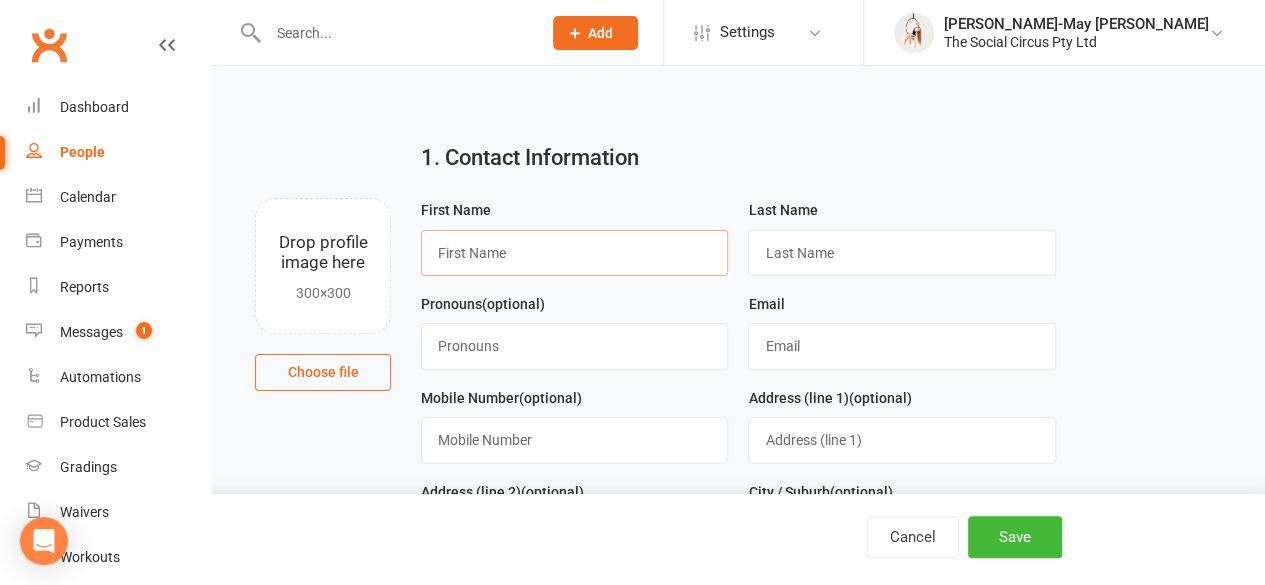 click at bounding box center [574, 253] 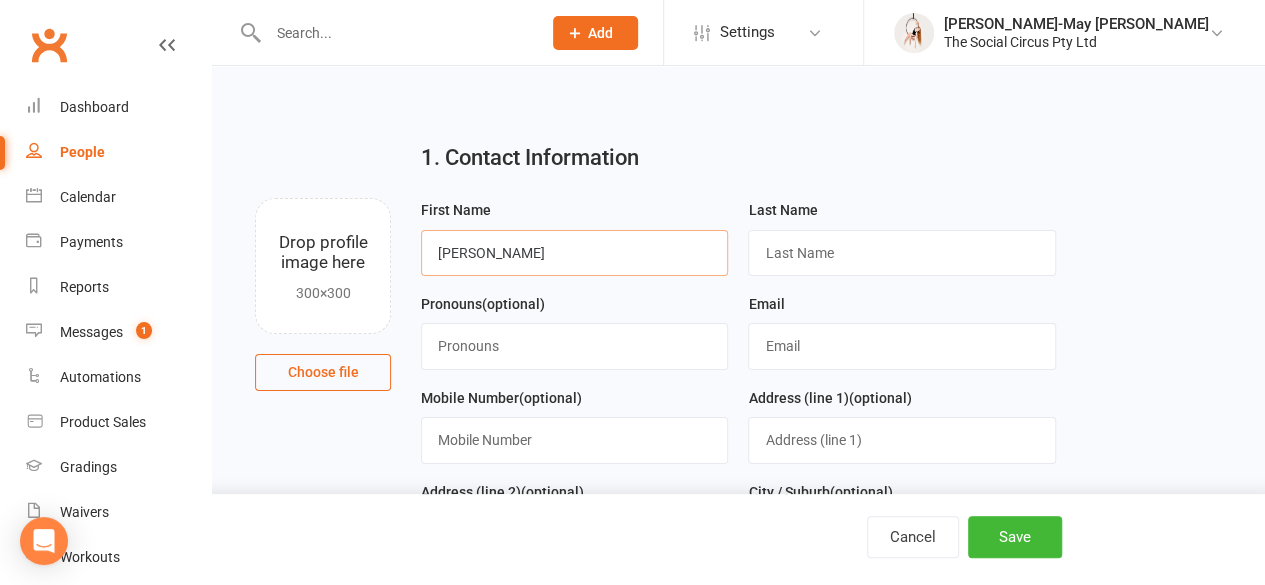 type on "[PERSON_NAME]" 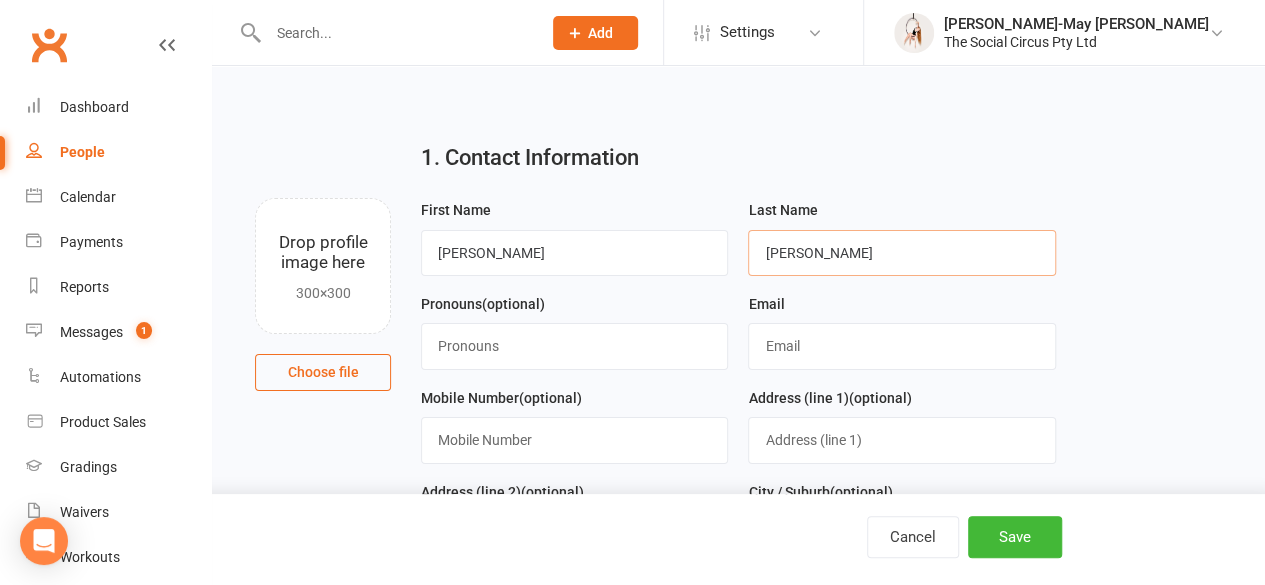 type on "[PERSON_NAME]" 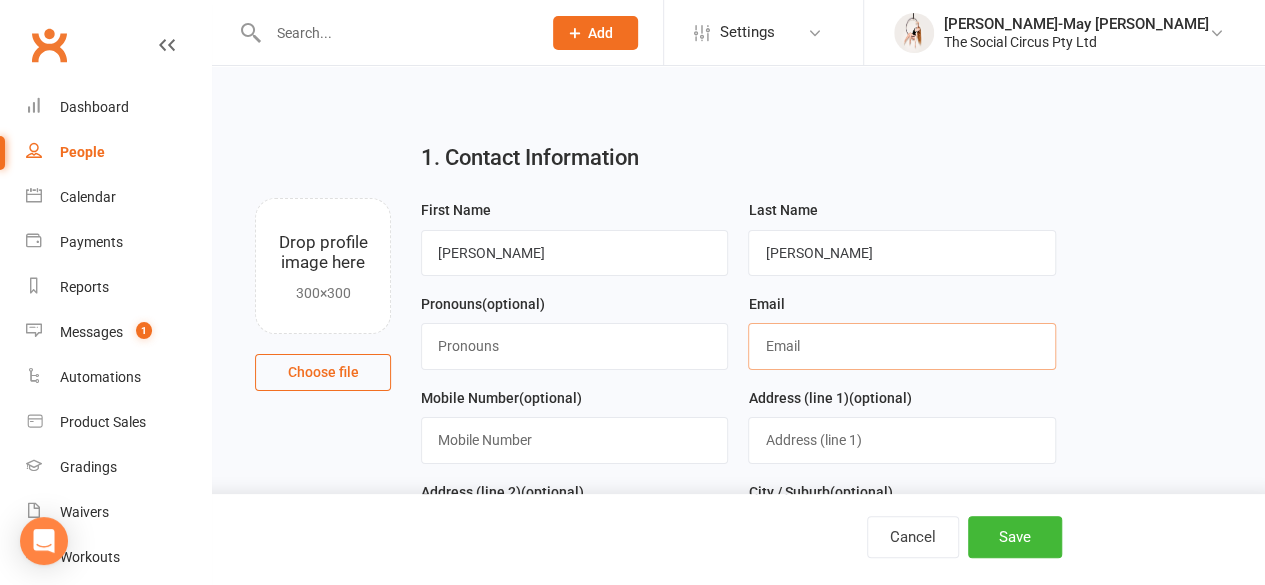 paste on "[EMAIL_ADDRESS][DOMAIN_NAME]" 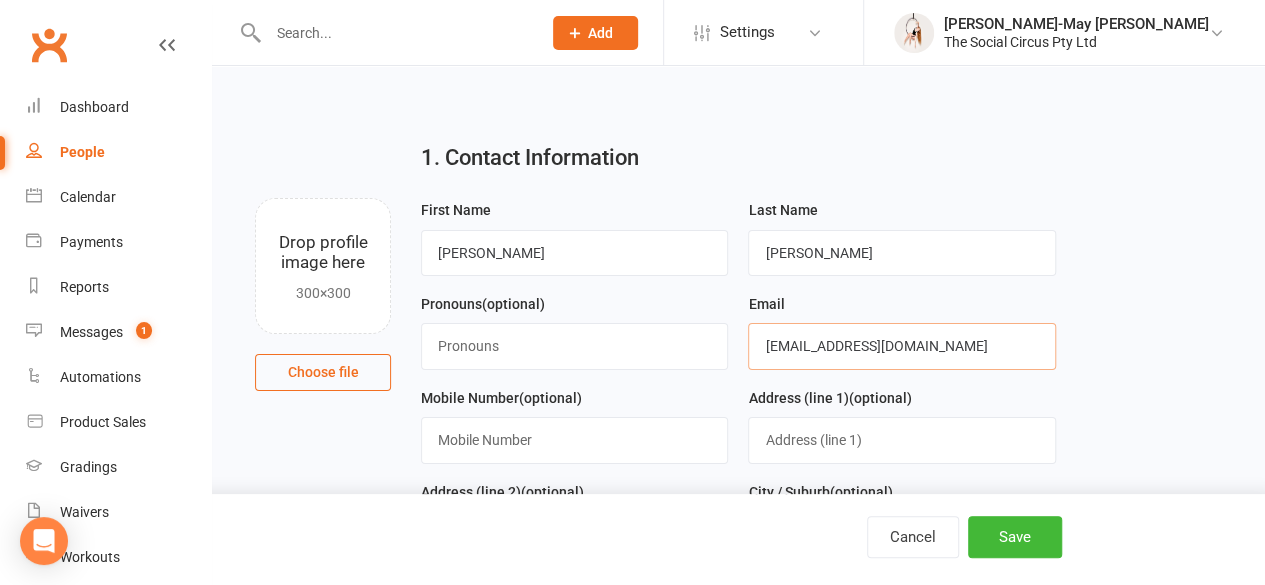 type on "[EMAIL_ADDRESS][DOMAIN_NAME]" 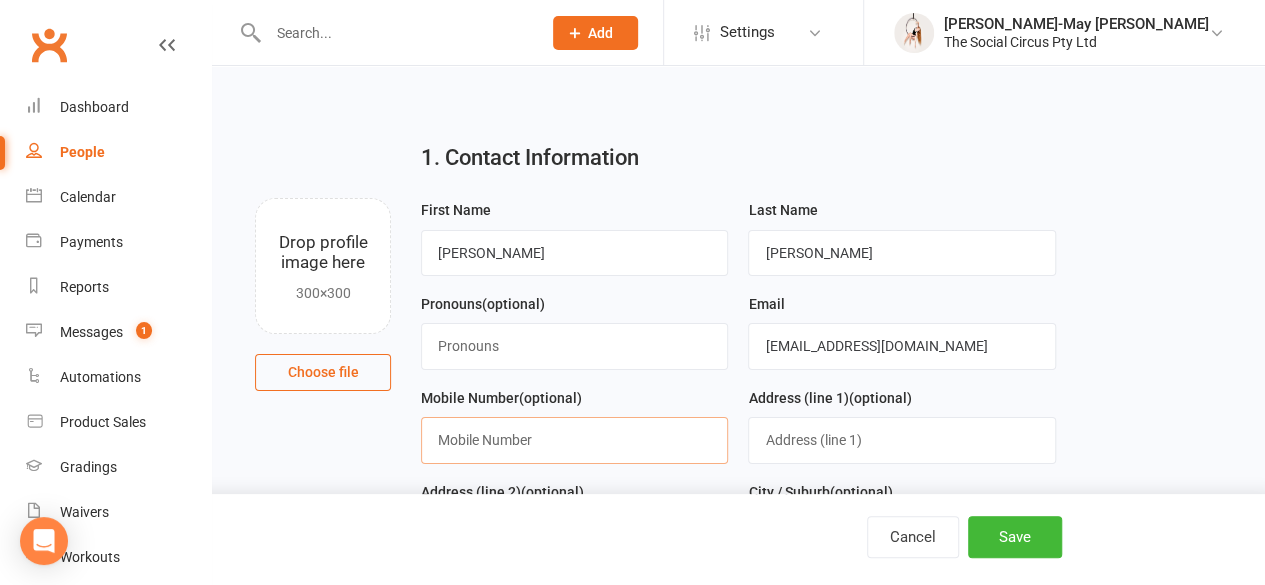 click at bounding box center [574, 440] 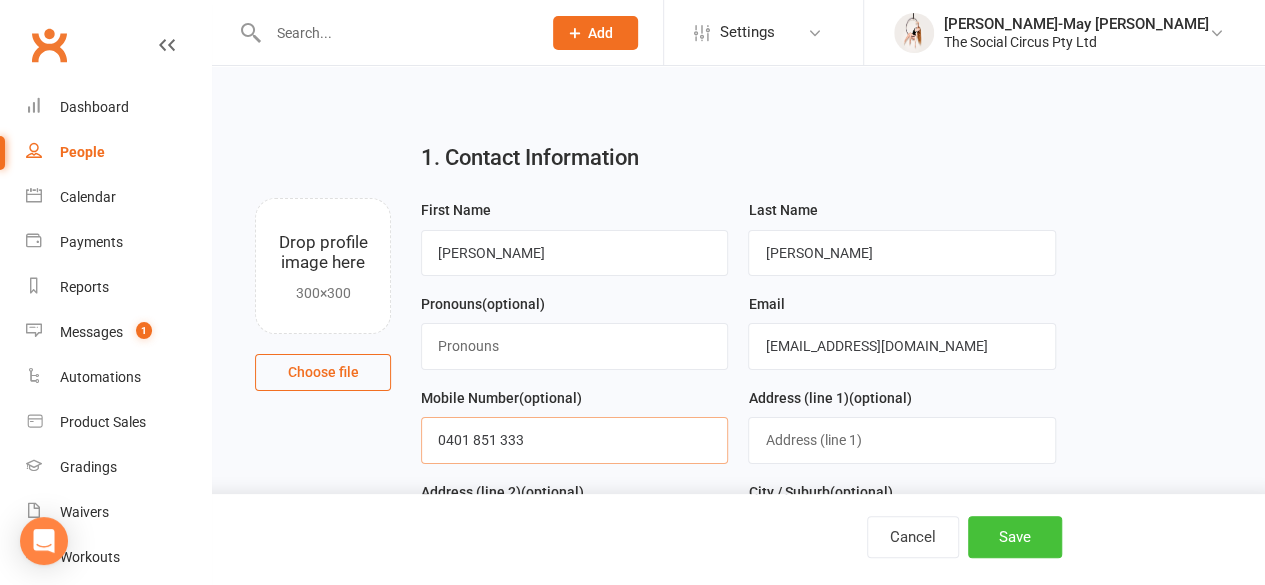 type on "0401 851 333" 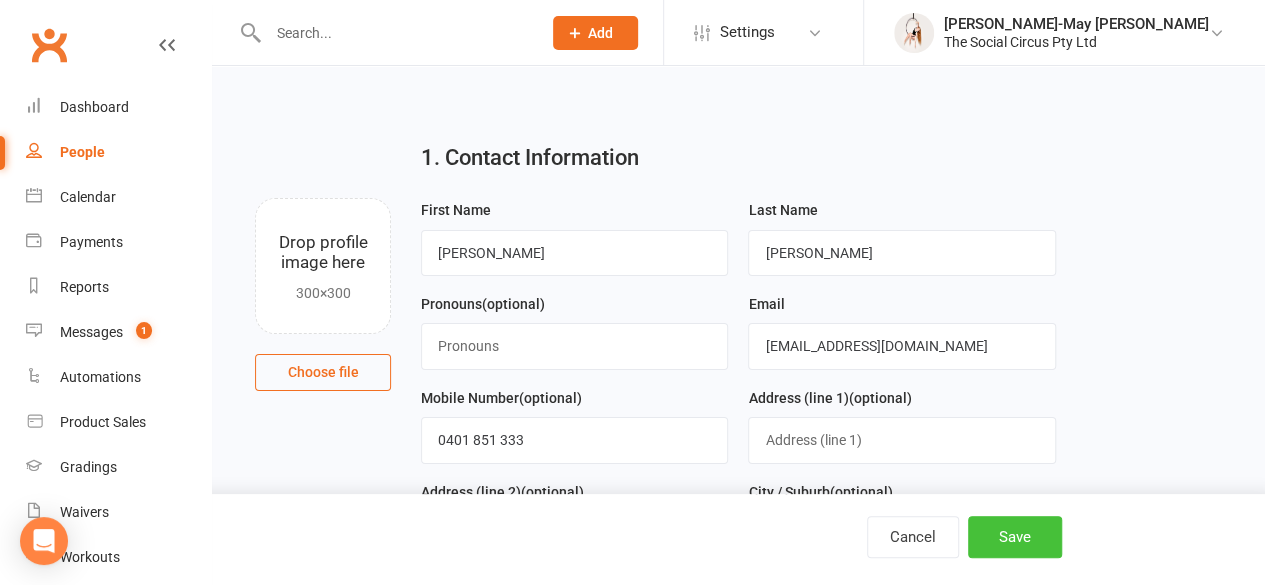 click on "Save" at bounding box center [1015, 537] 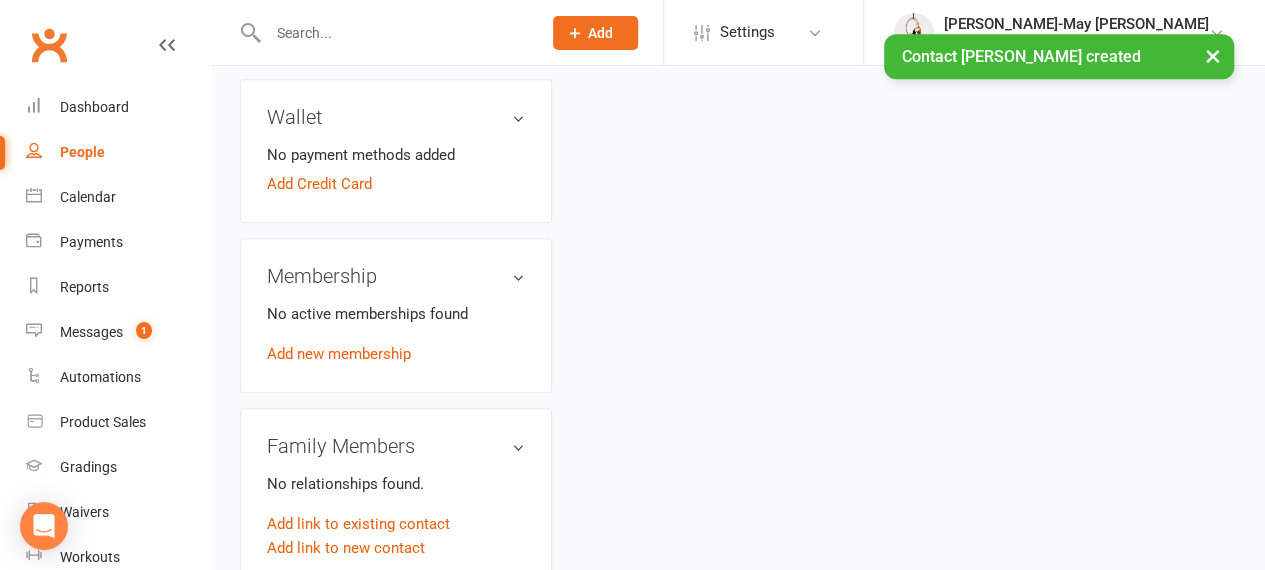scroll, scrollTop: 724, scrollLeft: 0, axis: vertical 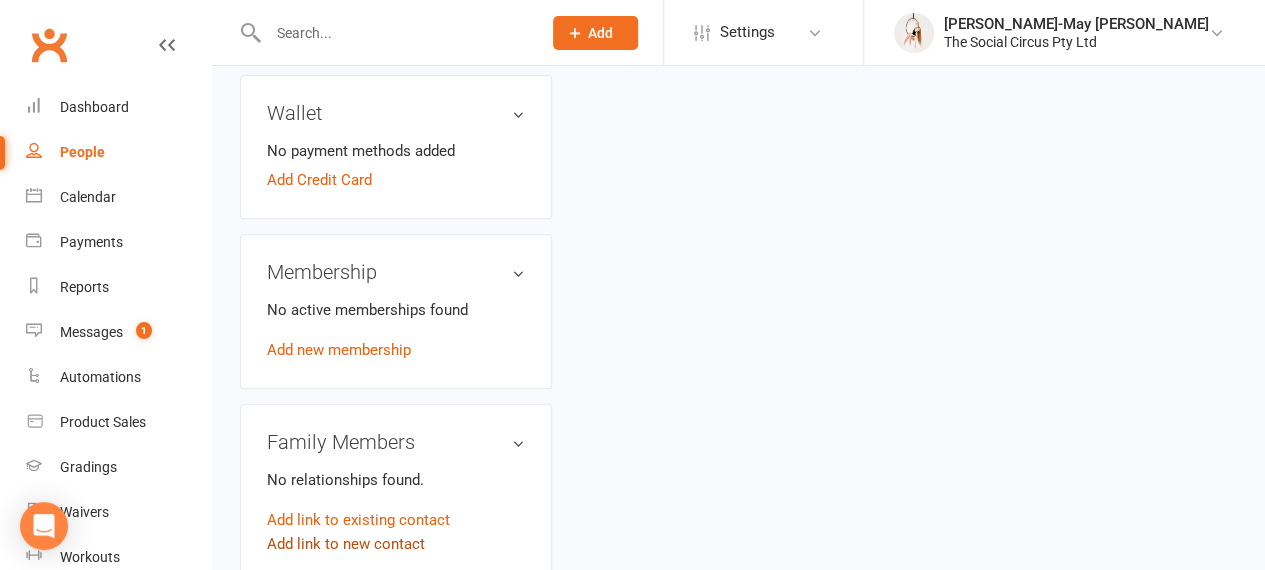 click on "Add link to new contact" at bounding box center [346, 544] 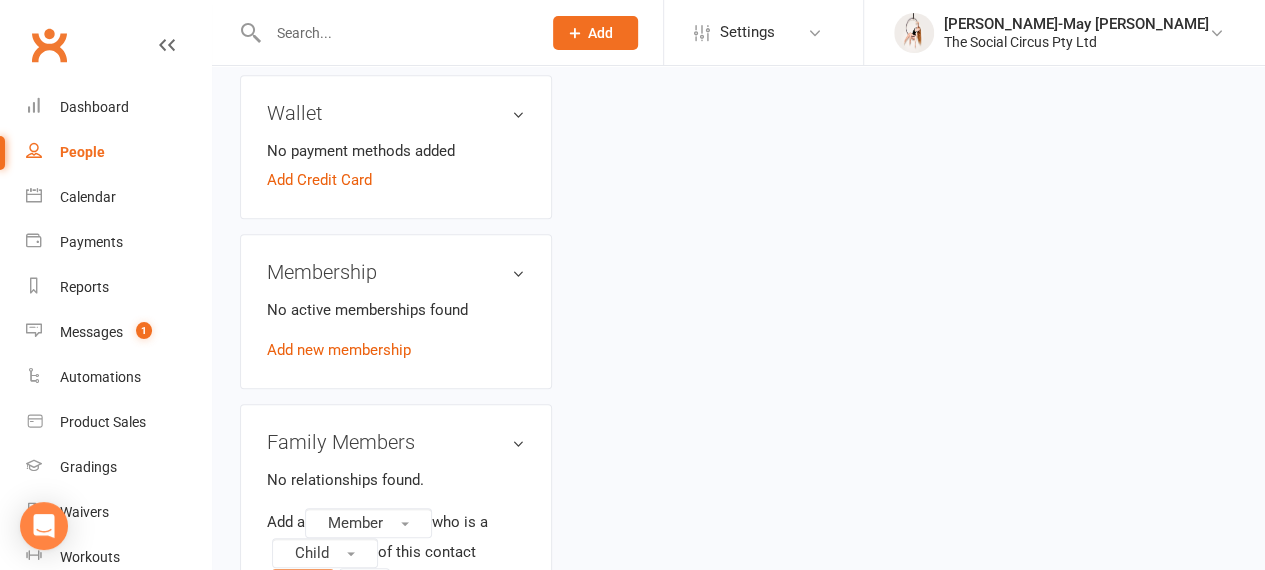 click on "Continue" at bounding box center (303, 581) 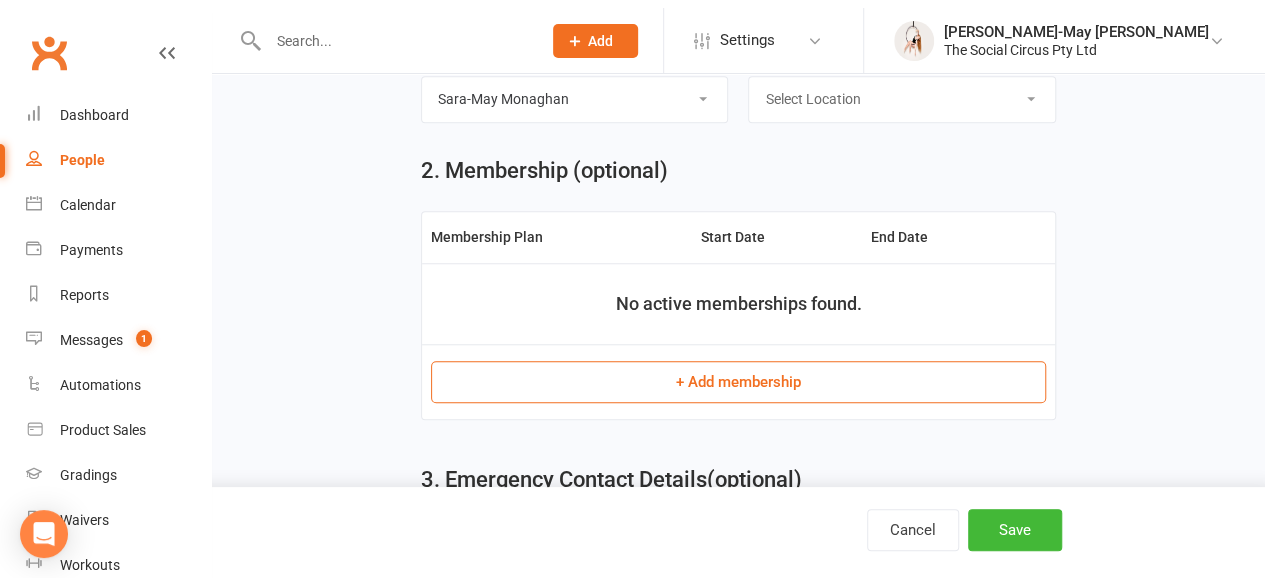 scroll, scrollTop: 0, scrollLeft: 0, axis: both 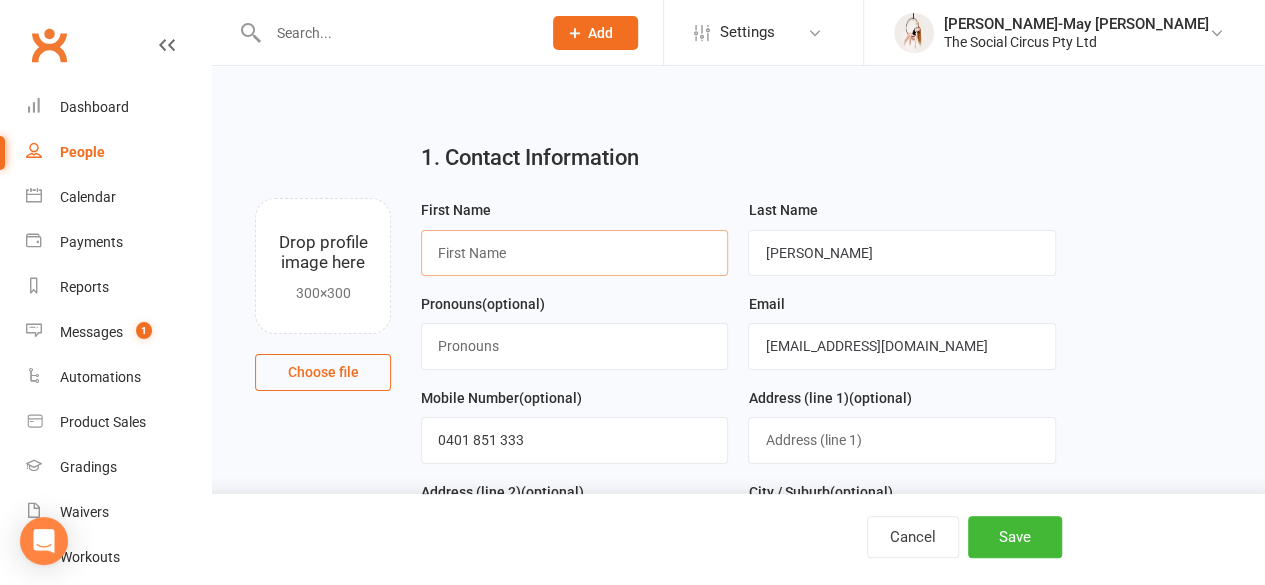 click at bounding box center [574, 253] 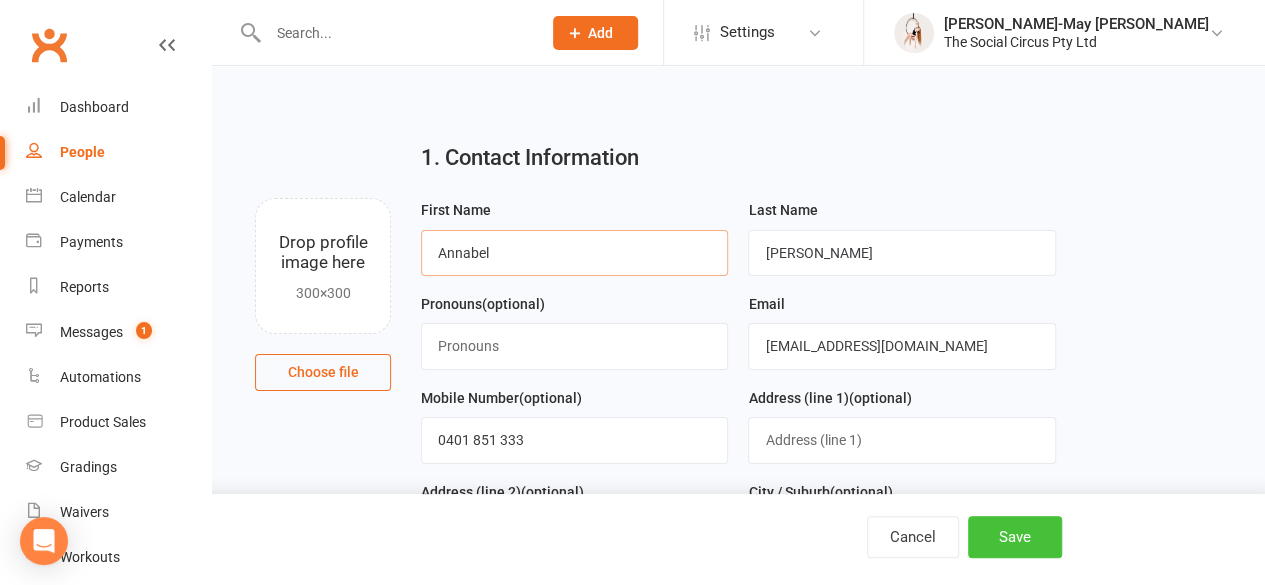 type on "Annabel" 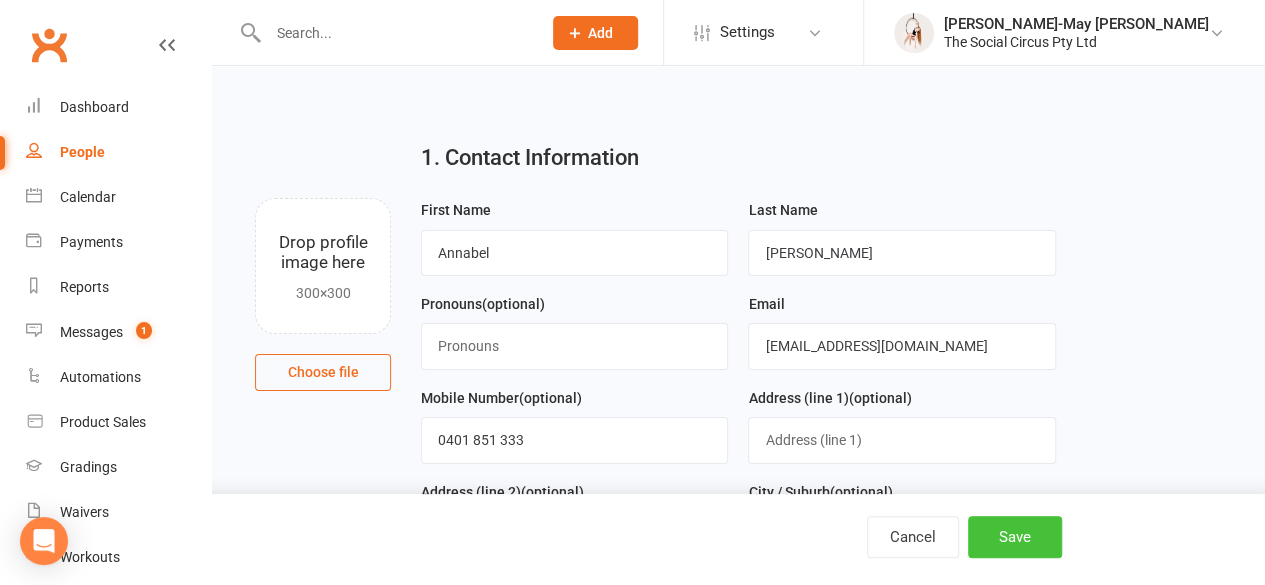 click on "Save" at bounding box center (1015, 537) 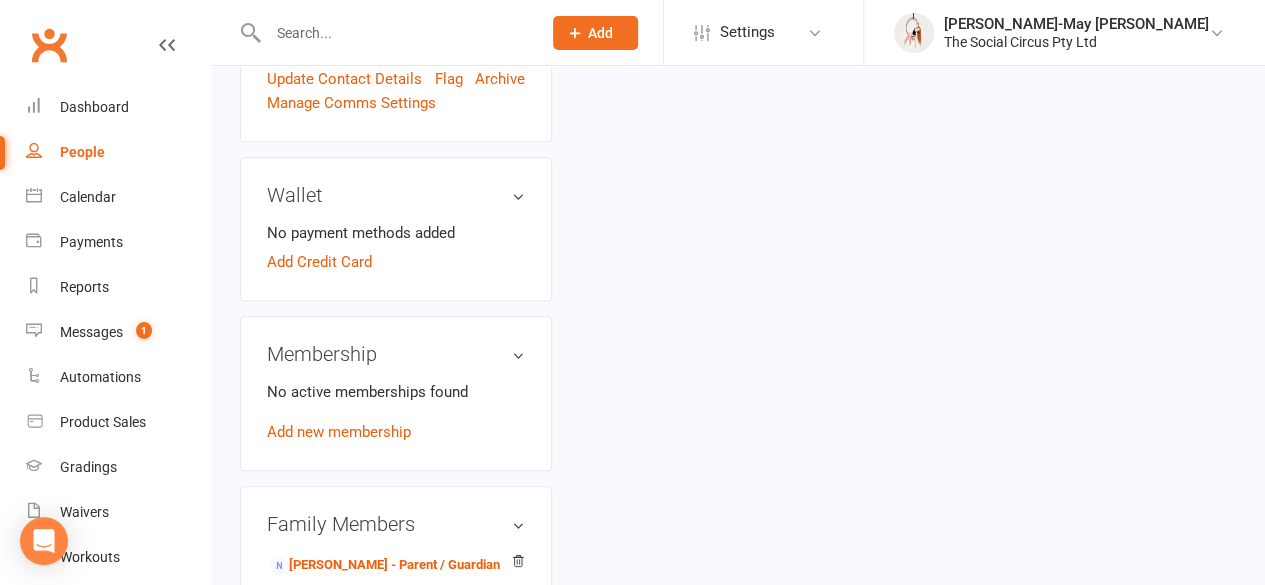 scroll, scrollTop: 683, scrollLeft: 0, axis: vertical 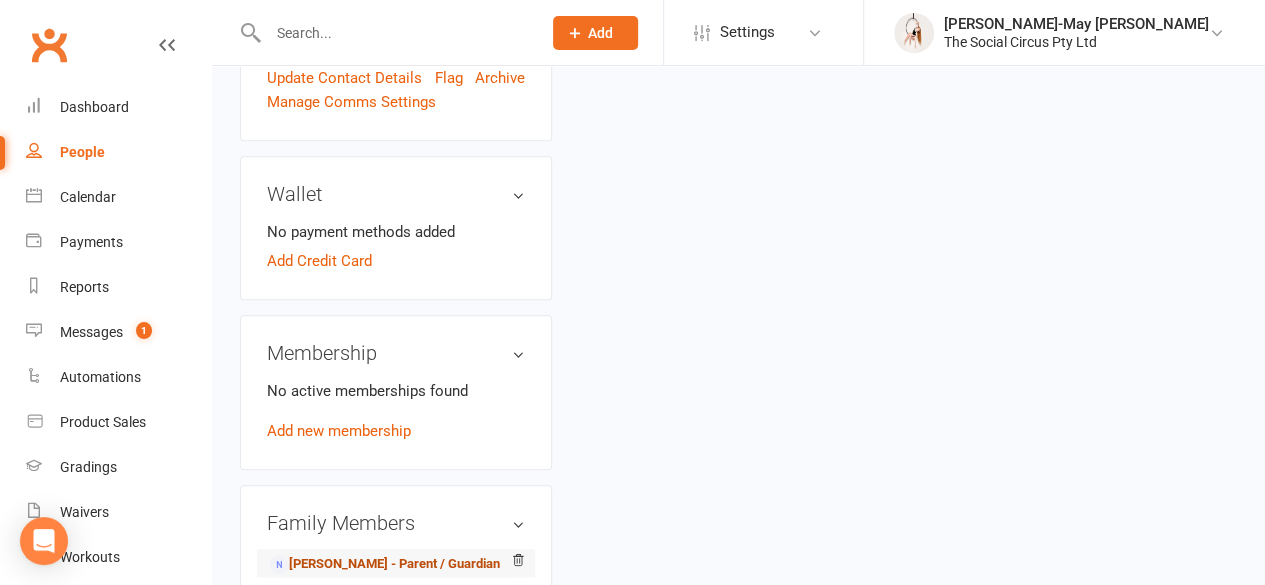 click on "[PERSON_NAME] - Parent / Guardian" at bounding box center (385, 564) 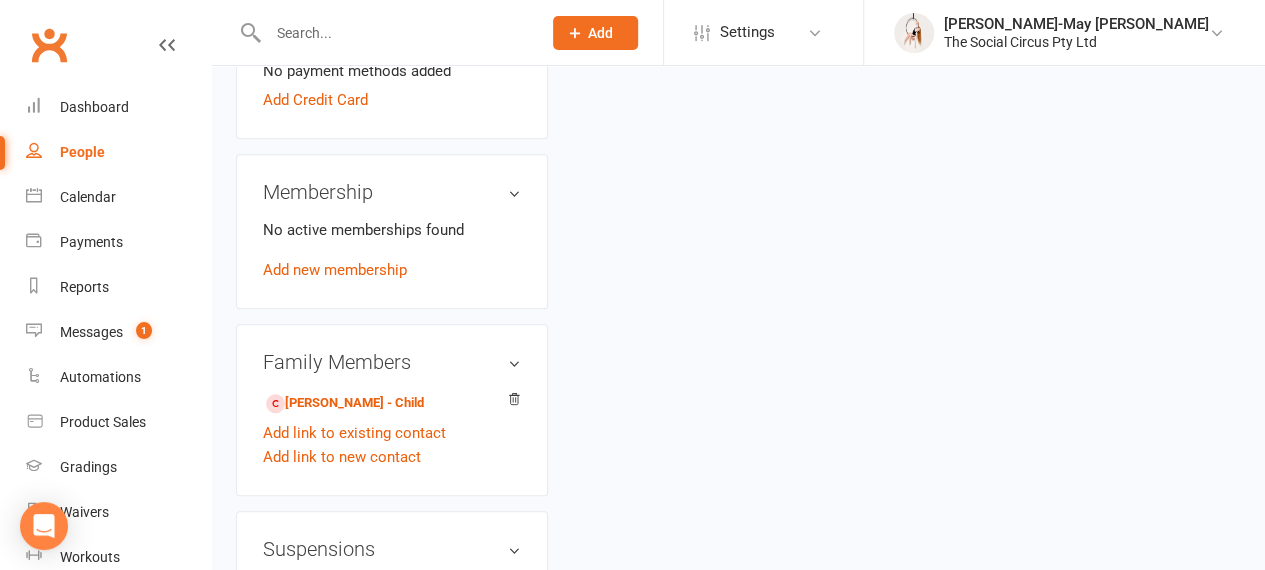 scroll, scrollTop: 806, scrollLeft: 4, axis: both 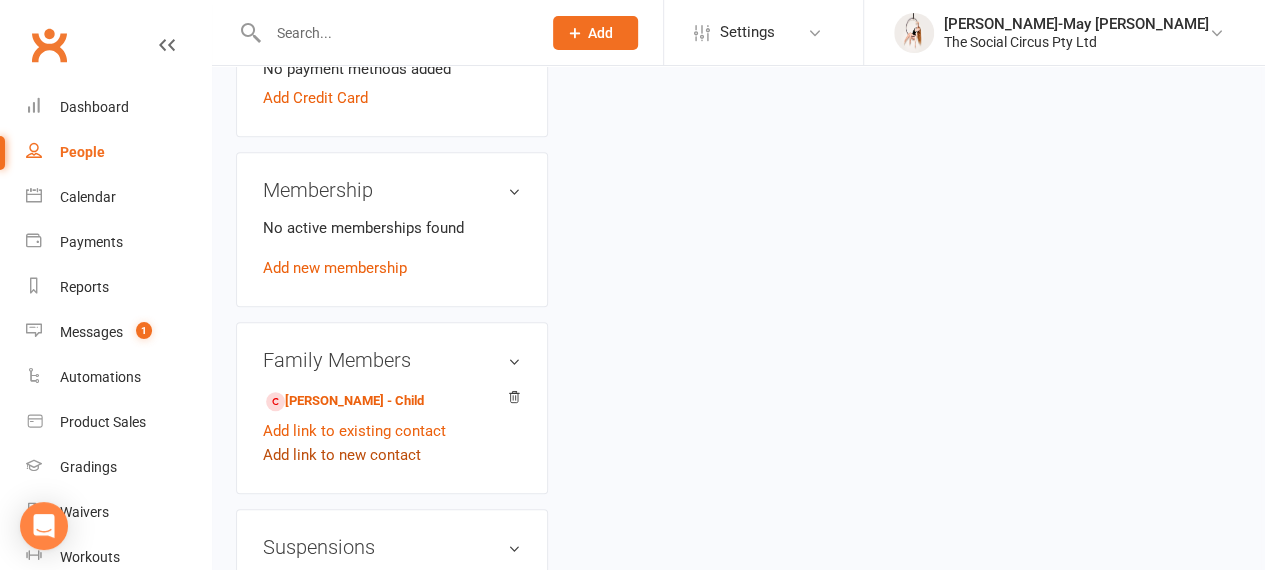 click on "Add link to new contact" at bounding box center (342, 455) 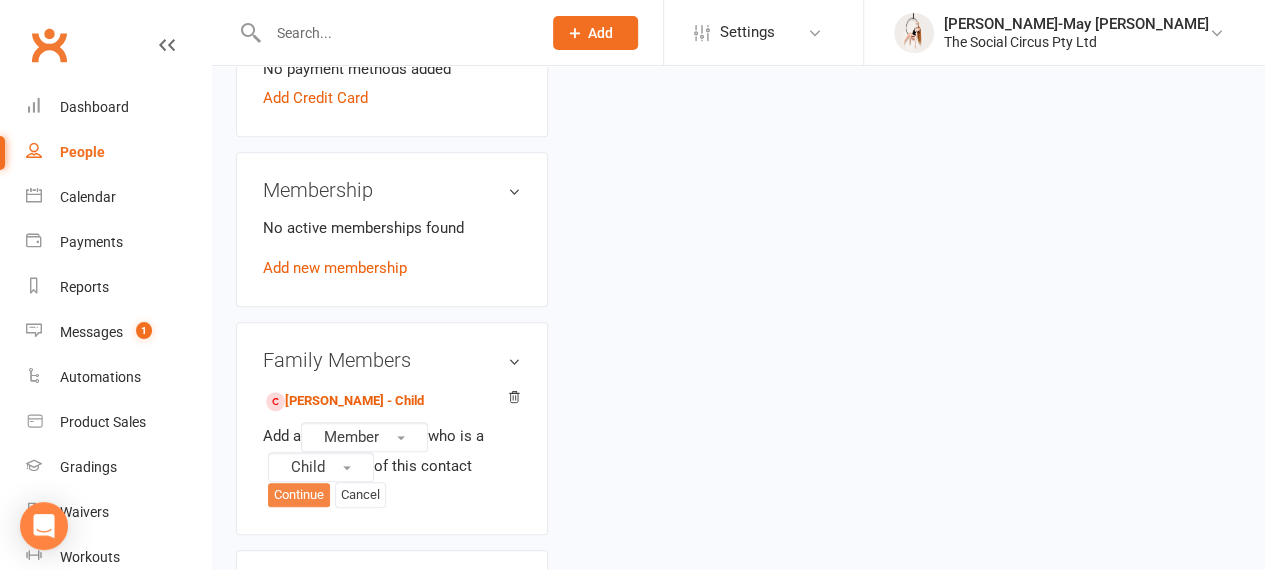 click on "Continue" at bounding box center [299, 495] 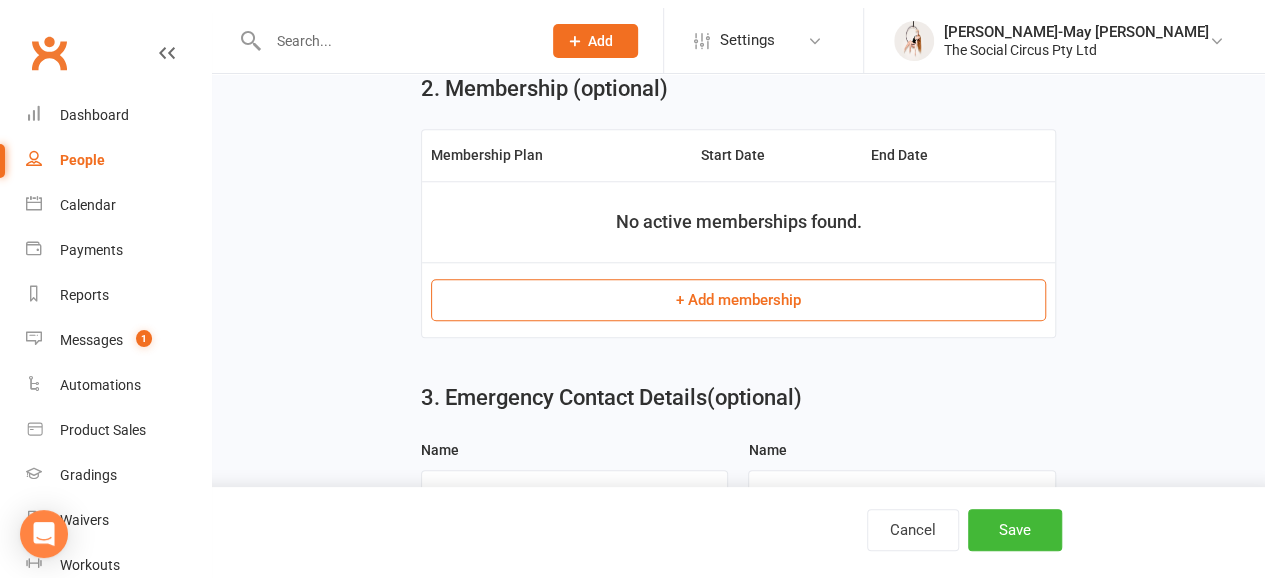 scroll, scrollTop: 0, scrollLeft: 0, axis: both 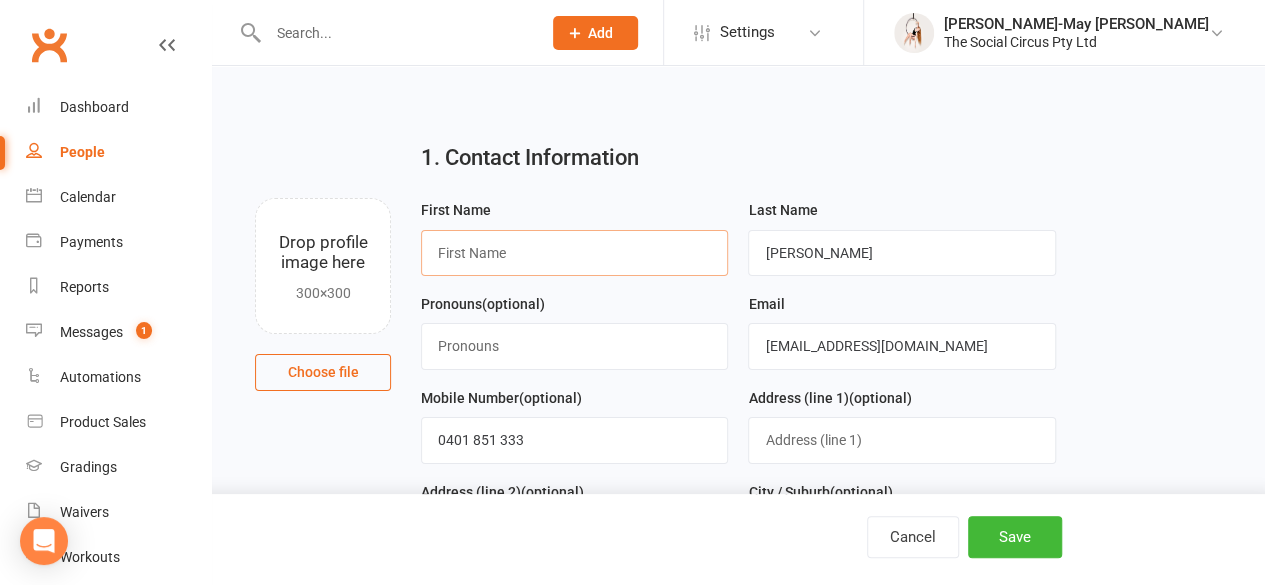 click at bounding box center (574, 253) 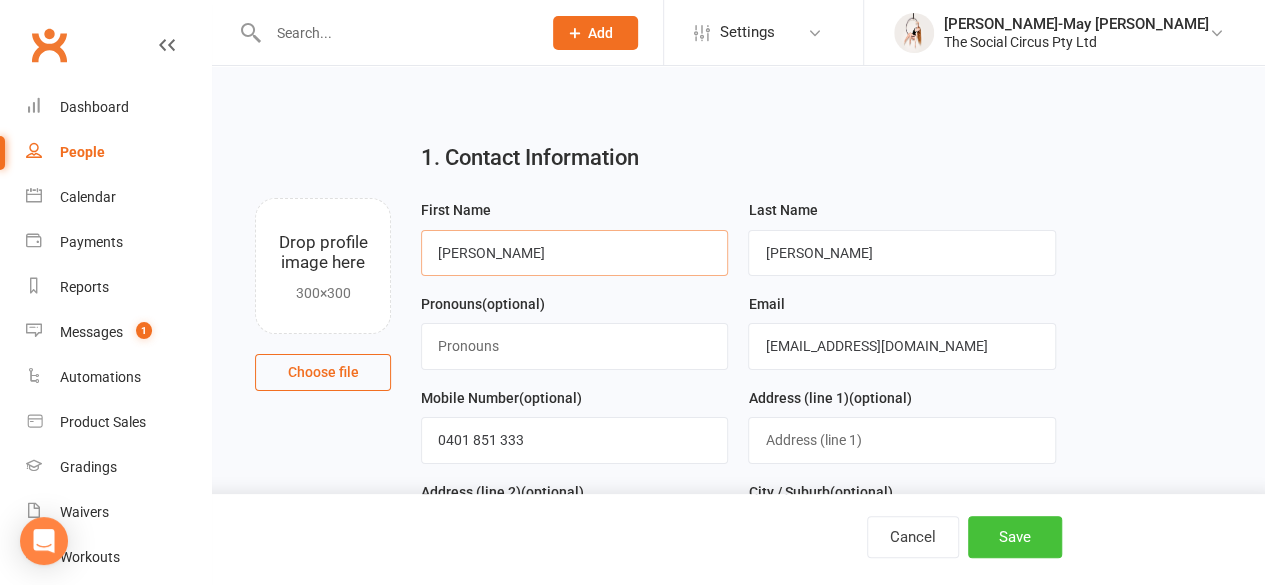 type on "[PERSON_NAME]" 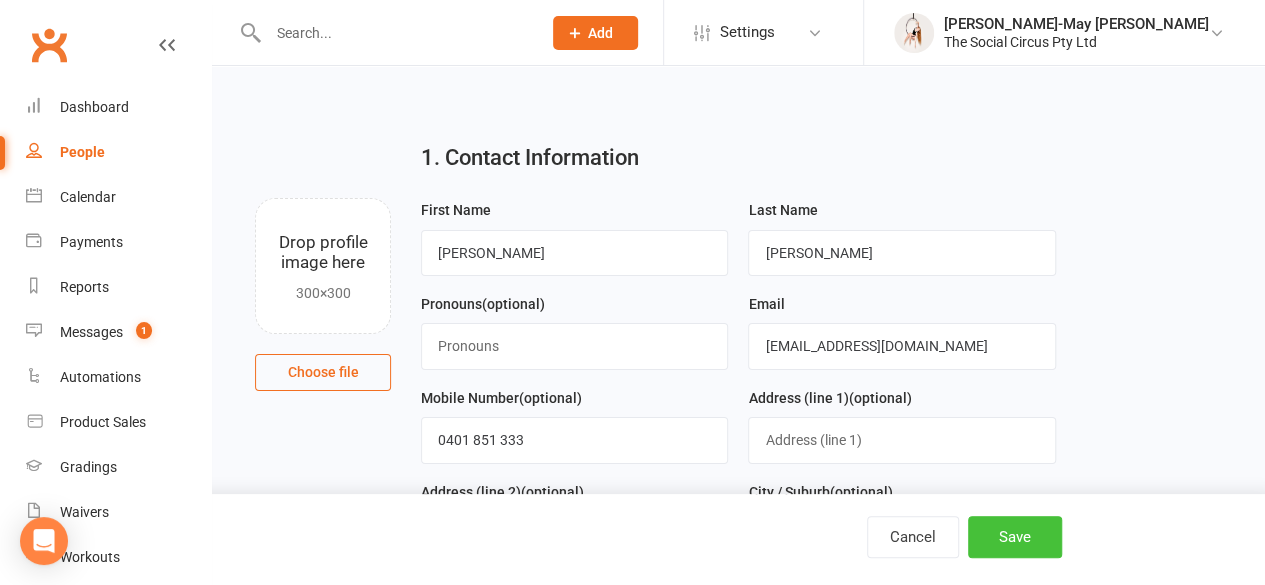 click on "Save" at bounding box center [1015, 537] 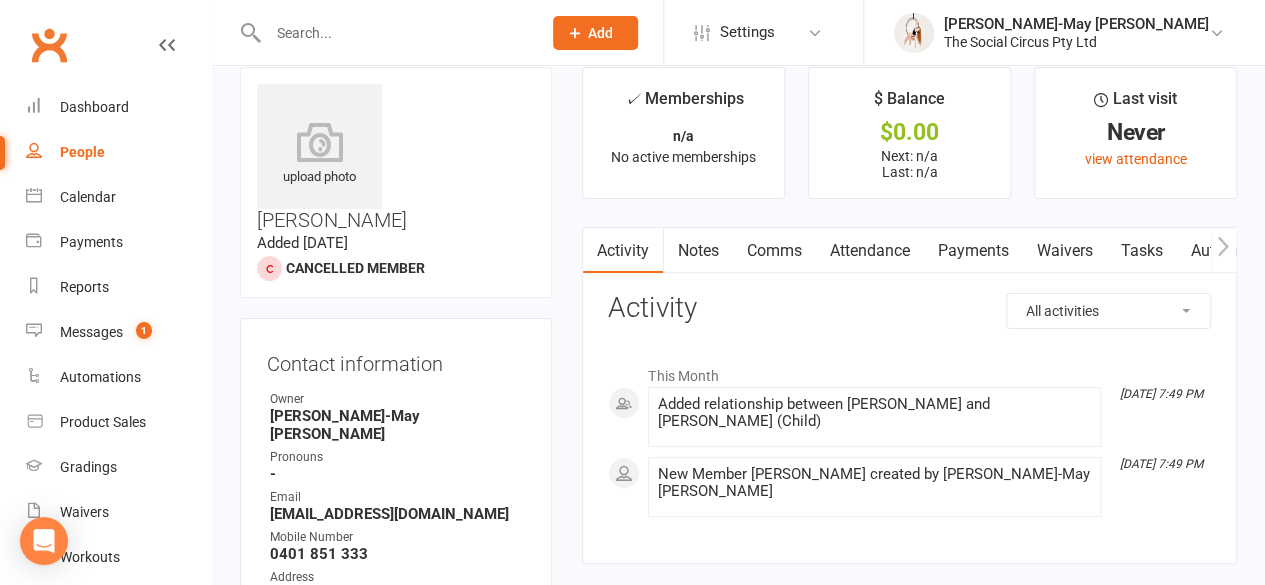 scroll, scrollTop: 26, scrollLeft: 0, axis: vertical 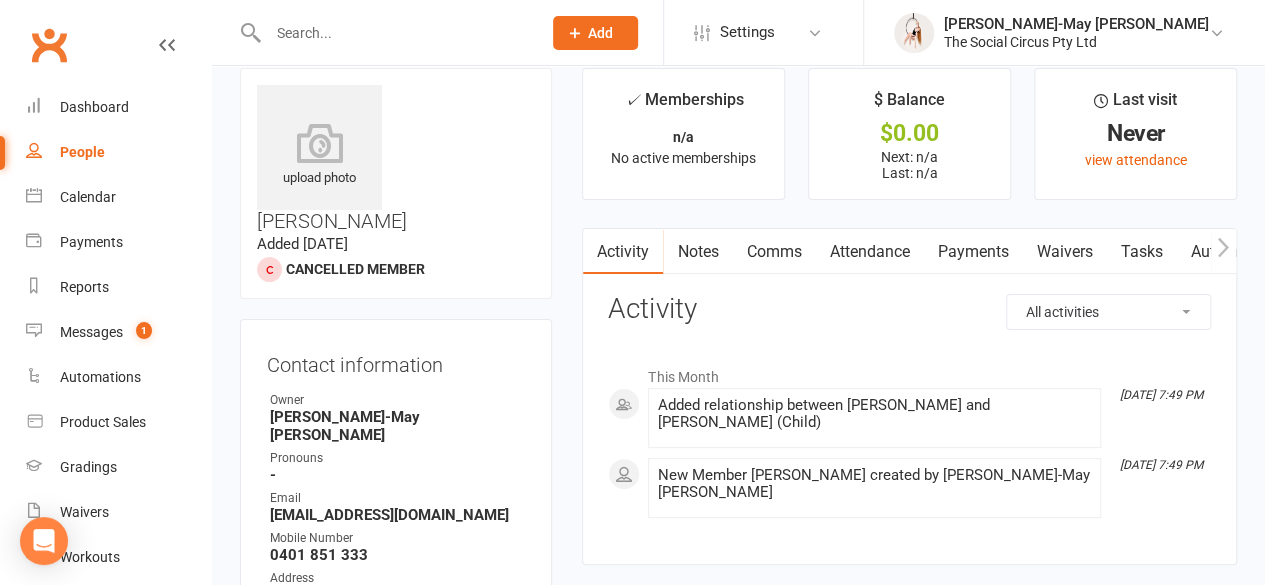 click on "Attendance" at bounding box center [869, 252] 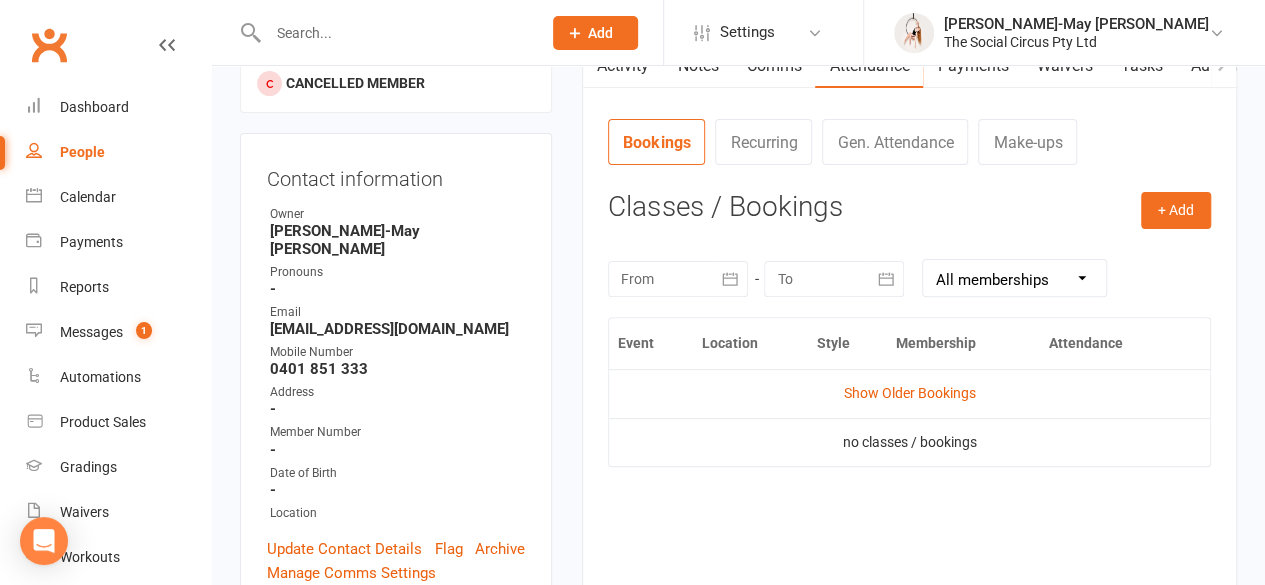 scroll, scrollTop: 214, scrollLeft: 0, axis: vertical 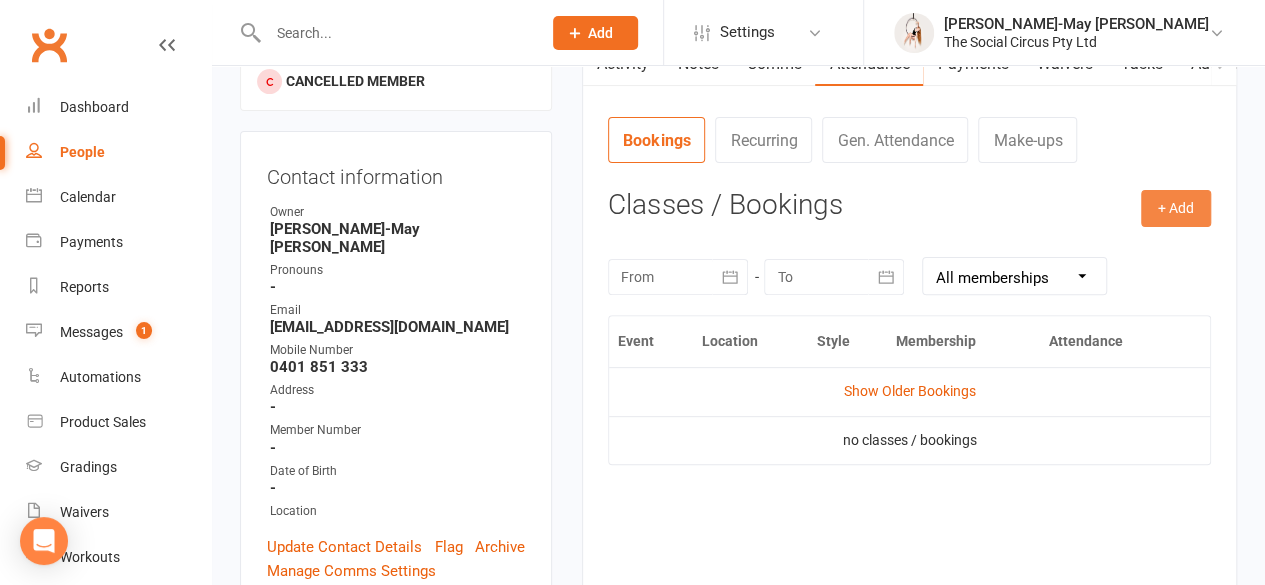 click on "+ Add" at bounding box center (1176, 208) 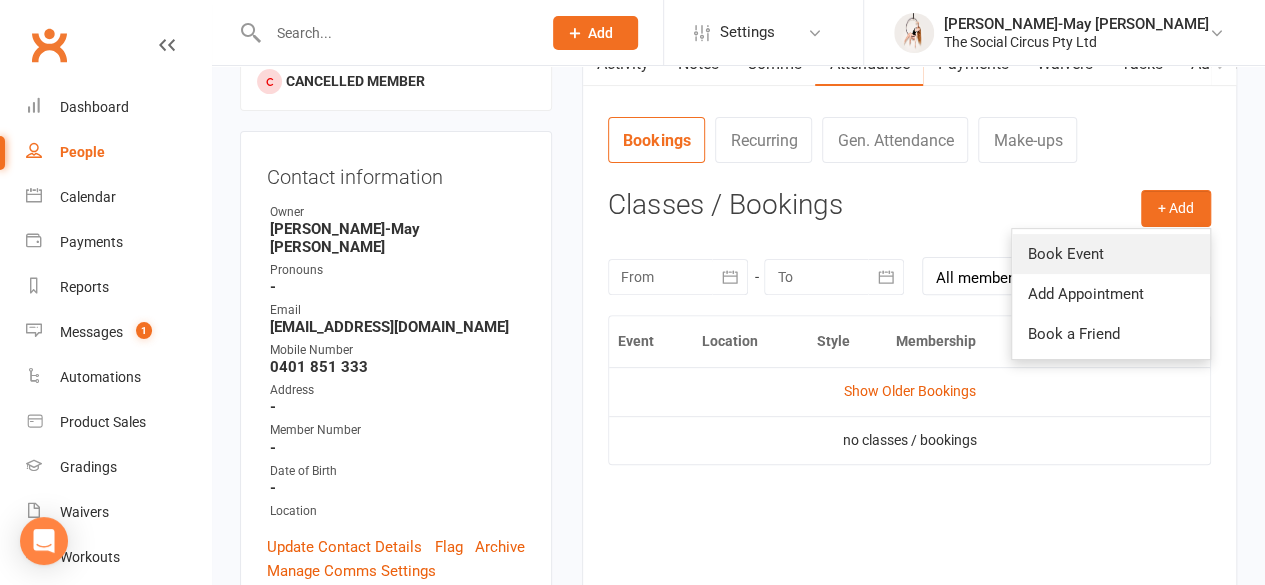click on "Book Event" at bounding box center [1111, 254] 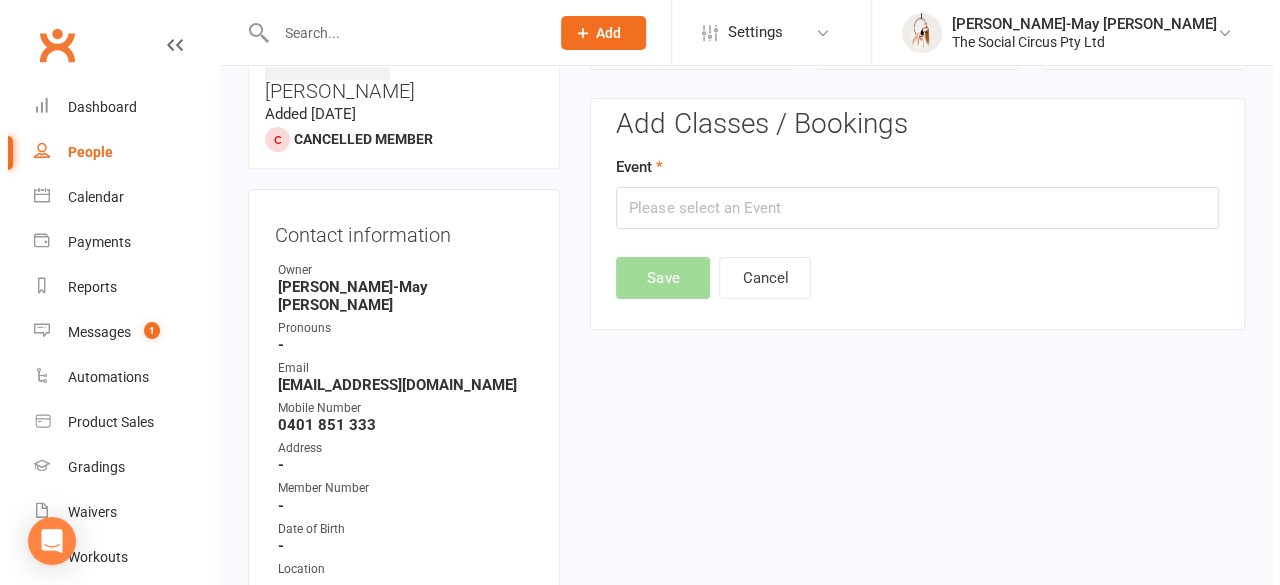 scroll, scrollTop: 152, scrollLeft: 0, axis: vertical 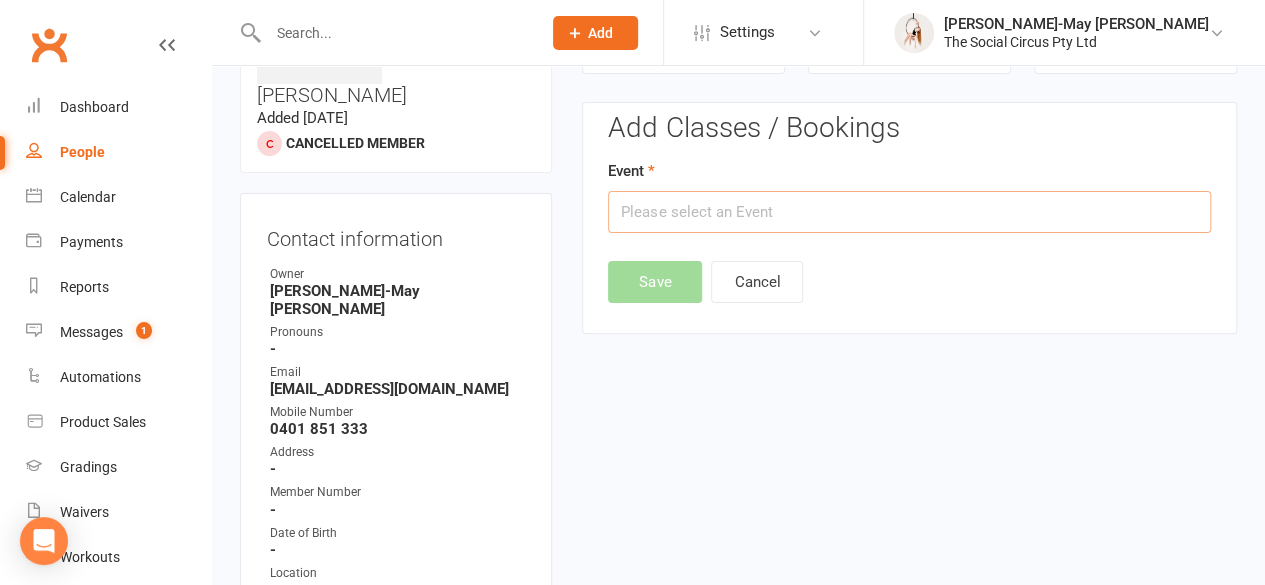 click at bounding box center (909, 212) 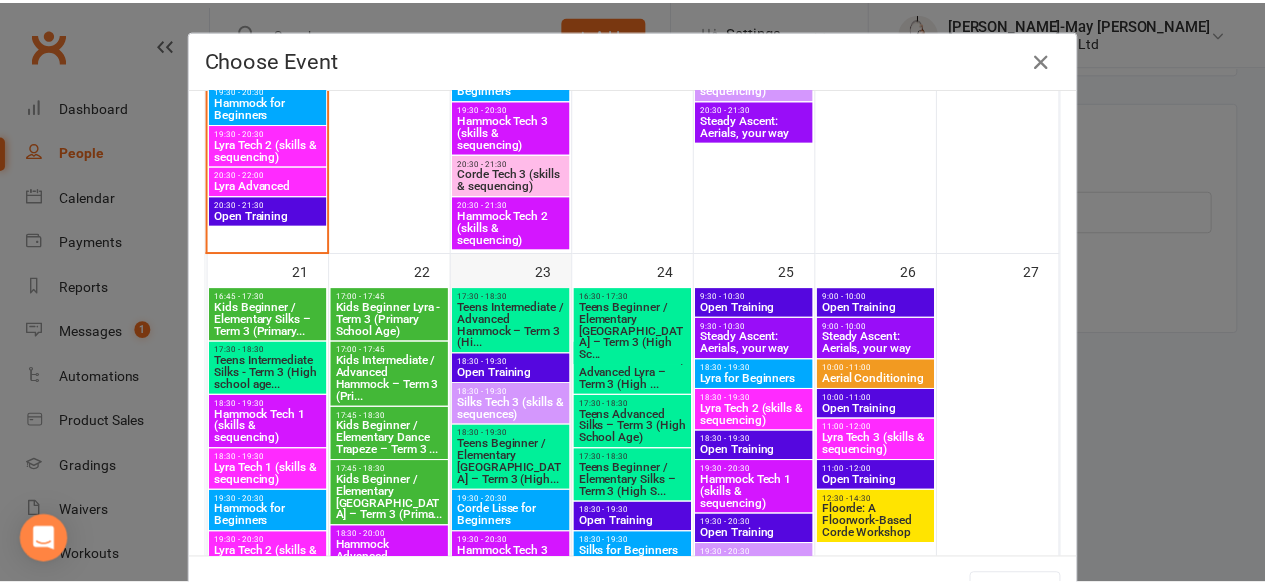 scroll, scrollTop: 1404, scrollLeft: 0, axis: vertical 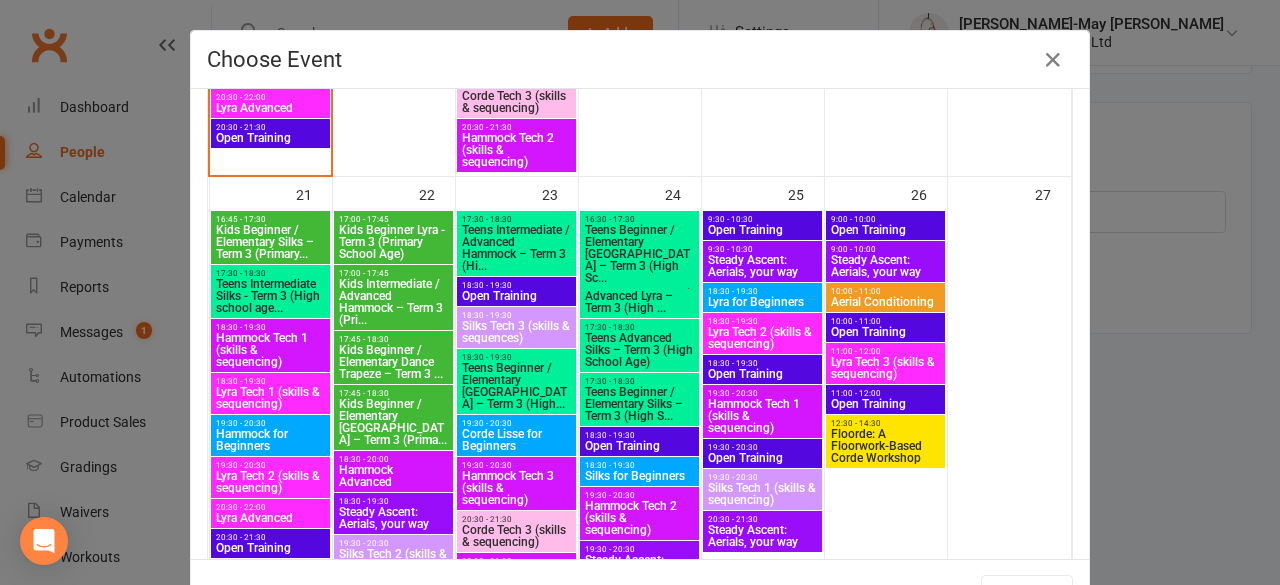 click on "Kids Beginner / Elementary Dance Trapeze – Term 3 ..." at bounding box center (393, 362) 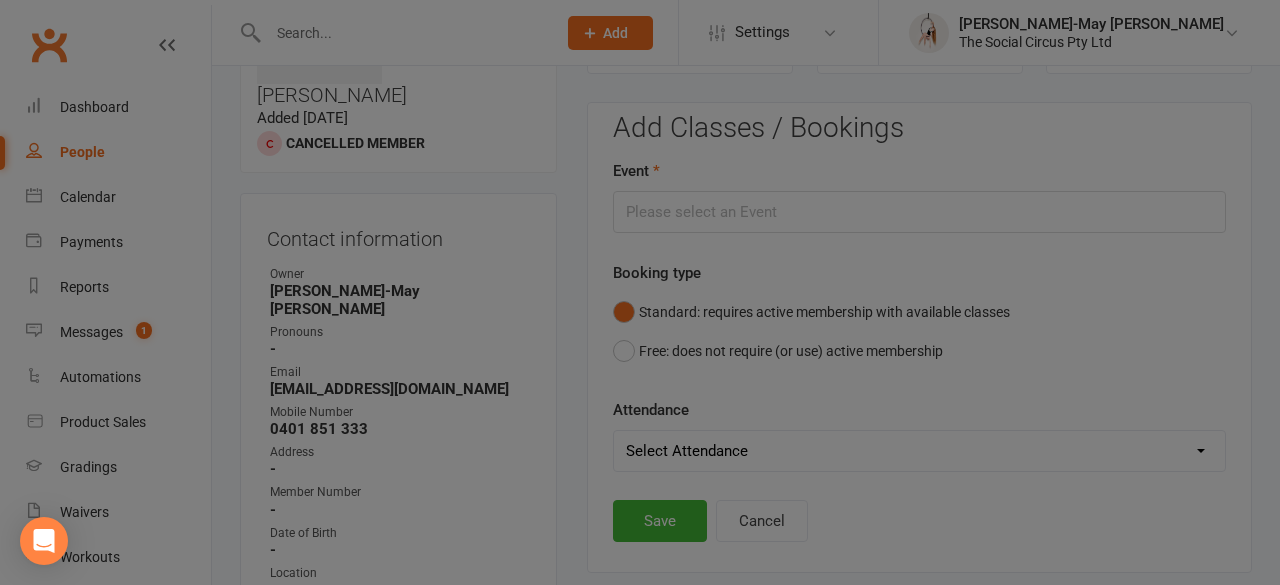 type on "Kids Beginner / Elementary Dance Trapeze – Term 3 ... - [DATE] 5:45:00 PM" 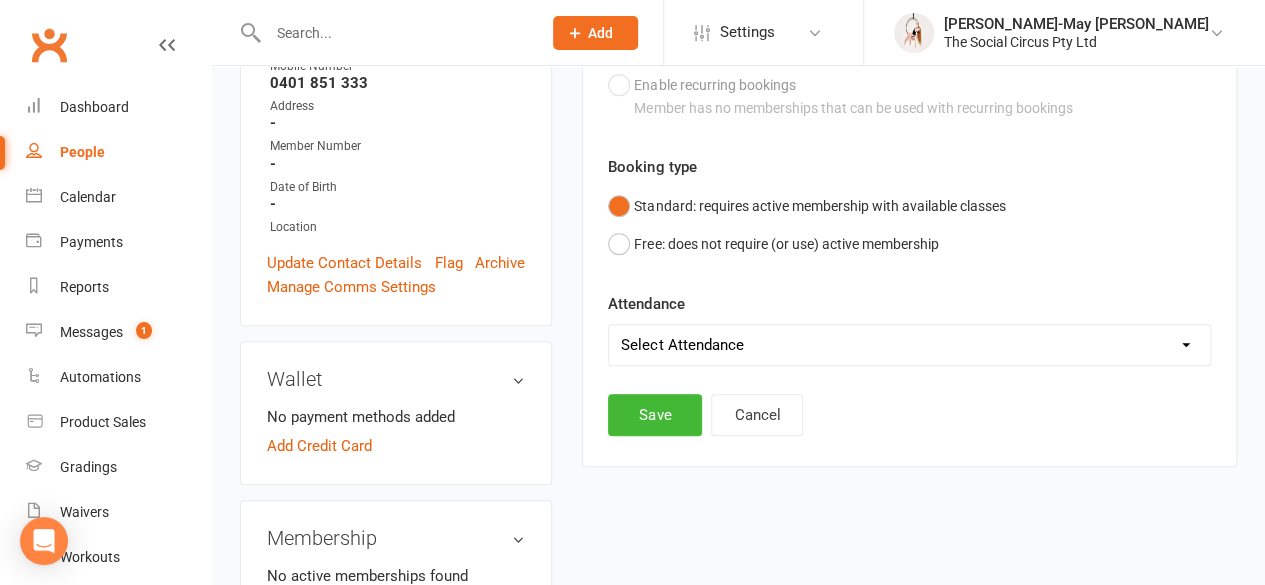 scroll, scrollTop: 498, scrollLeft: 0, axis: vertical 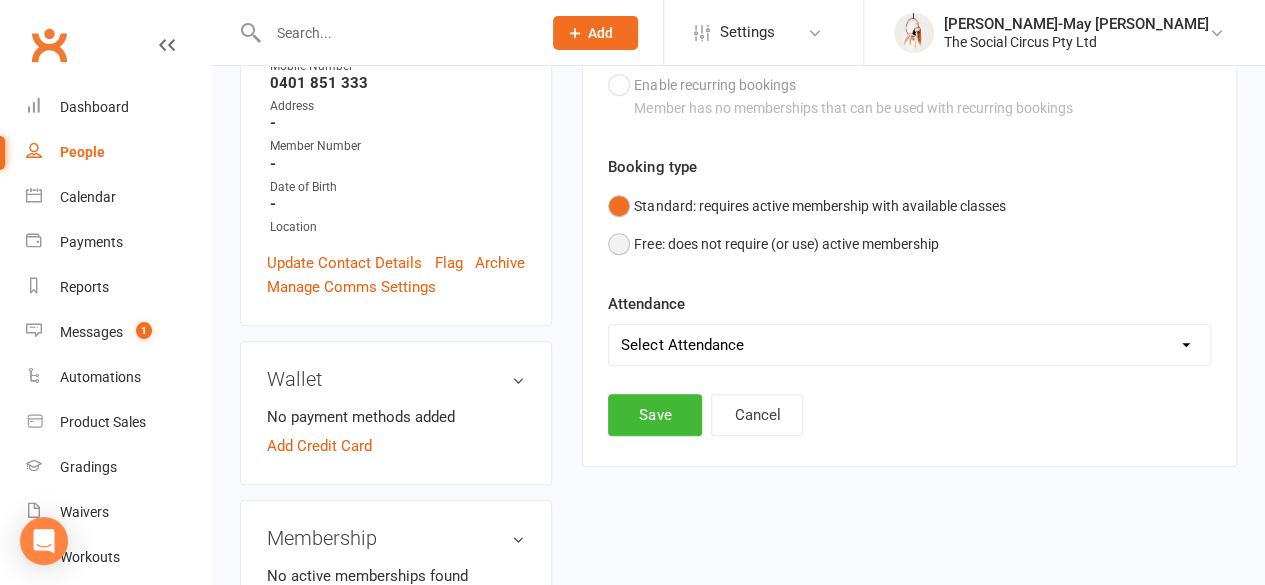 click on "Free: does not require (or use) active membership" at bounding box center (773, 244) 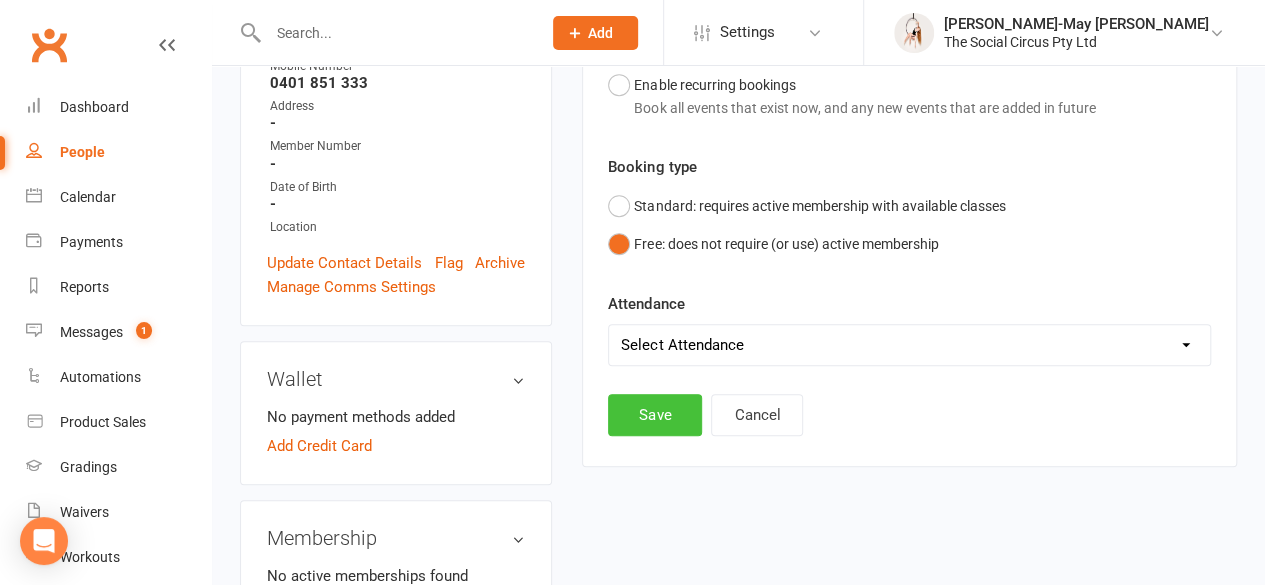 click on "Save" at bounding box center [655, 415] 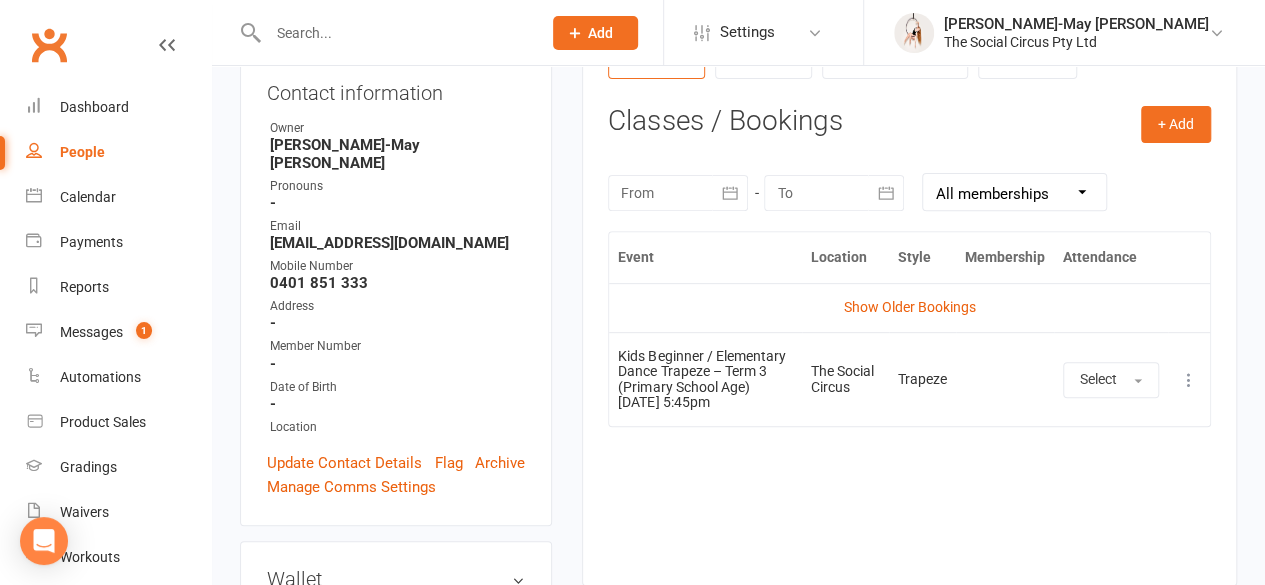 scroll, scrollTop: 298, scrollLeft: 0, axis: vertical 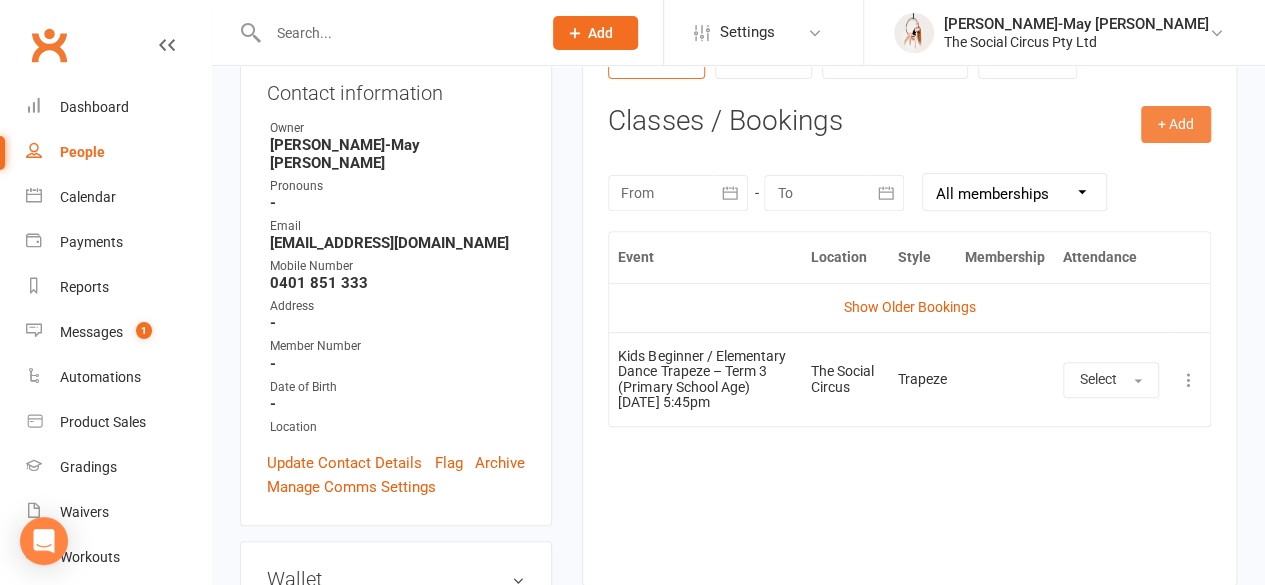 click on "+ Add" at bounding box center [1176, 124] 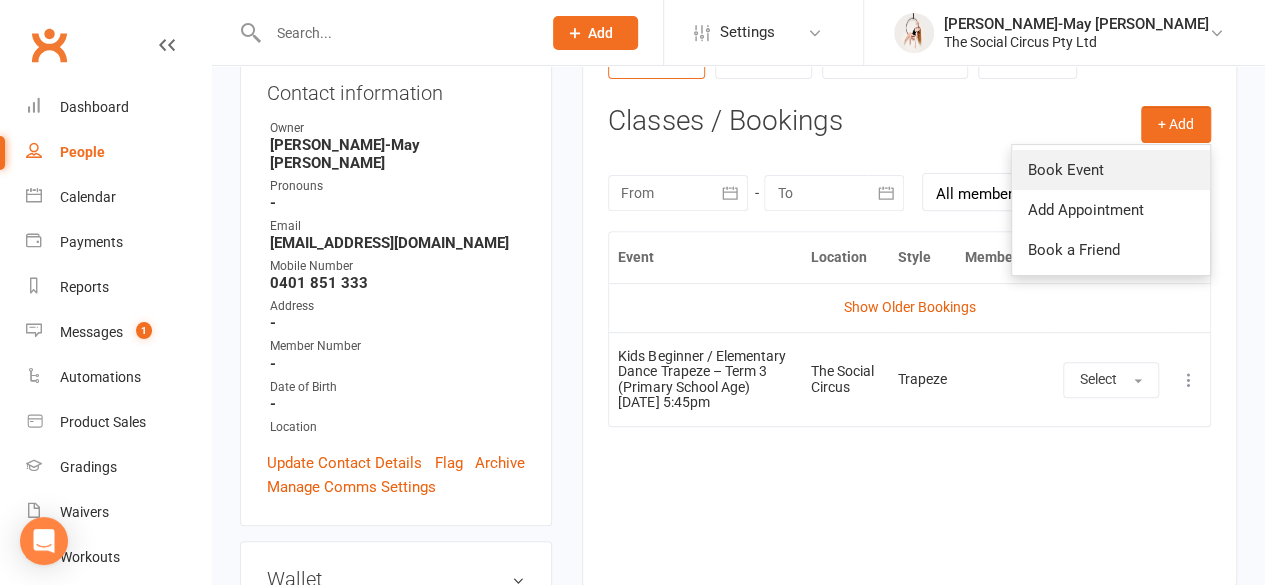 click on "Book Event" at bounding box center [1111, 170] 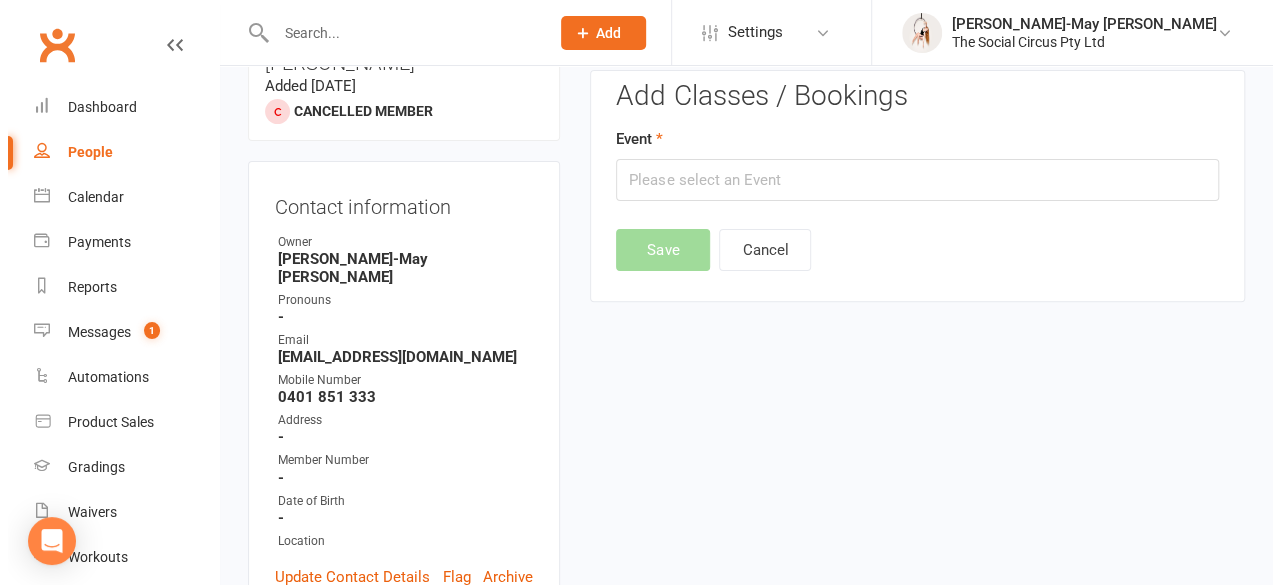 scroll, scrollTop: 152, scrollLeft: 0, axis: vertical 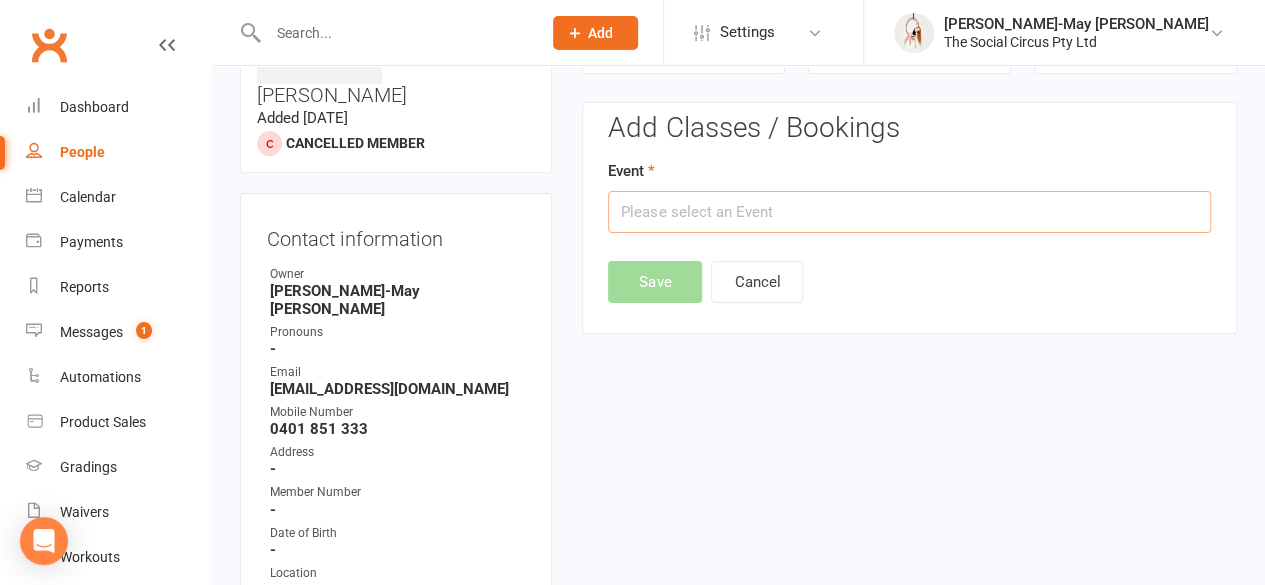 click at bounding box center [909, 212] 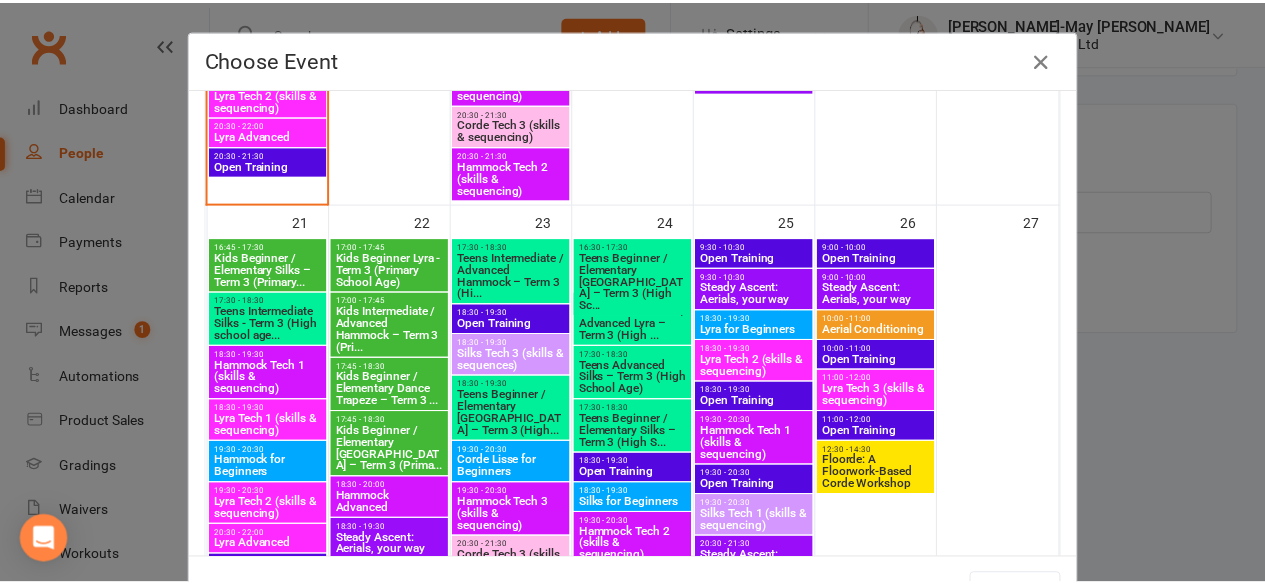 scroll, scrollTop: 1377, scrollLeft: 0, axis: vertical 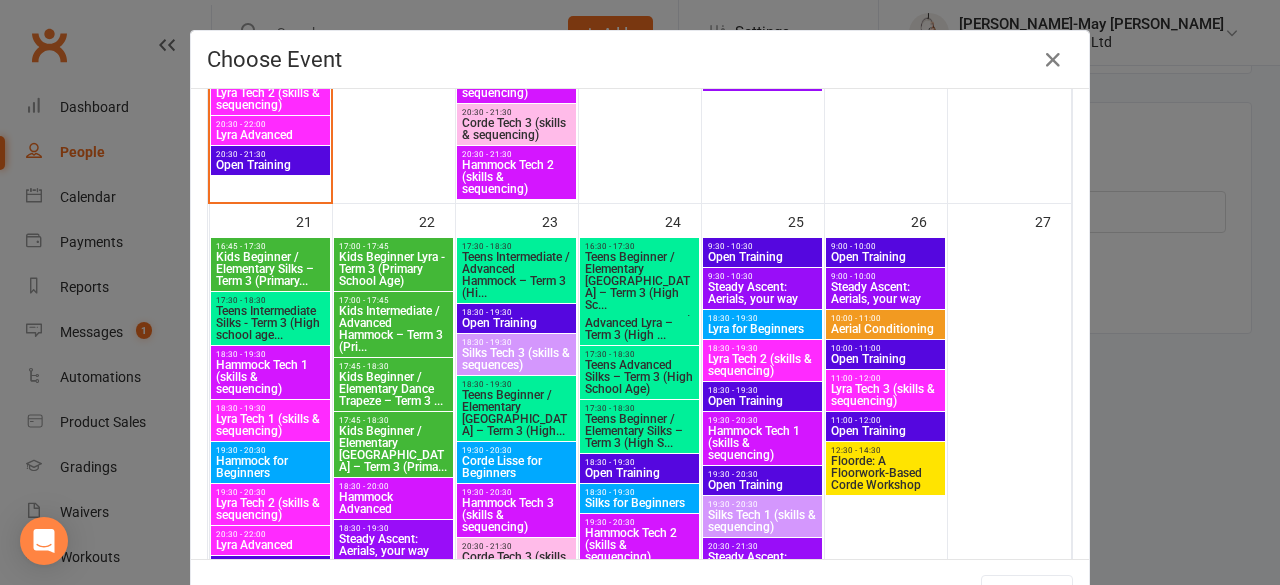 click on "Kids Beginner / Elementary Silks – Term 3 (Primary..." at bounding box center [270, 269] 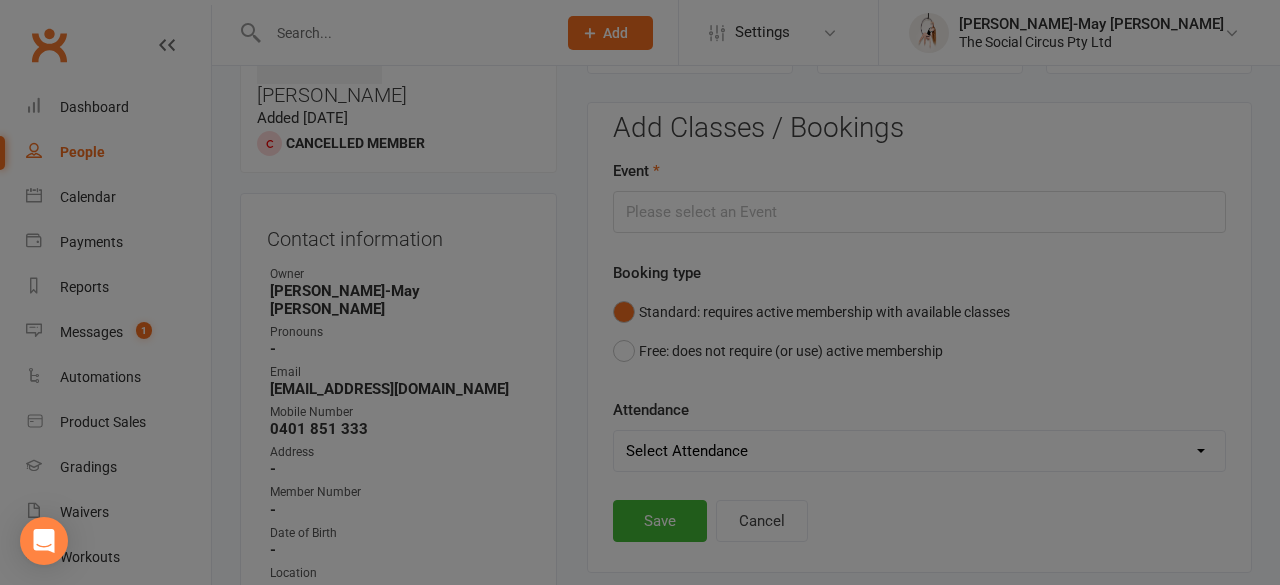 type on "Kids Beginner / Elementary Silks – Term 3 (Primary... - [DATE] 4:45:00 PM" 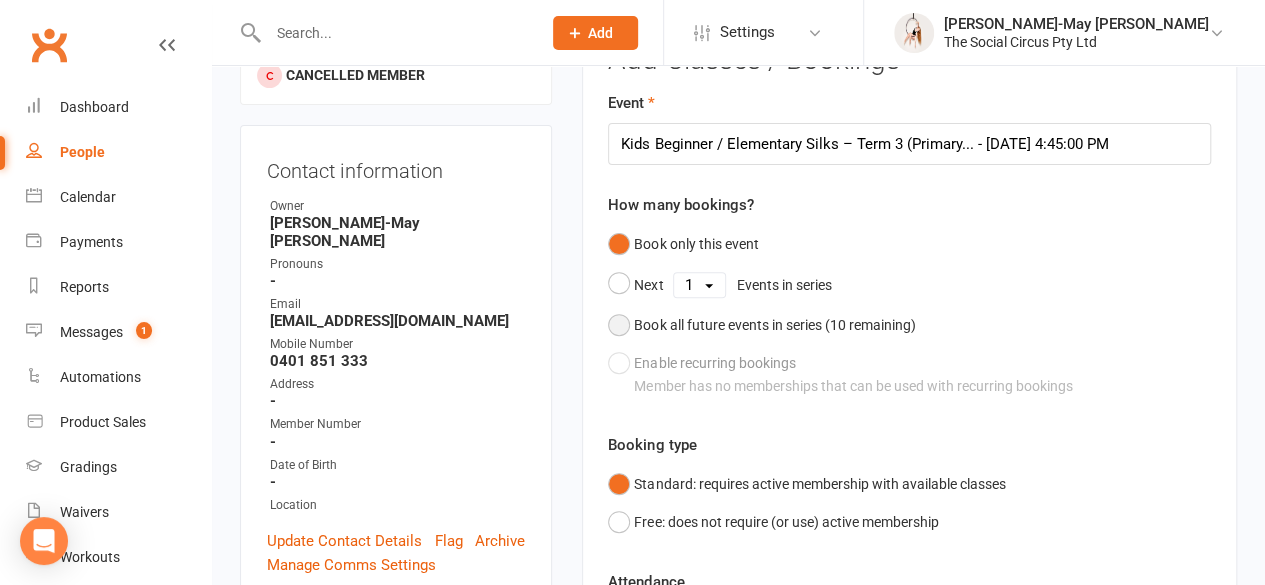 scroll, scrollTop: 236, scrollLeft: 0, axis: vertical 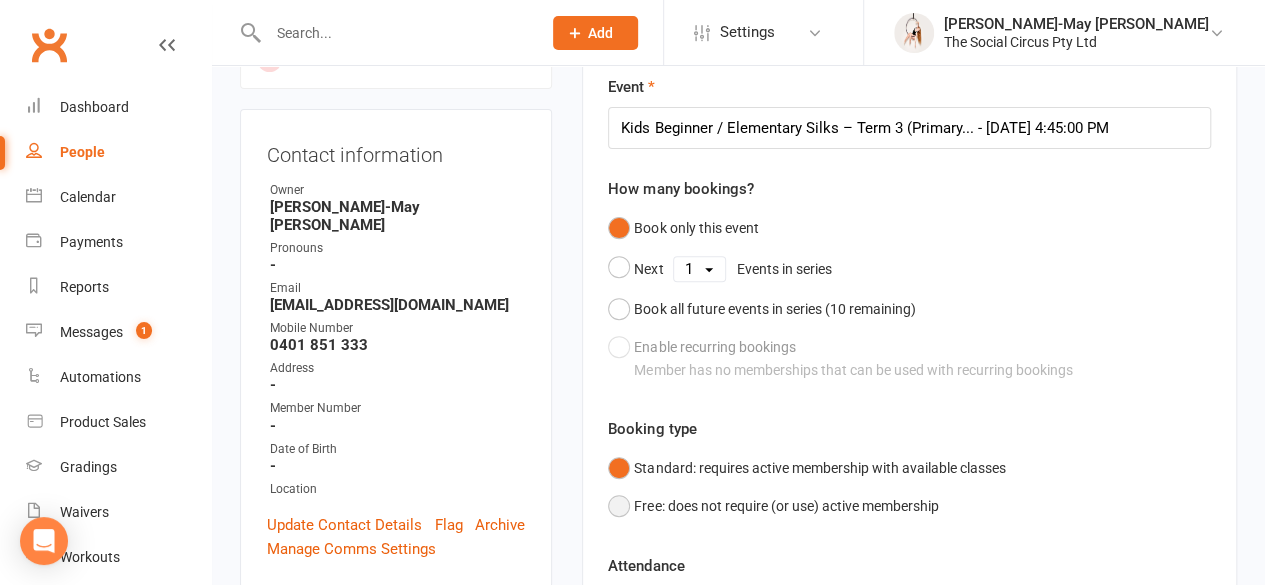 click on "Free: does not require (or use) active membership" at bounding box center [773, 506] 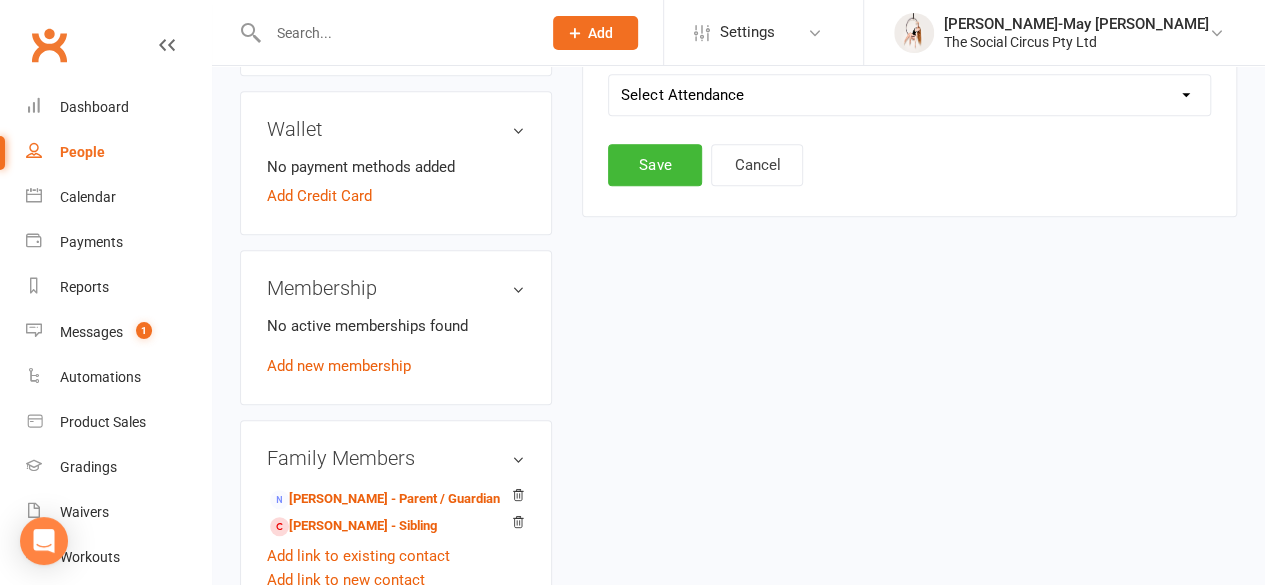 scroll, scrollTop: 748, scrollLeft: 0, axis: vertical 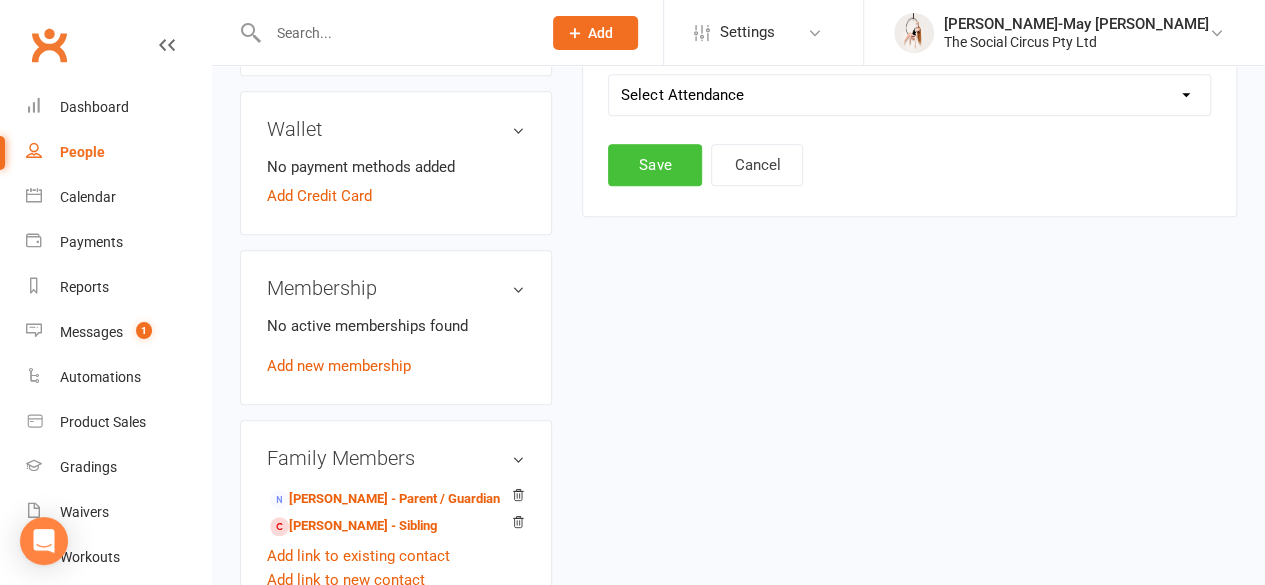 click on "Save" at bounding box center (655, 165) 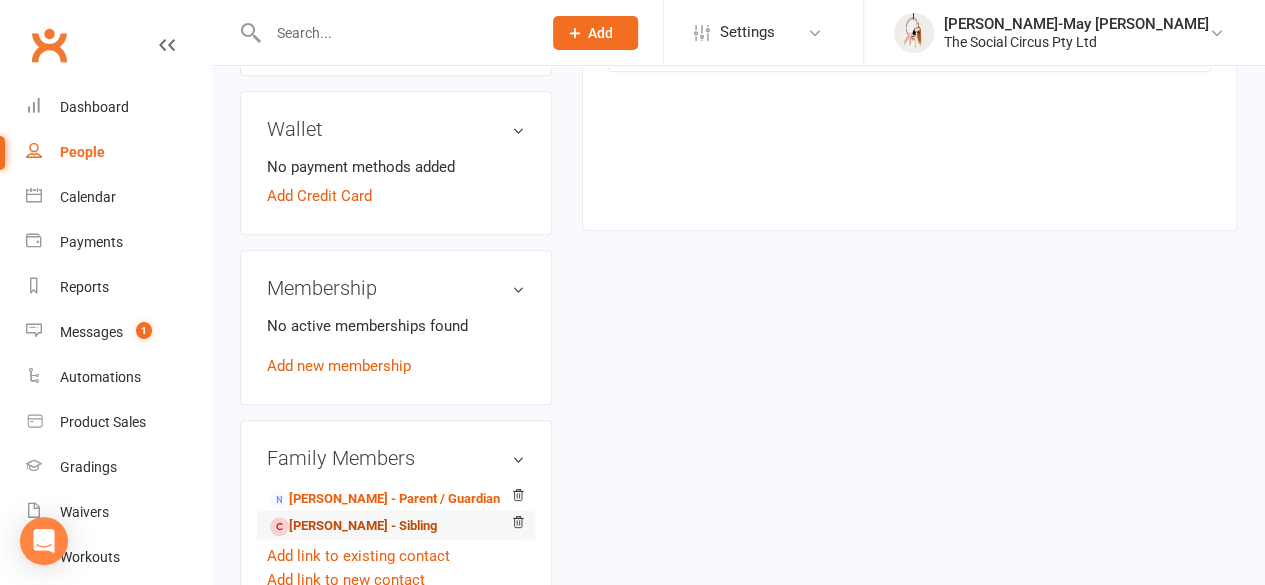 click on "[PERSON_NAME] - Sibling" at bounding box center (353, 526) 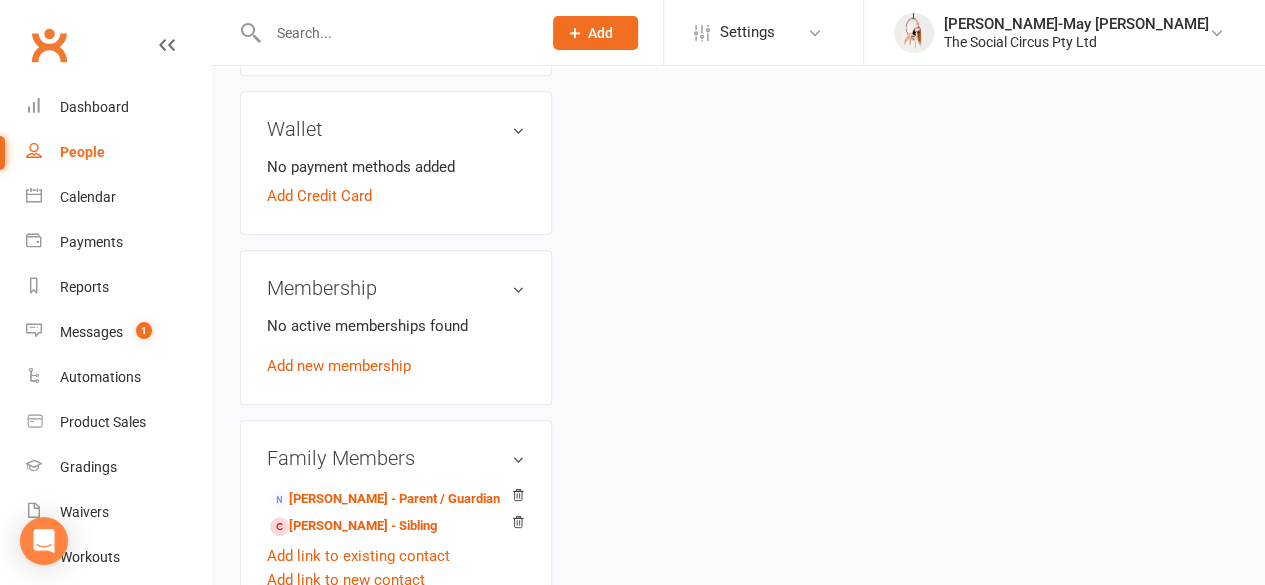 scroll, scrollTop: 0, scrollLeft: 0, axis: both 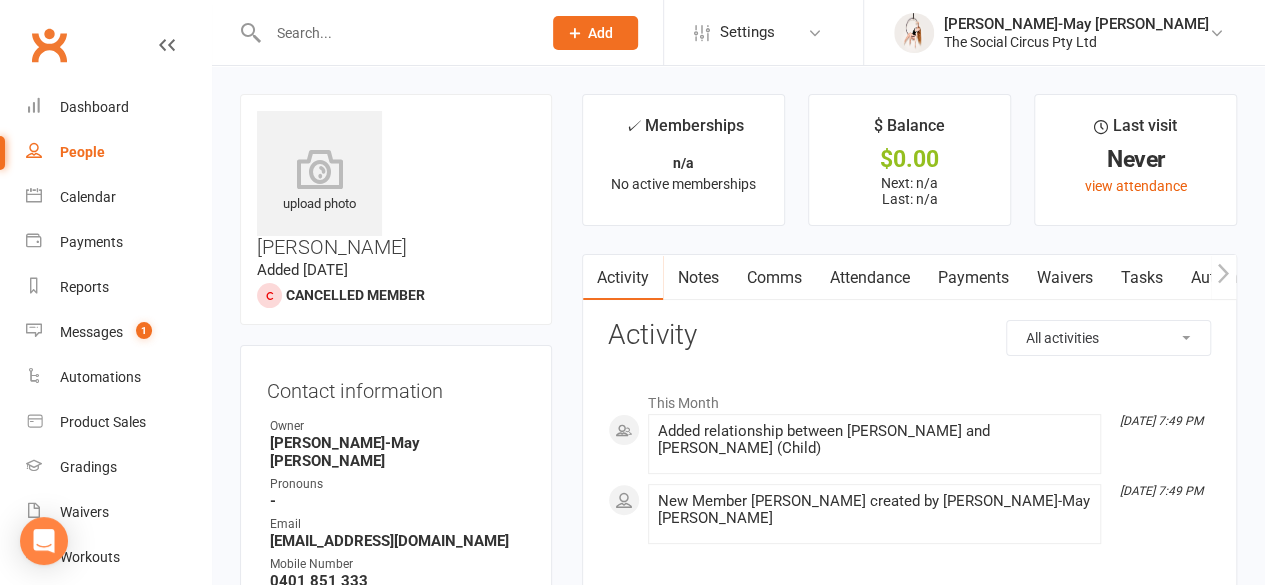 click on "Attendance" at bounding box center [869, 278] 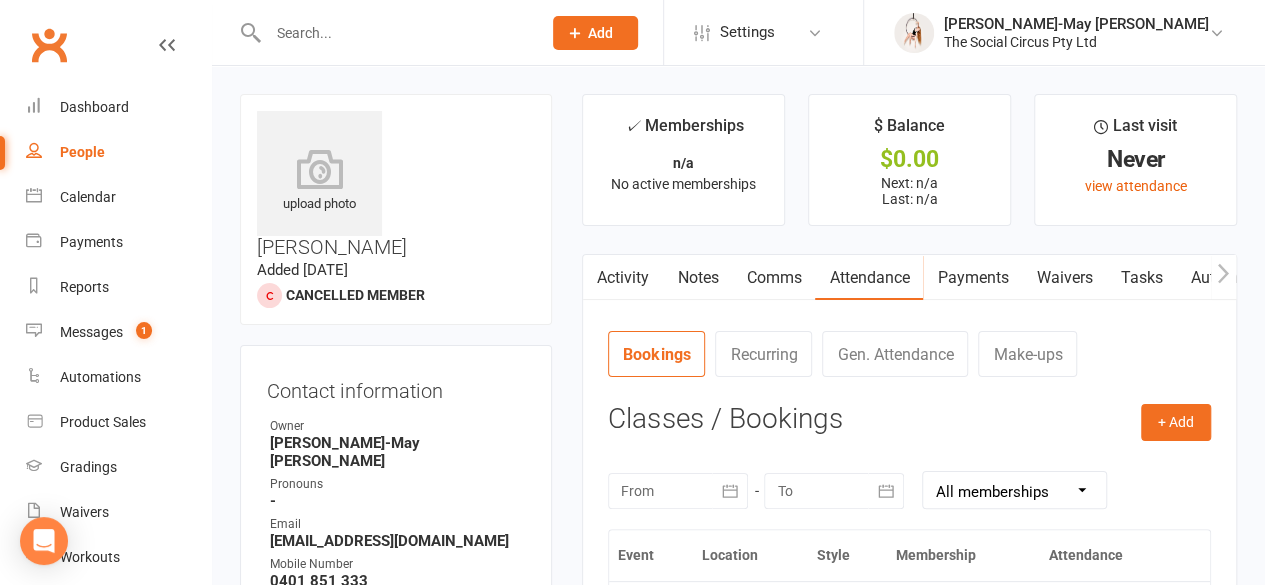 scroll, scrollTop: 161, scrollLeft: 0, axis: vertical 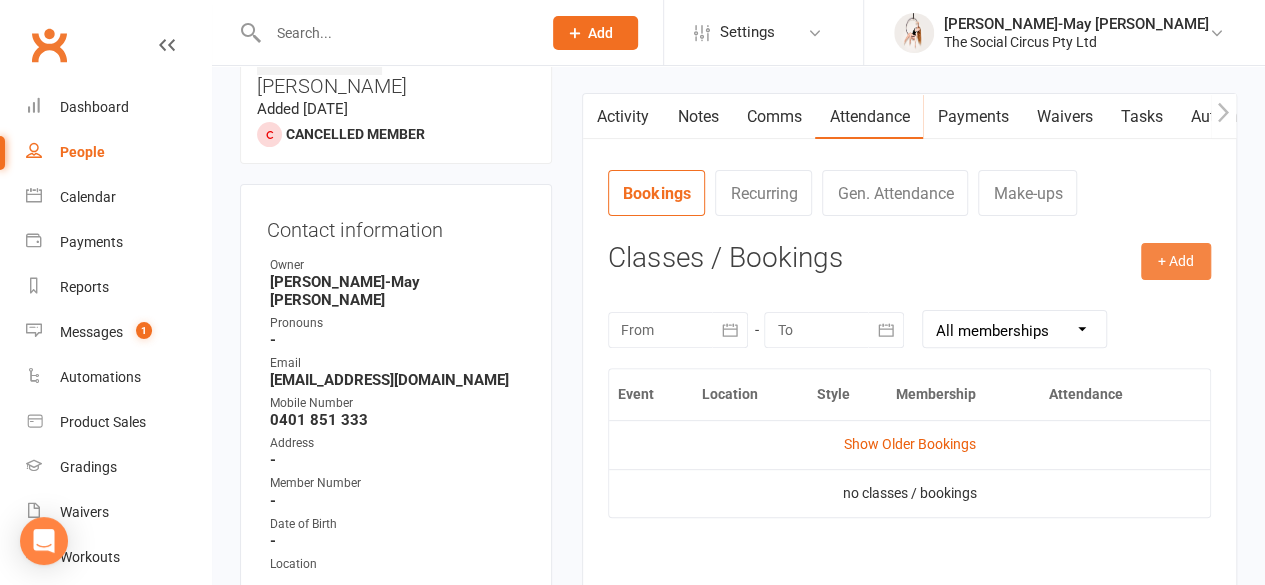 click on "+ Add" at bounding box center [1176, 261] 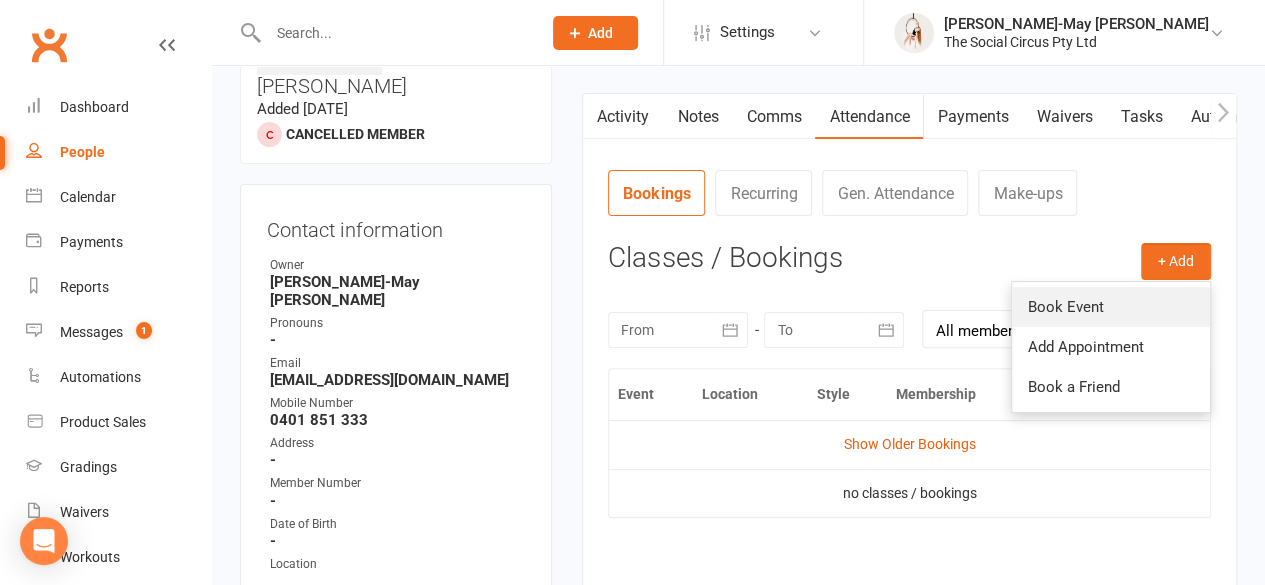 click on "Book Event" at bounding box center [1111, 307] 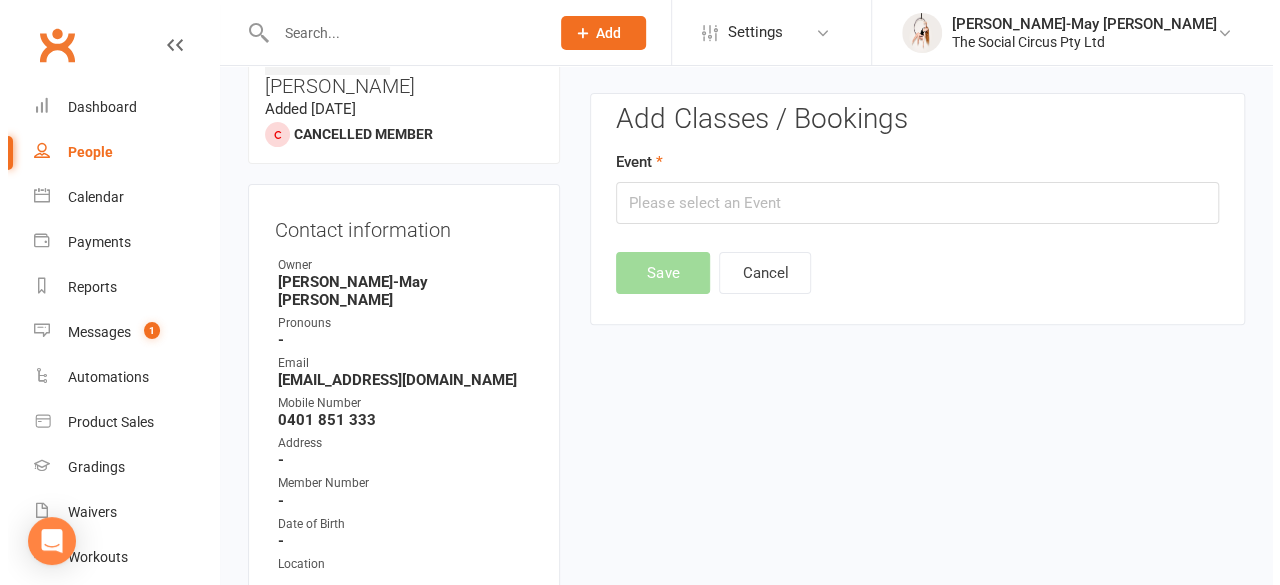 scroll, scrollTop: 152, scrollLeft: 0, axis: vertical 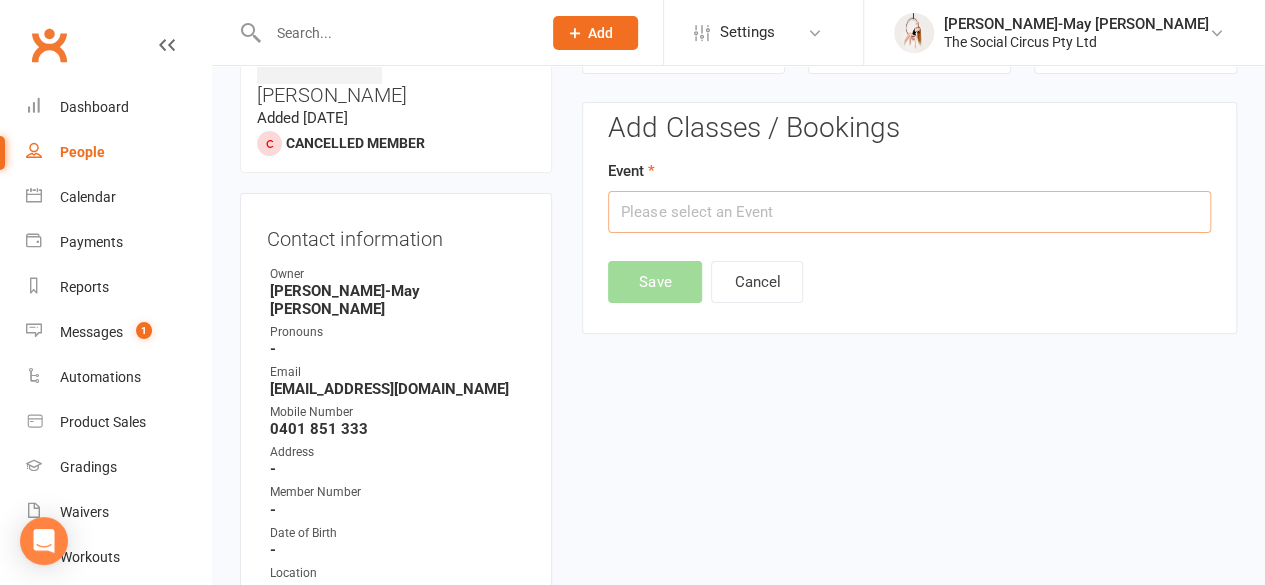 click at bounding box center (909, 212) 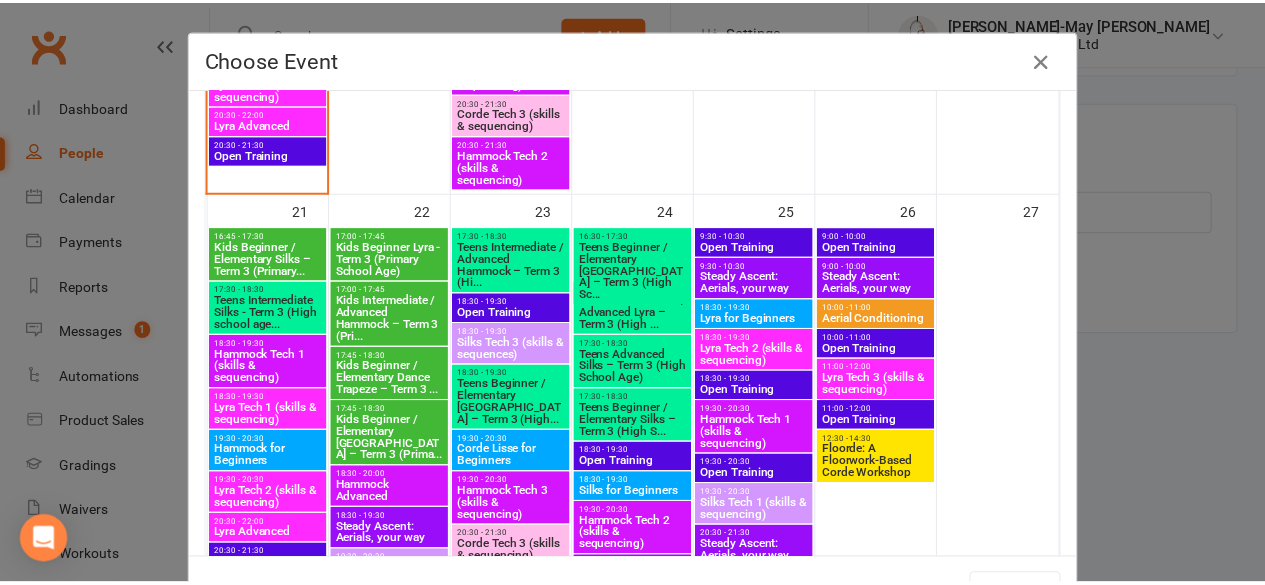 scroll, scrollTop: 1529, scrollLeft: 0, axis: vertical 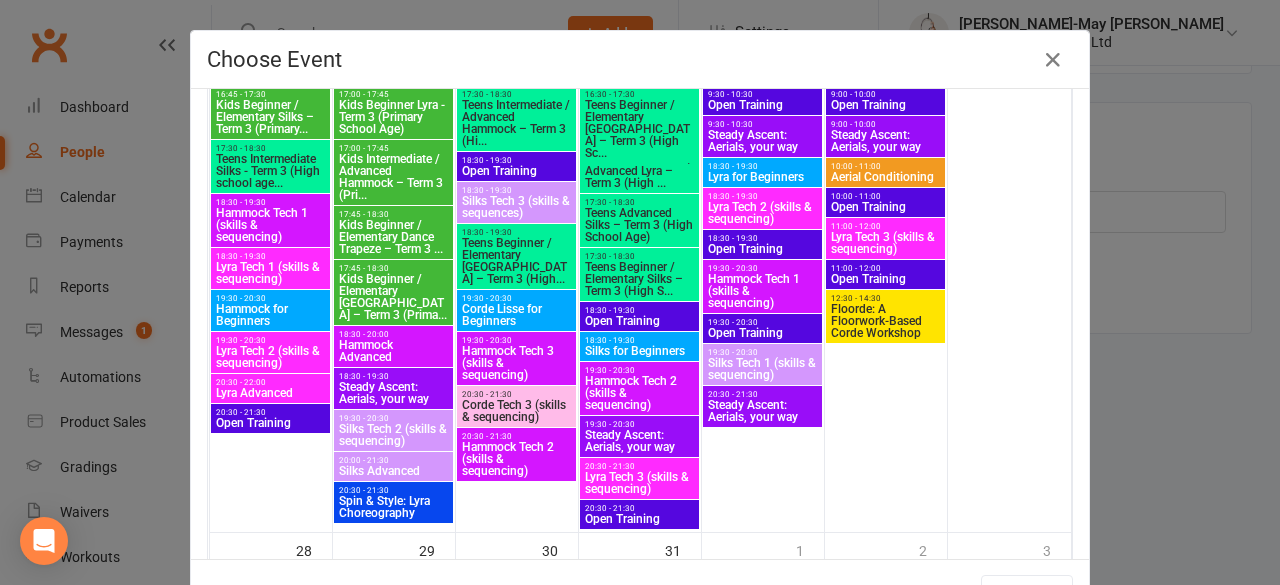 click on "Kids Beginner / Elementary Silks – Term 3 (Primary..." at bounding box center [270, 117] 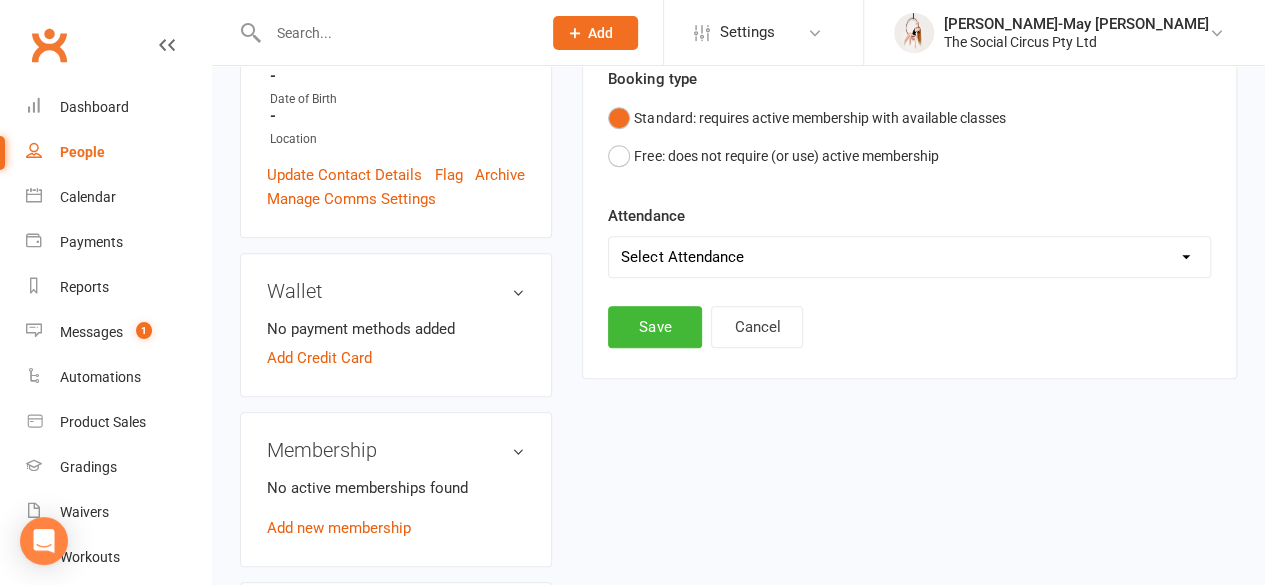 scroll, scrollTop: 586, scrollLeft: 0, axis: vertical 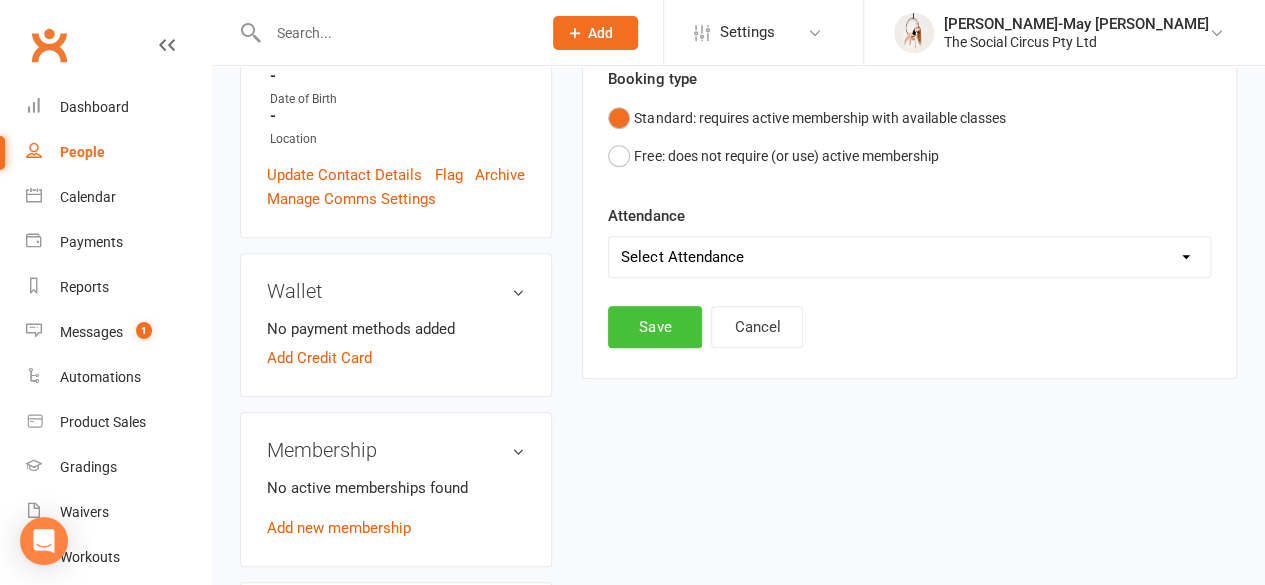 click on "Save" at bounding box center [655, 327] 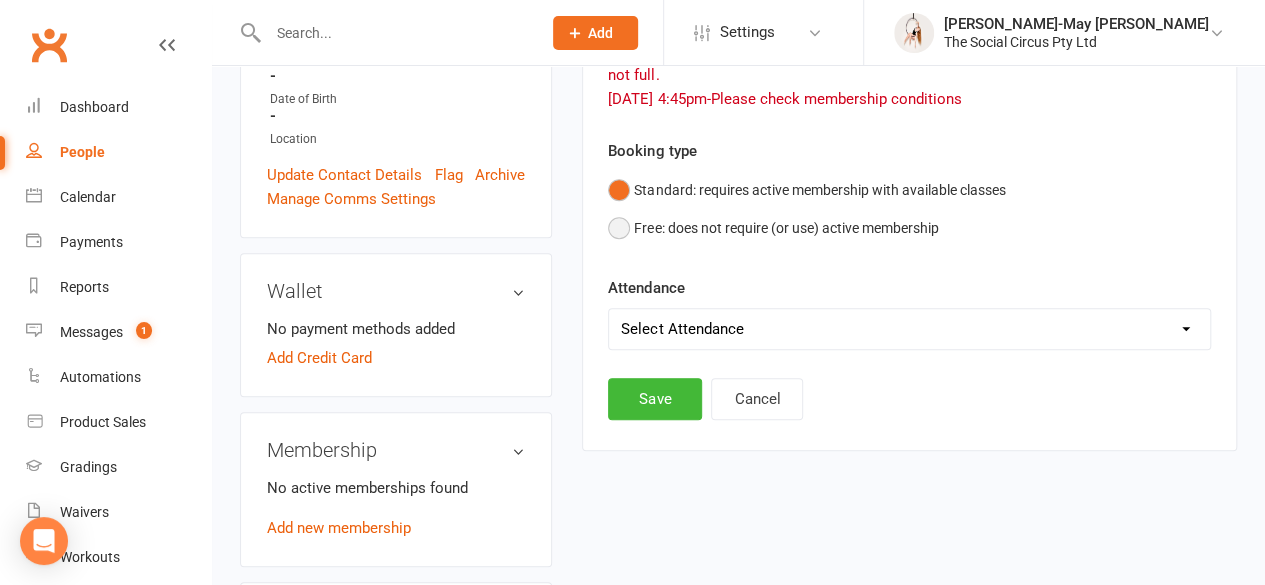 click on "Free: does not require (or use) active membership" at bounding box center (773, 228) 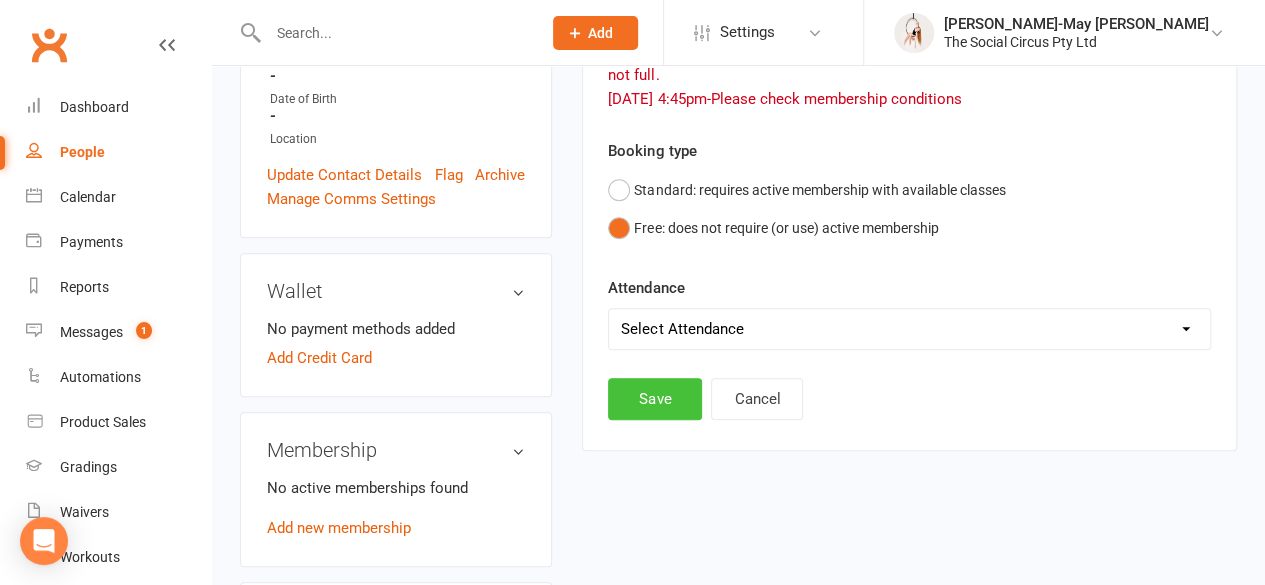 click on "Save" at bounding box center [655, 399] 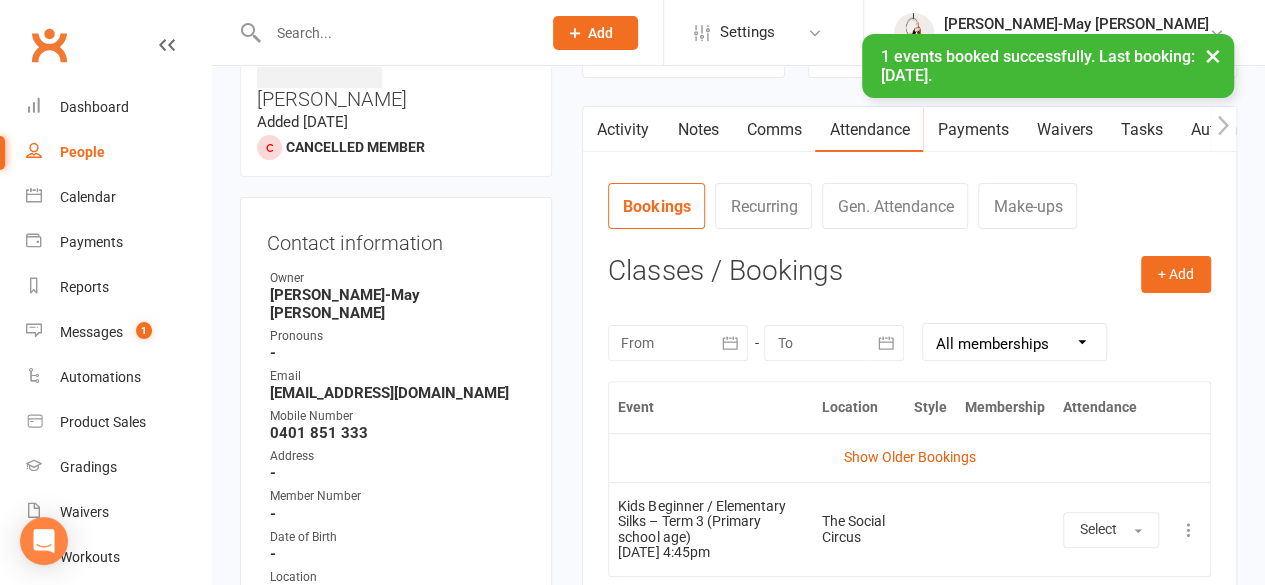 scroll, scrollTop: 146, scrollLeft: 0, axis: vertical 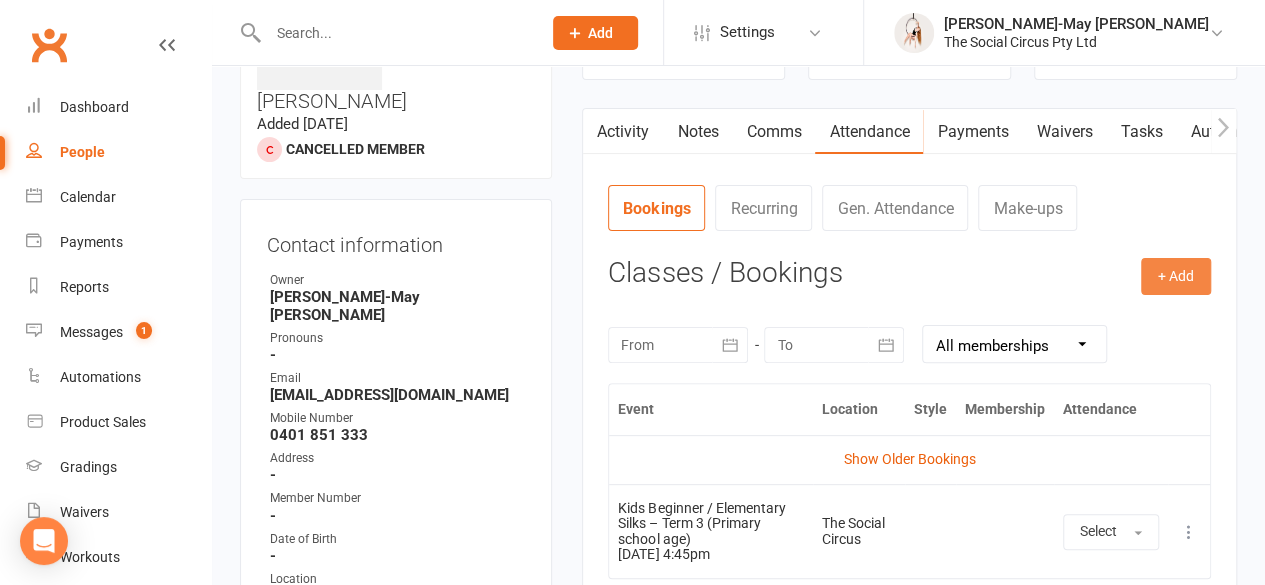 click on "+ Add" at bounding box center [1176, 276] 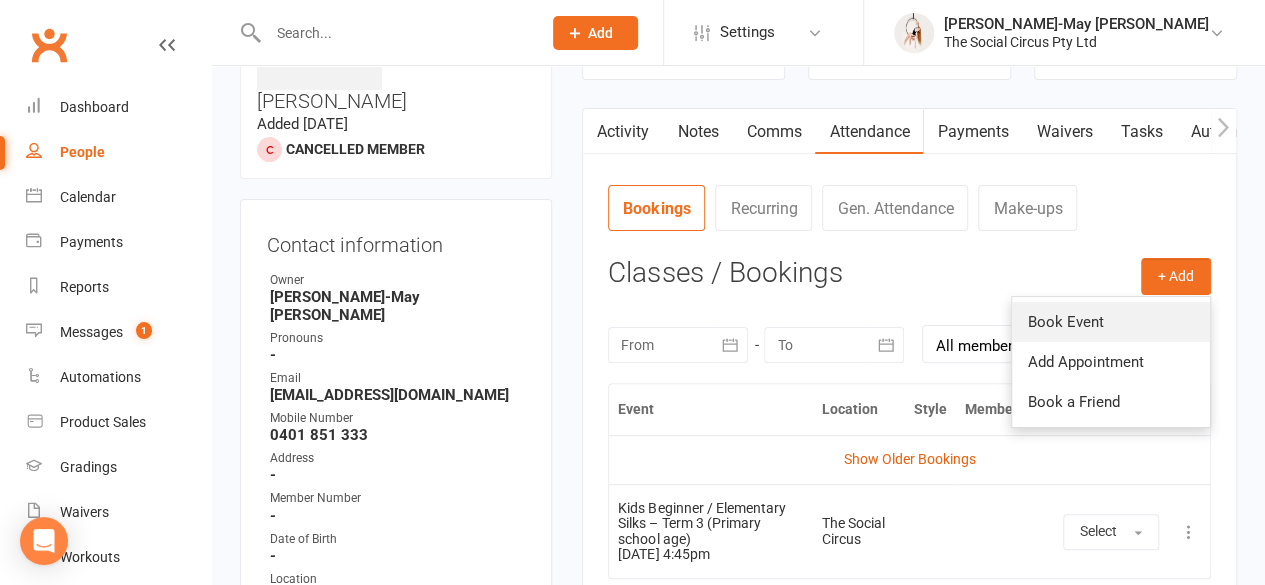 click on "Book Event" at bounding box center [1111, 322] 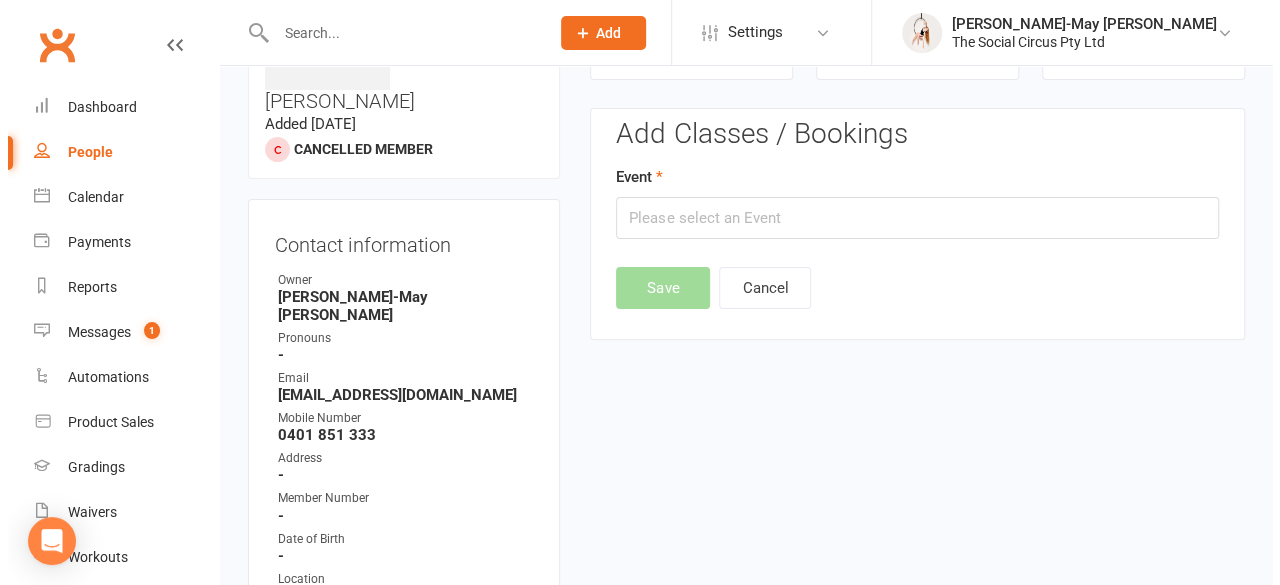 scroll, scrollTop: 152, scrollLeft: 0, axis: vertical 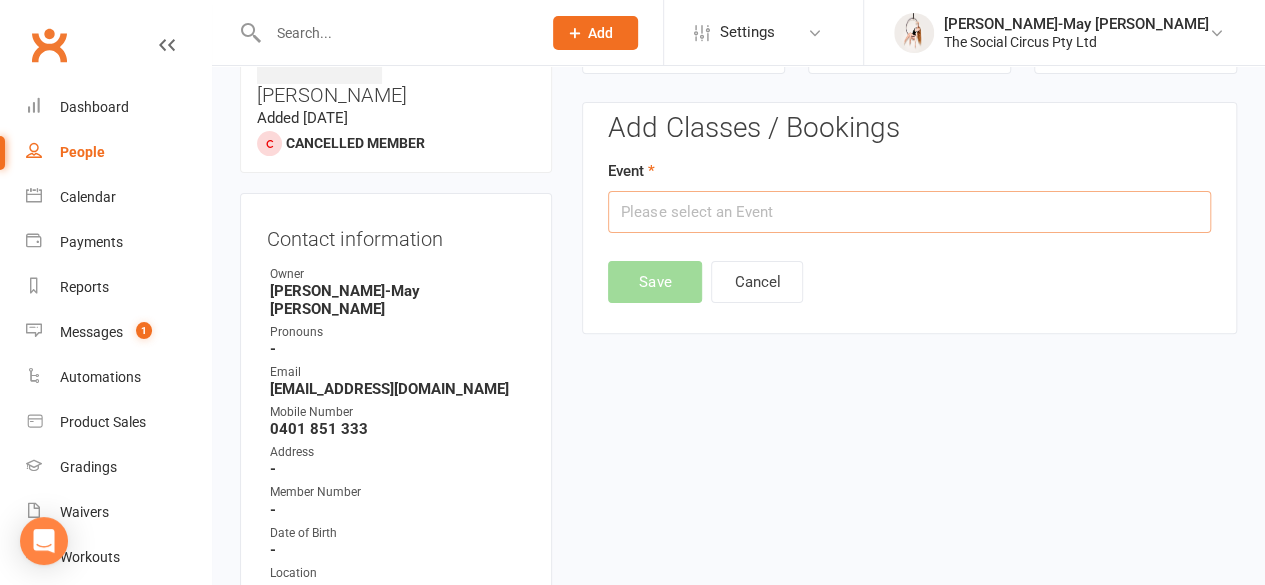 click at bounding box center (909, 212) 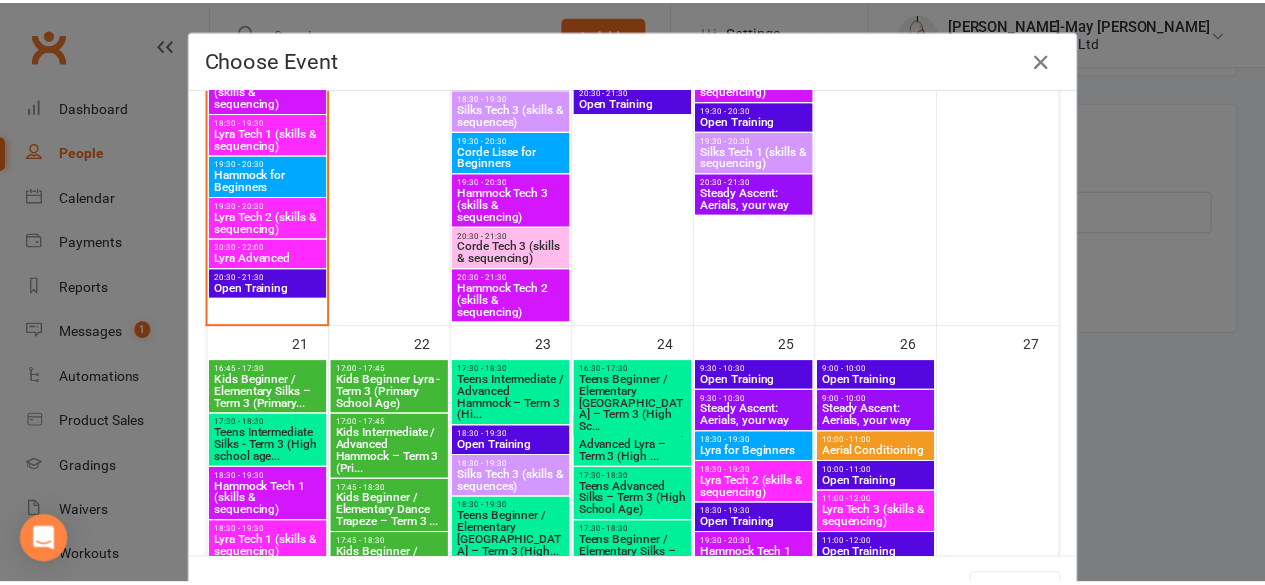 scroll, scrollTop: 1397, scrollLeft: 0, axis: vertical 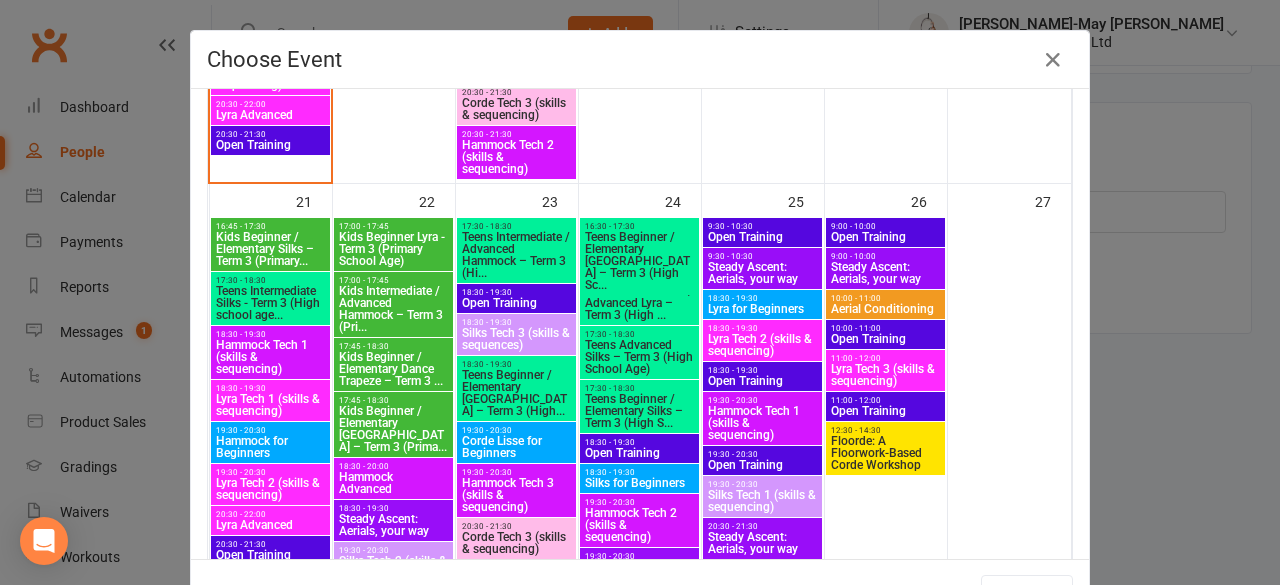 click on "Kids Beginner / Elementary [GEOGRAPHIC_DATA] – Term 3 (Prima..." at bounding box center [393, 429] 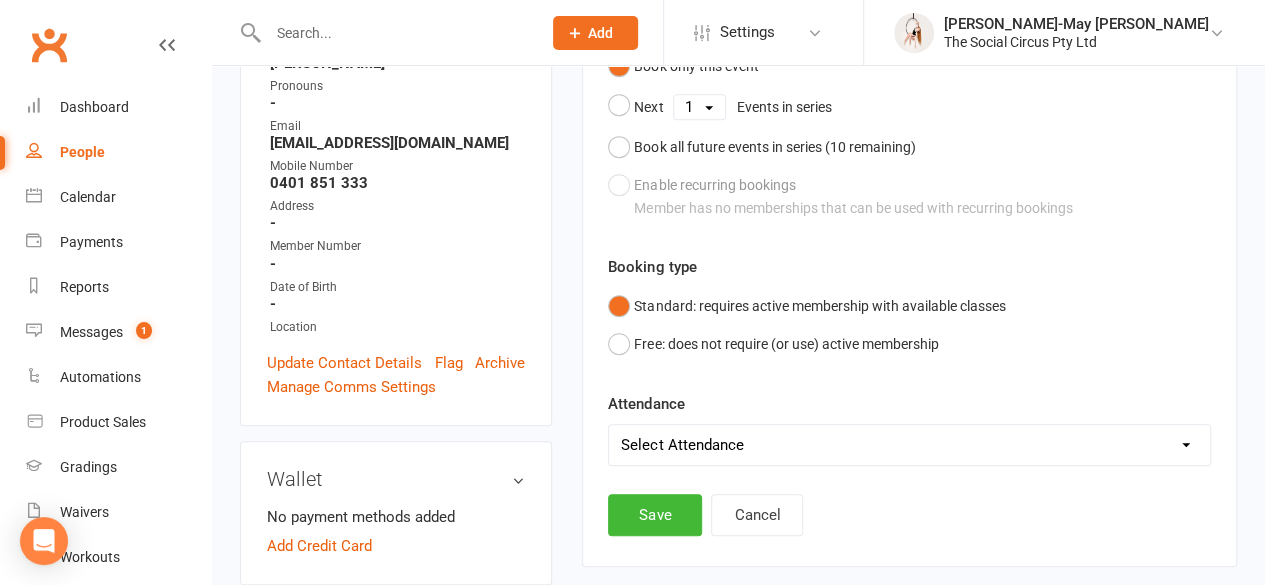scroll, scrollTop: 400, scrollLeft: 0, axis: vertical 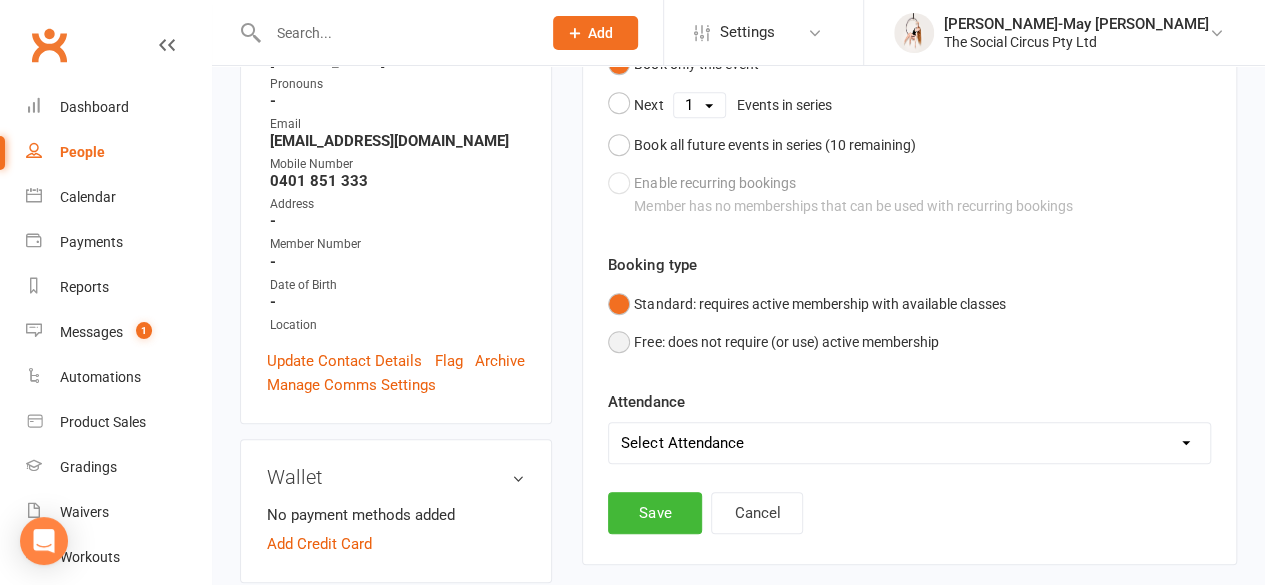 click on "Free: does not require (or use) active membership" at bounding box center (773, 342) 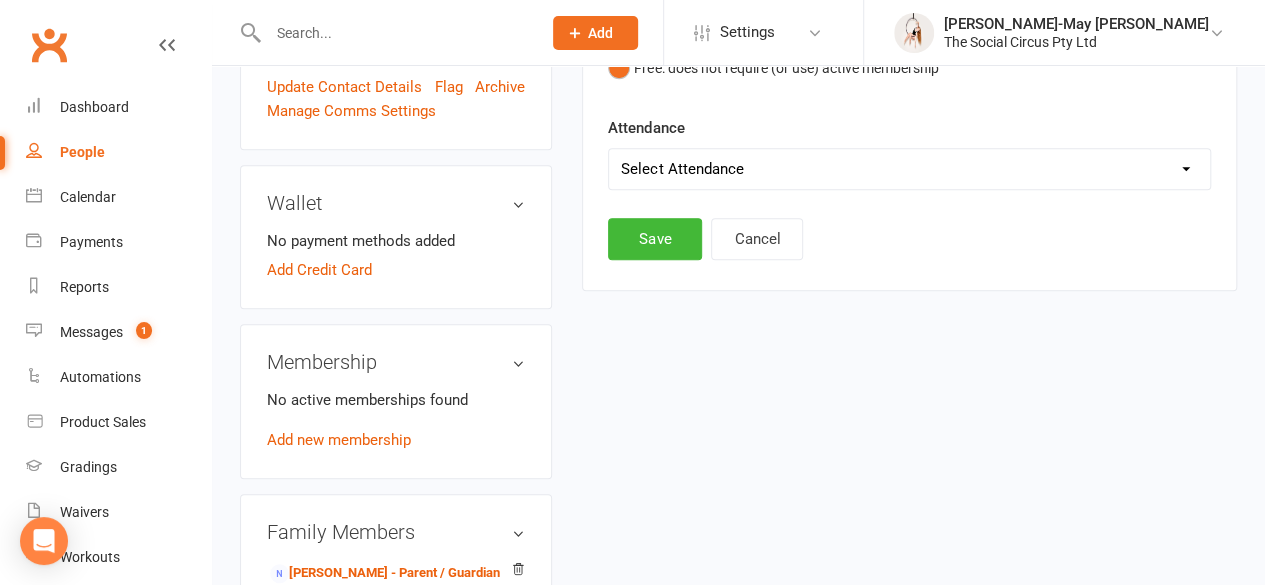 scroll, scrollTop: 672, scrollLeft: 0, axis: vertical 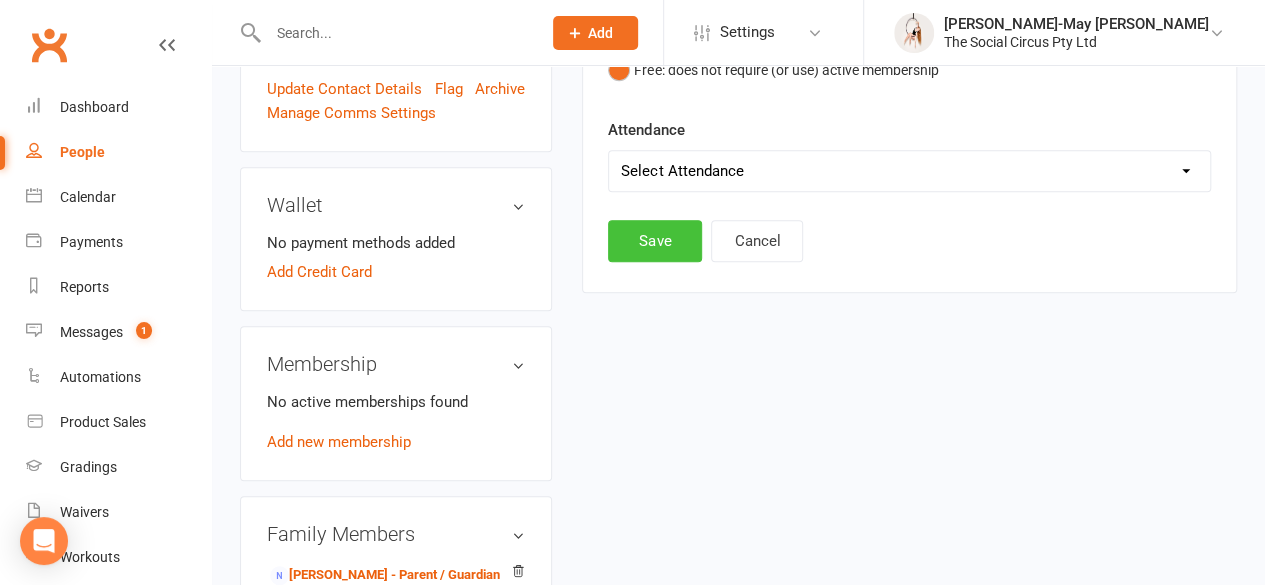 click on "Save" at bounding box center (655, 241) 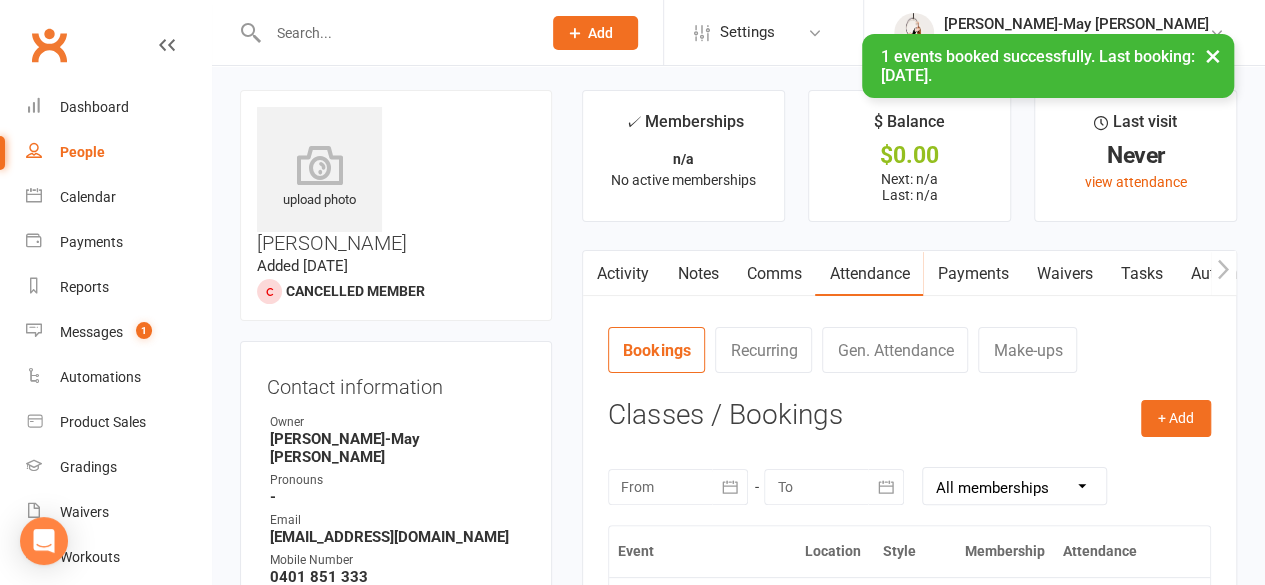 scroll, scrollTop: 0, scrollLeft: 0, axis: both 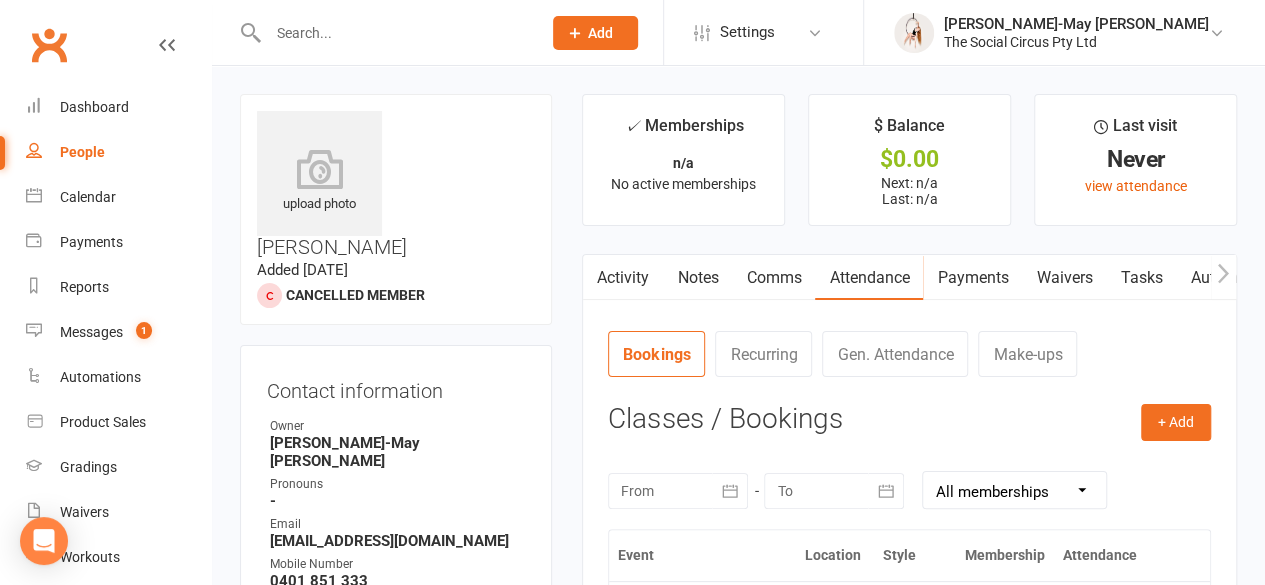 click on "Waivers" at bounding box center (1064, 278) 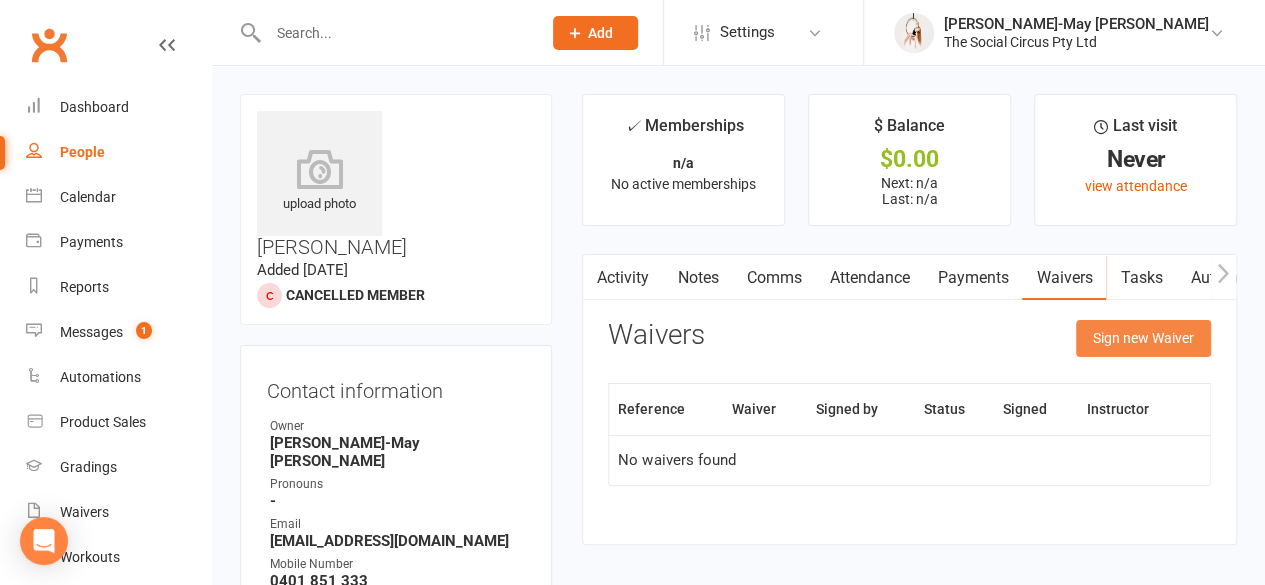click on "Sign new Waiver" at bounding box center (1143, 338) 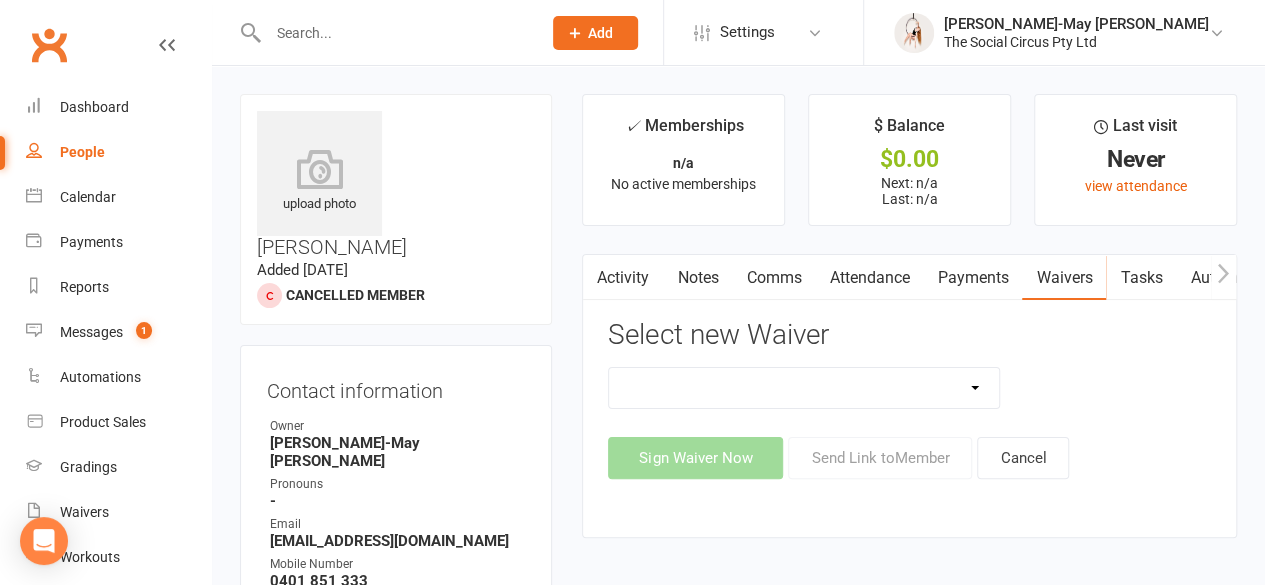 click on "Advanced Addict Foundation Membership 18+ Advanced Addict Membership 18+ Advanced Curious Membership 18+ Advanced Lover Foundation Membership 18+ Advanced Lover Membership 18+ Aerial Explorer 2-week trial membership All Memberships Circus Addict Foundation Membership 18+ Circus Addict Membership 18+ Circus Curious Membership 18+ Circus Lover Foundation Membership 18+ Circus Lover Membership 18+ Core Program Class Pack Waiver Free Trial Class 18+ Free Trial Class - Family Kids Party Waiver Kids Program Learn the Ropes Class Pack Waiver Learn the Ropes membership Membership Waiver New Member New Membership - Payment Details Open Training waiver Payment Form School Holiday Workshop Waiver School Holiday Workshop Waiver & Payment Teen Program Workshop Automated" at bounding box center [804, 388] 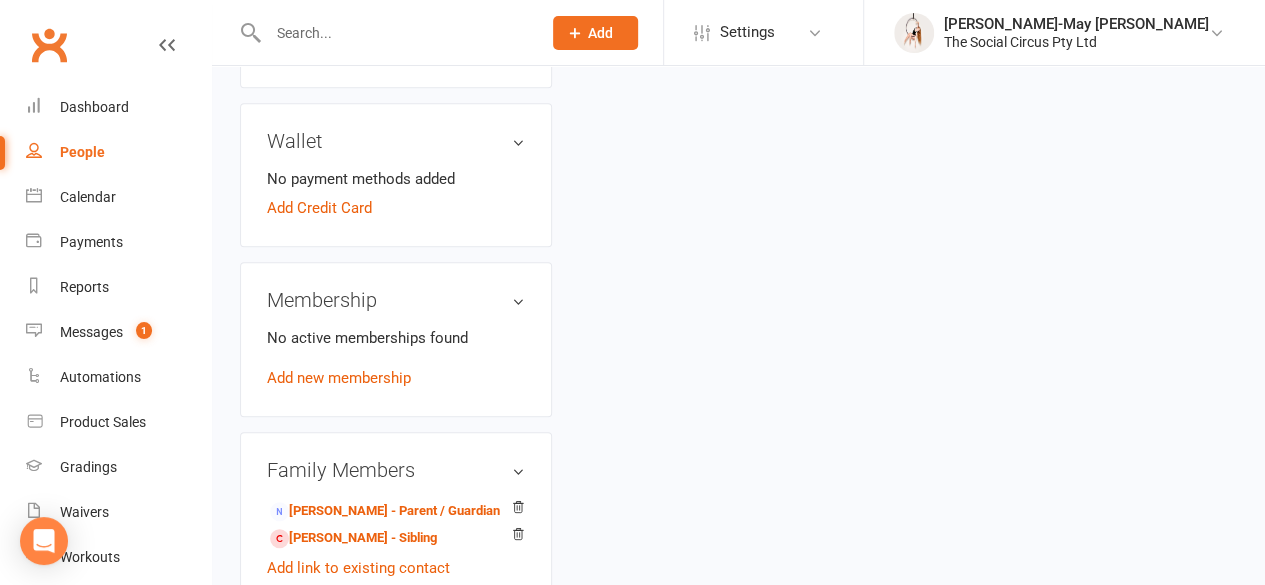 scroll, scrollTop: 738, scrollLeft: 0, axis: vertical 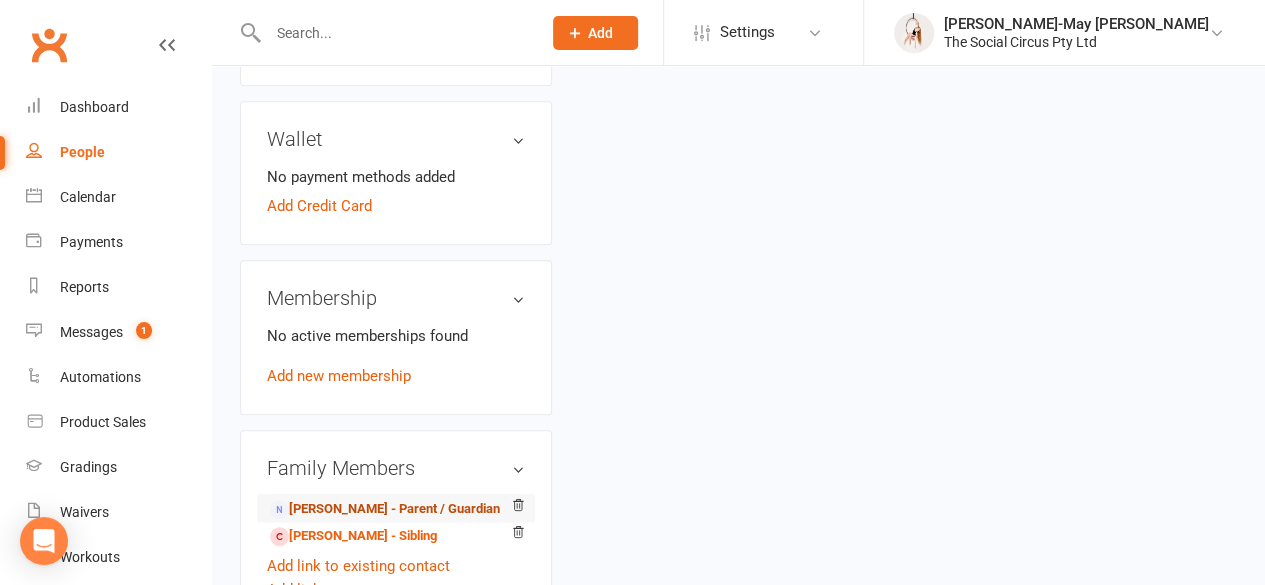 click on "[PERSON_NAME] - Parent / Guardian" at bounding box center [385, 509] 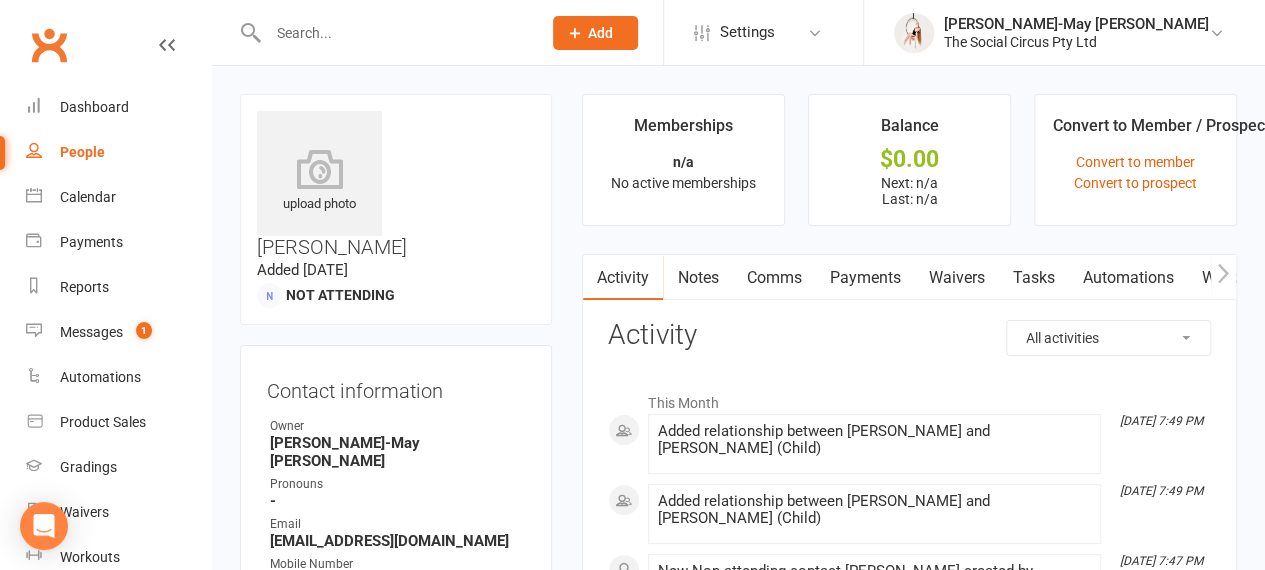 scroll, scrollTop: 46, scrollLeft: 4, axis: both 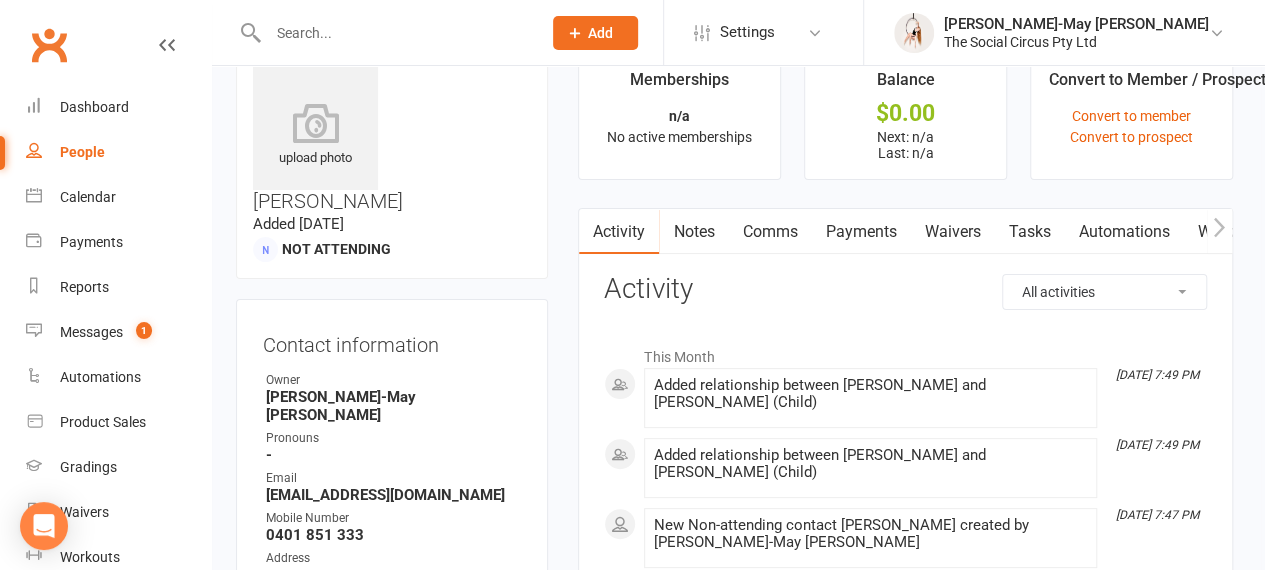 click on "Waivers" at bounding box center (952, 232) 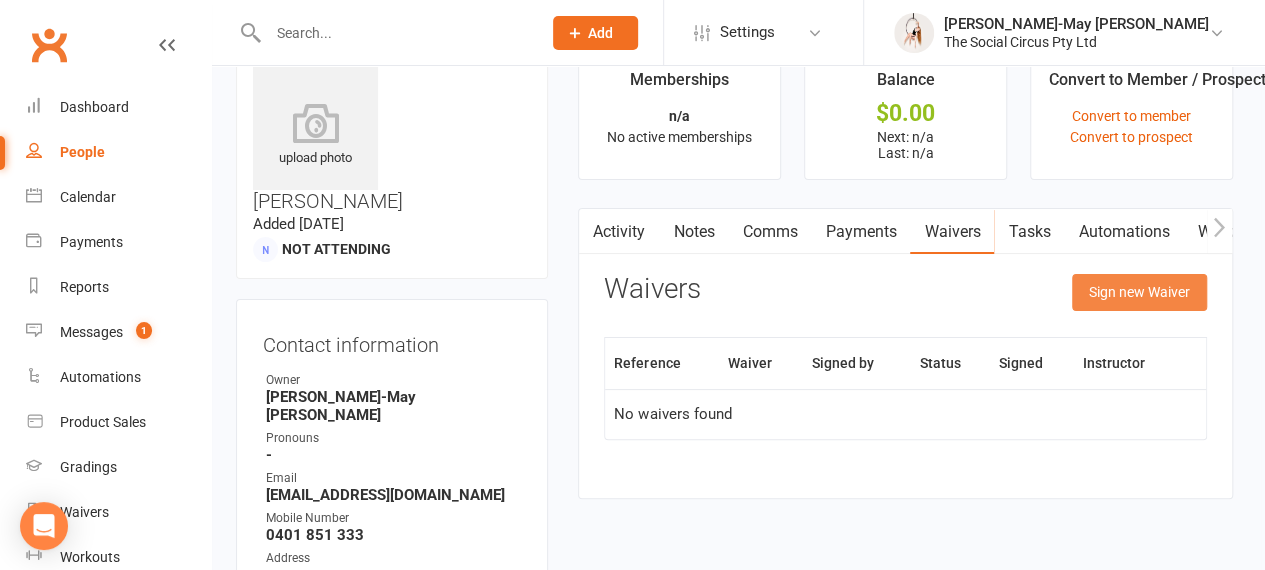 click on "Sign new Waiver" at bounding box center (1139, 292) 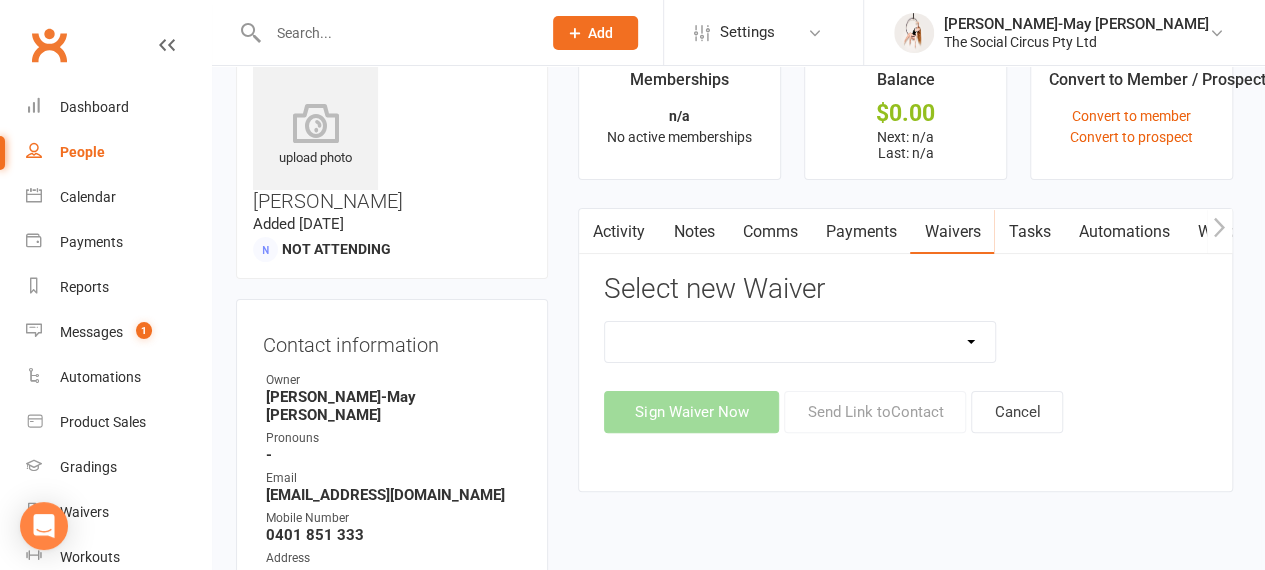 click on "Advanced Addict Foundation Membership 18+ Advanced Addict Membership 18+ Advanced Curious Membership 18+ Advanced Lover Foundation Membership 18+ Advanced Lover Membership 18+ Aerial Explorer 2-week trial membership All Memberships Circus Addict Foundation Membership 18+ Circus Addict Membership 18+ Circus Curious Membership 18+ Circus Lover Foundation Membership 18+ Circus Lover Membership 18+ Core Program Class Pack Waiver Kids Program Learn the Ropes Class Pack Waiver Learn the Ropes membership Membership Waiver New Member New Membership - Payment Details Open Training waiver Payment Form School Holiday Workshop Waiver School Holiday Workshop Waiver & Payment Teen Program" at bounding box center (800, 342) 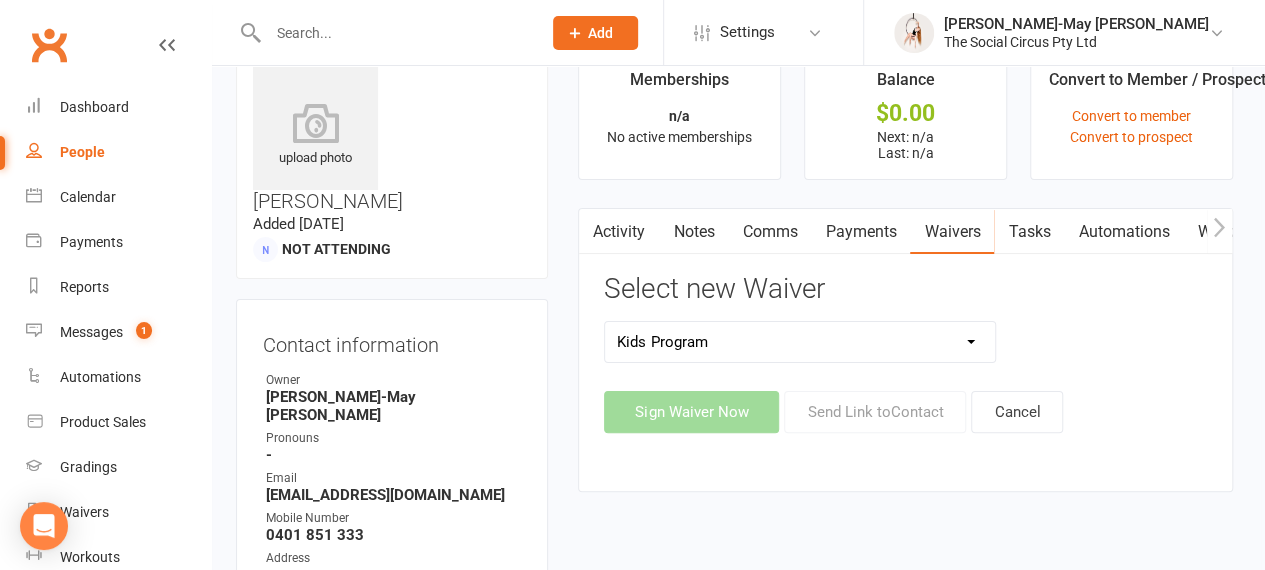 click on "Advanced Addict Foundation Membership 18+ Advanced Addict Membership 18+ Advanced Curious Membership 18+ Advanced Lover Foundation Membership 18+ Advanced Lover Membership 18+ Aerial Explorer 2-week trial membership All Memberships Circus Addict Foundation Membership 18+ Circus Addict Membership 18+ Circus Curious Membership 18+ Circus Lover Foundation Membership 18+ Circus Lover Membership 18+ Core Program Class Pack Waiver Kids Program Learn the Ropes Class Pack Waiver Learn the Ropes membership Membership Waiver New Member New Membership - Payment Details Open Training waiver Payment Form School Holiday Workshop Waiver School Holiday Workshop Waiver & Payment Teen Program" at bounding box center [800, 342] 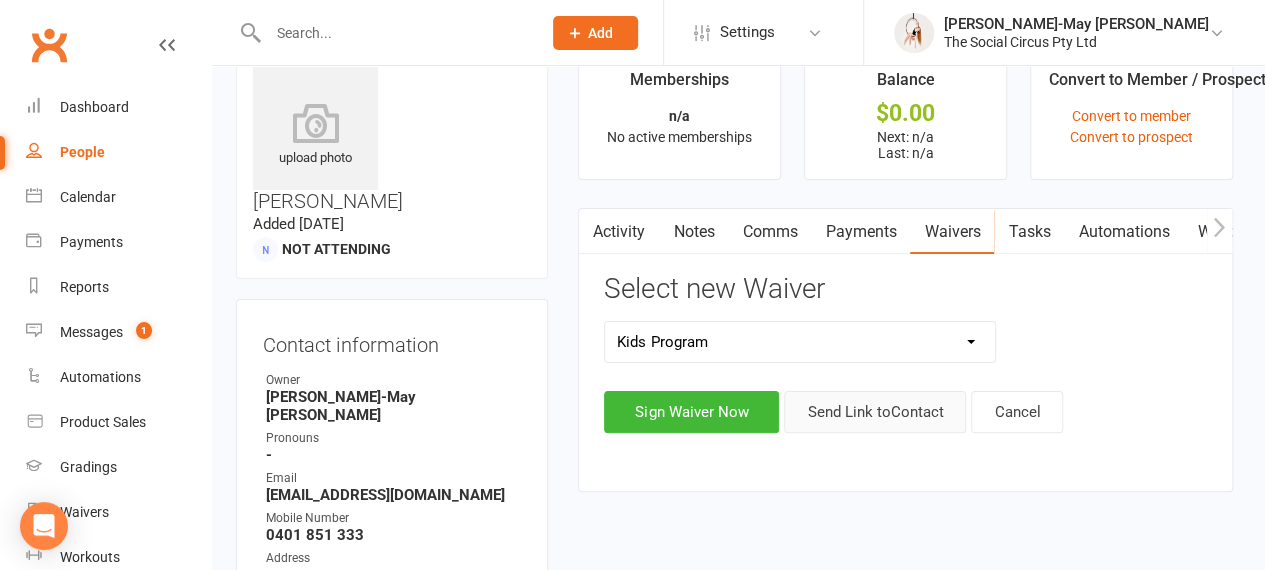 click on "Send Link to  Contact" at bounding box center [875, 412] 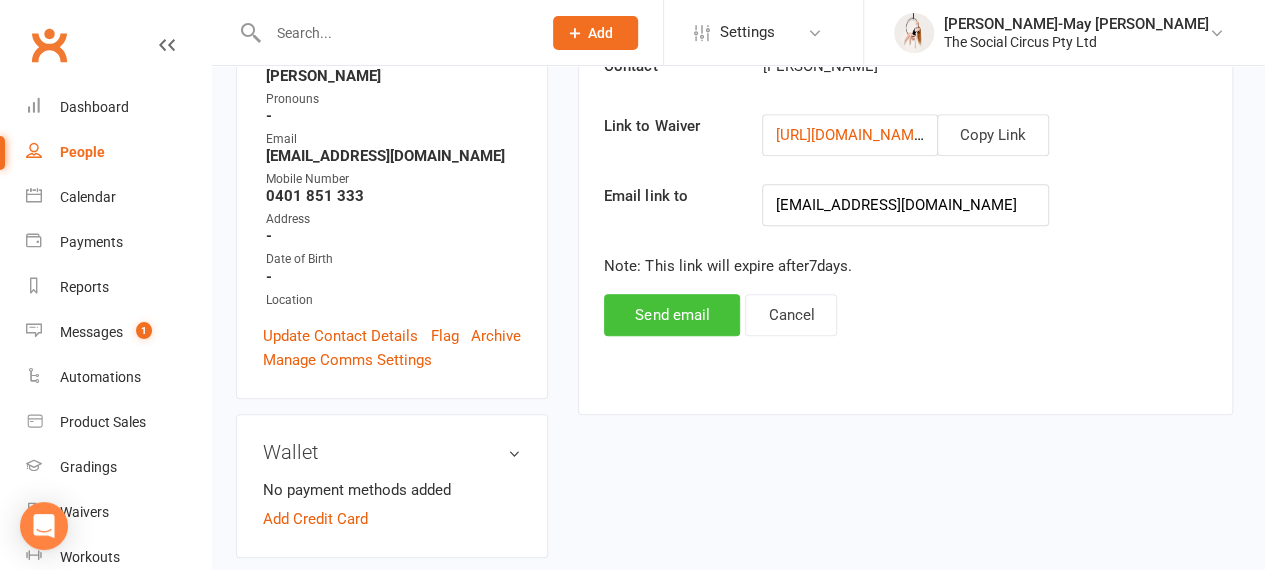 scroll, scrollTop: 388, scrollLeft: 4, axis: both 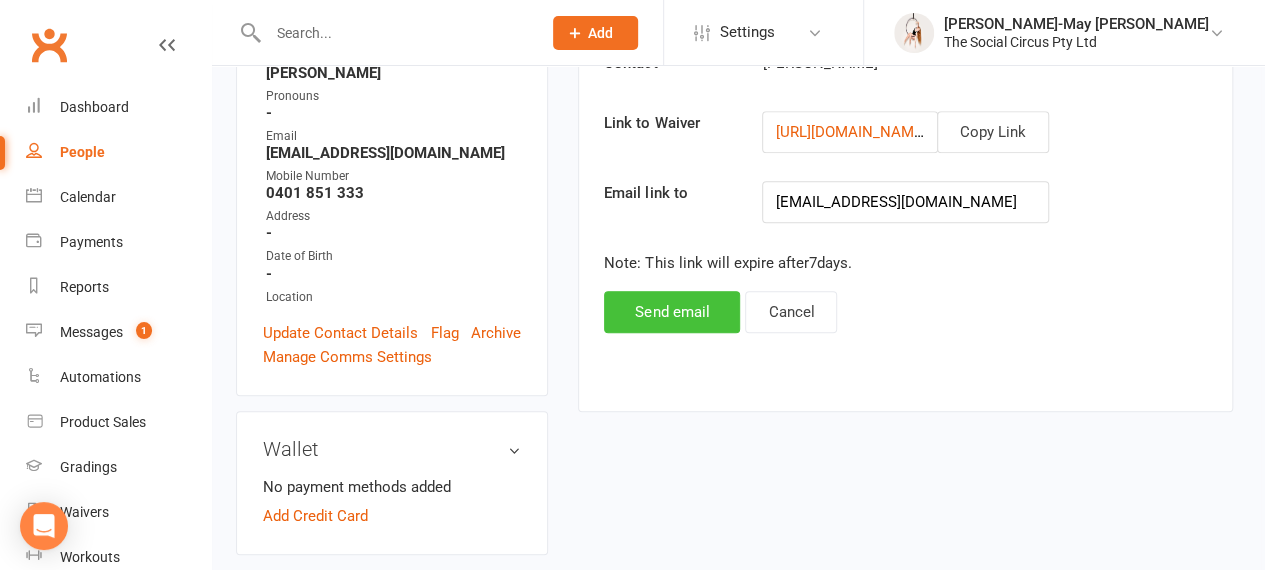 click on "Send email" at bounding box center (672, 312) 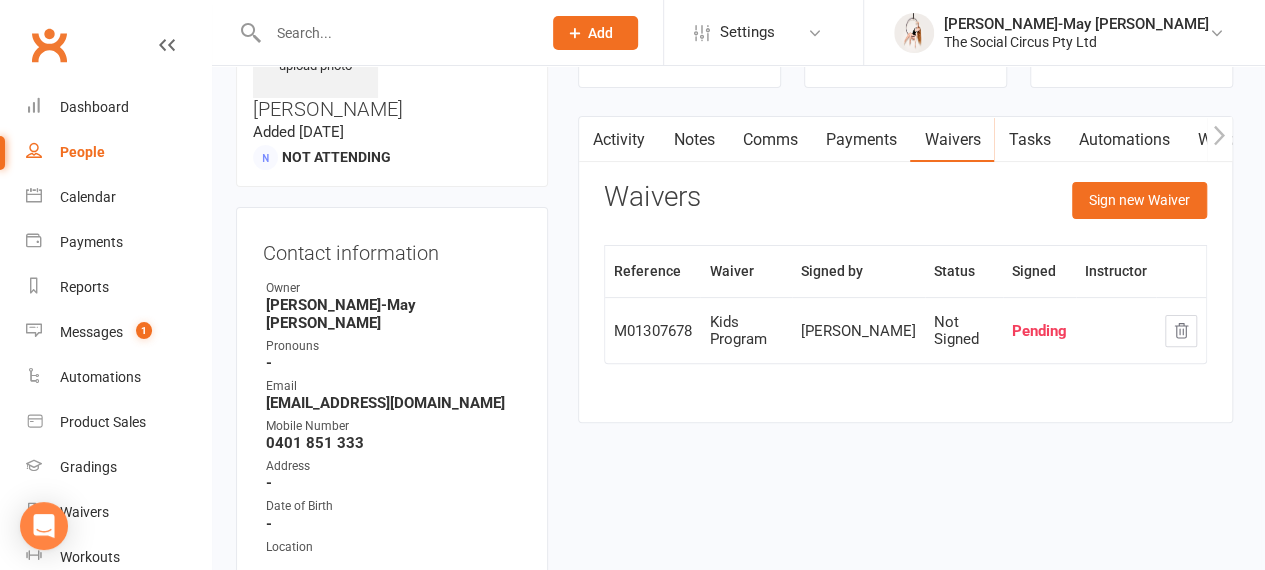 scroll, scrollTop: 137, scrollLeft: 4, axis: both 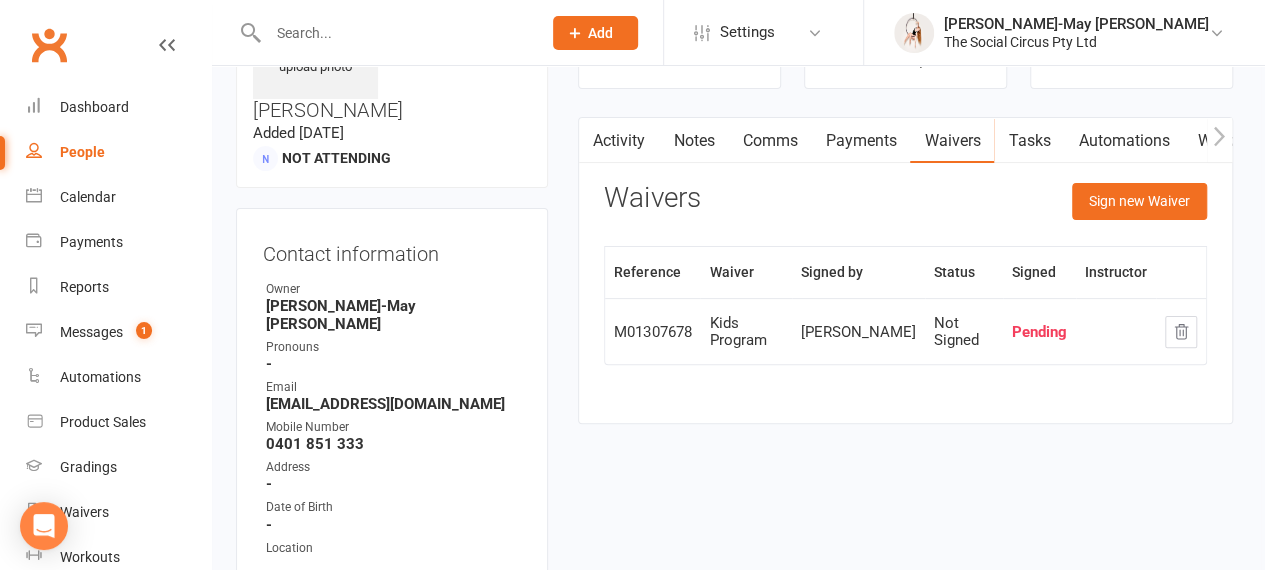 click on "Add" 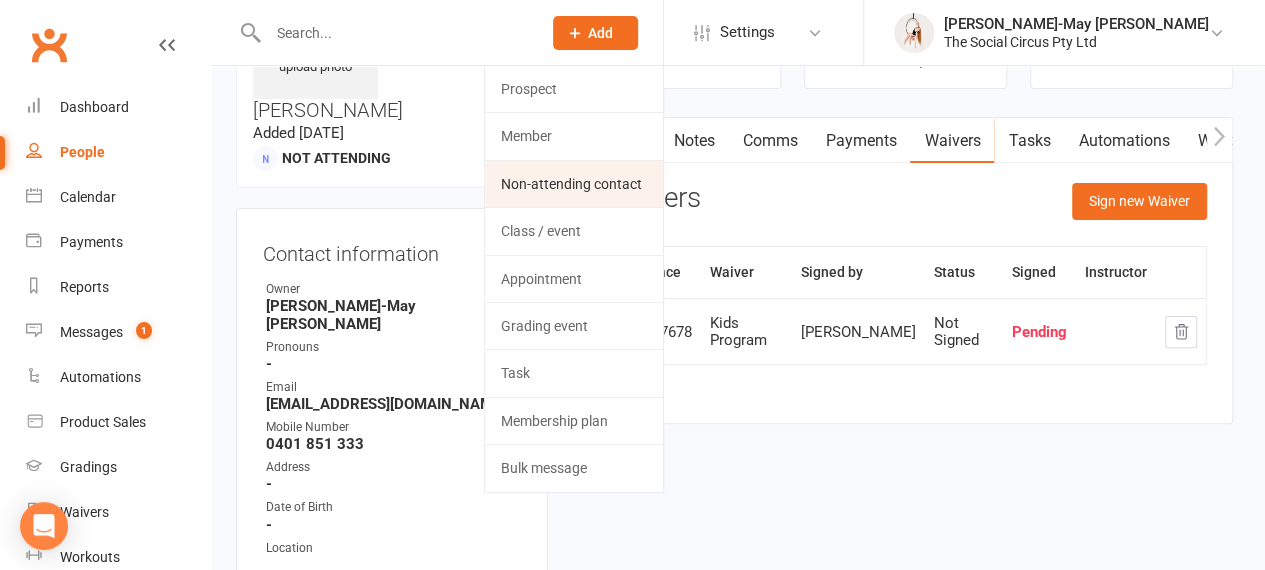 click on "Non-attending contact" 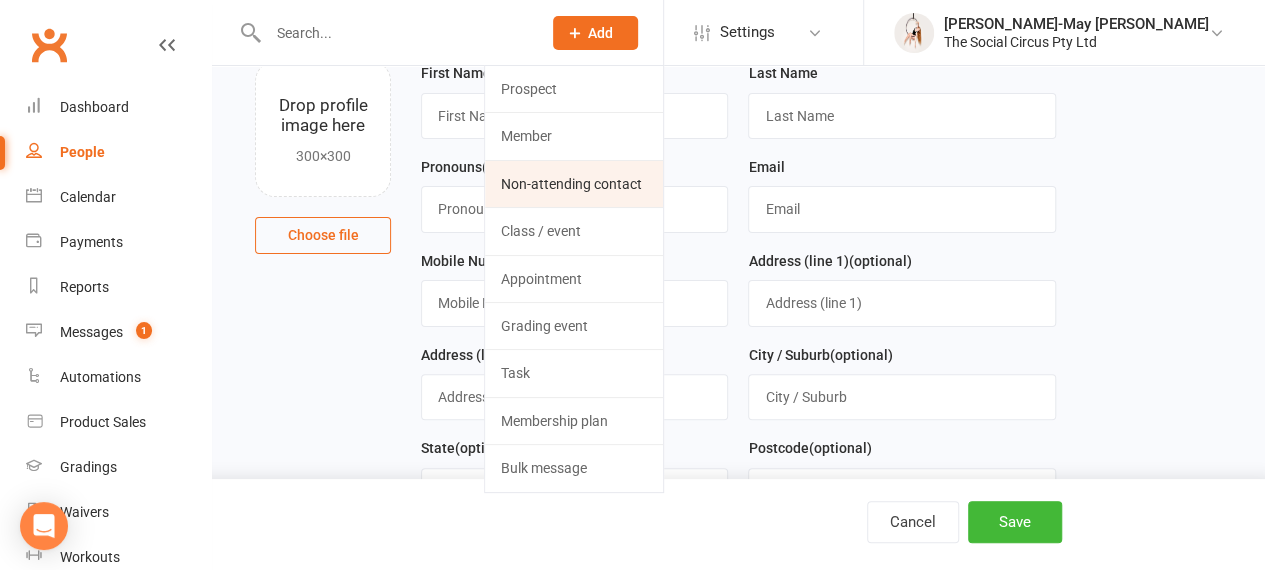 scroll, scrollTop: 0, scrollLeft: 0, axis: both 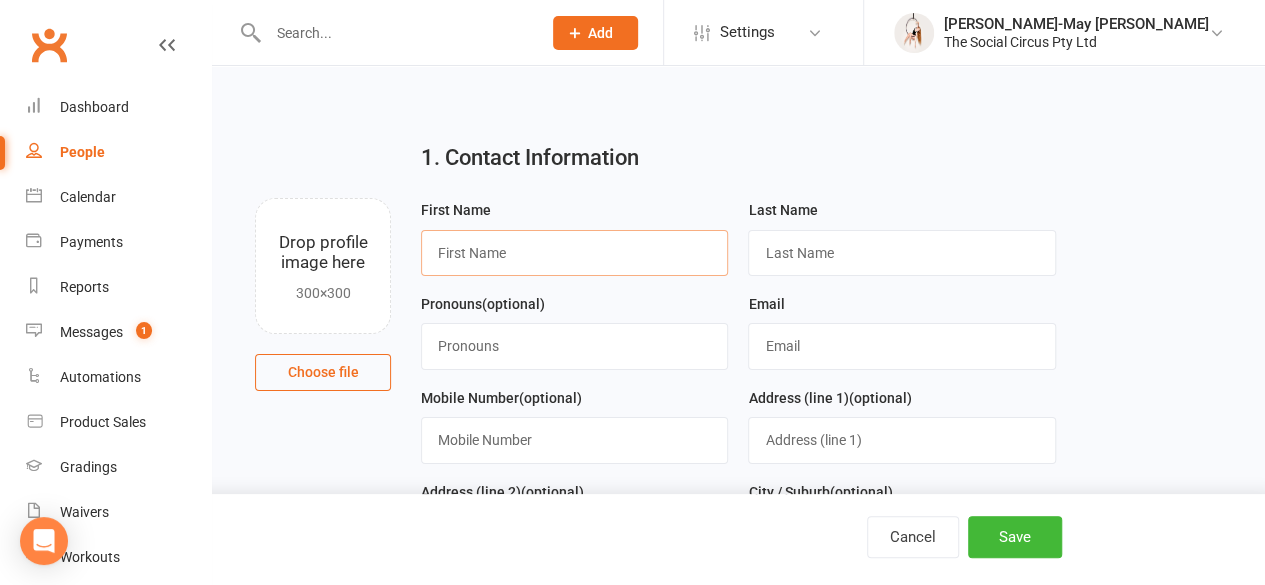 click at bounding box center (574, 253) 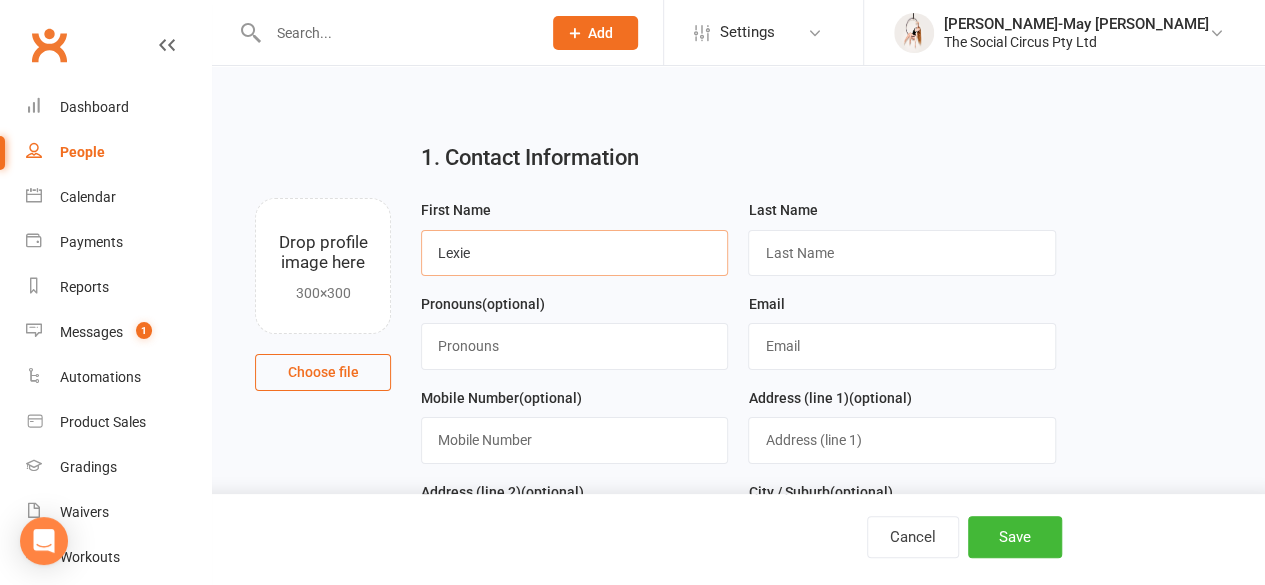 type on "Lexie" 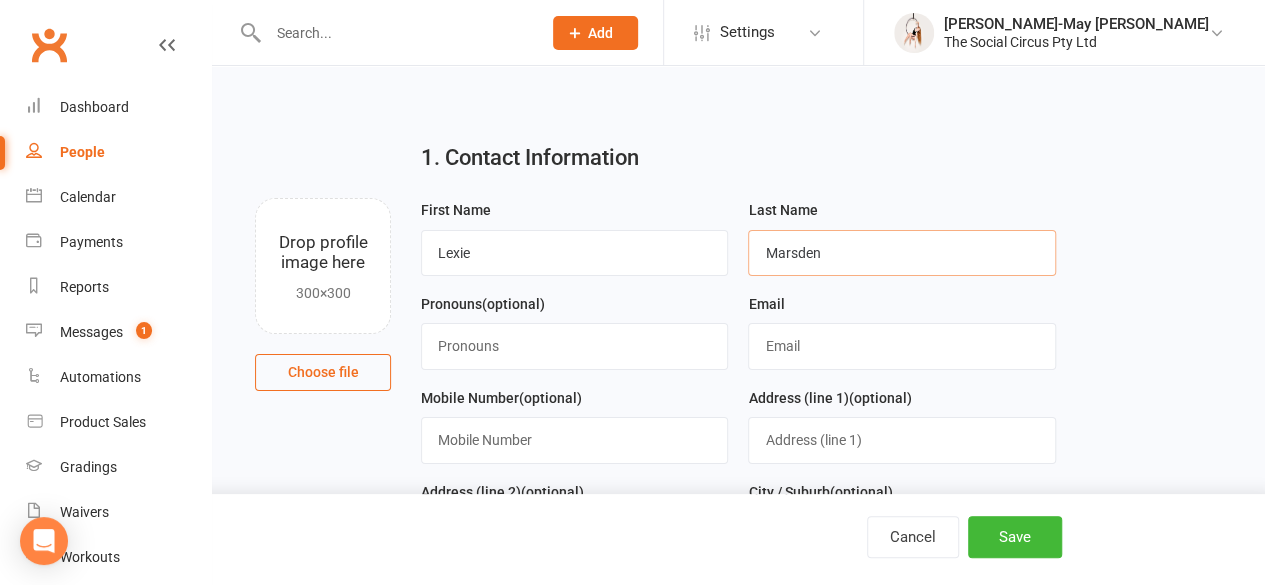 type on "Marsden" 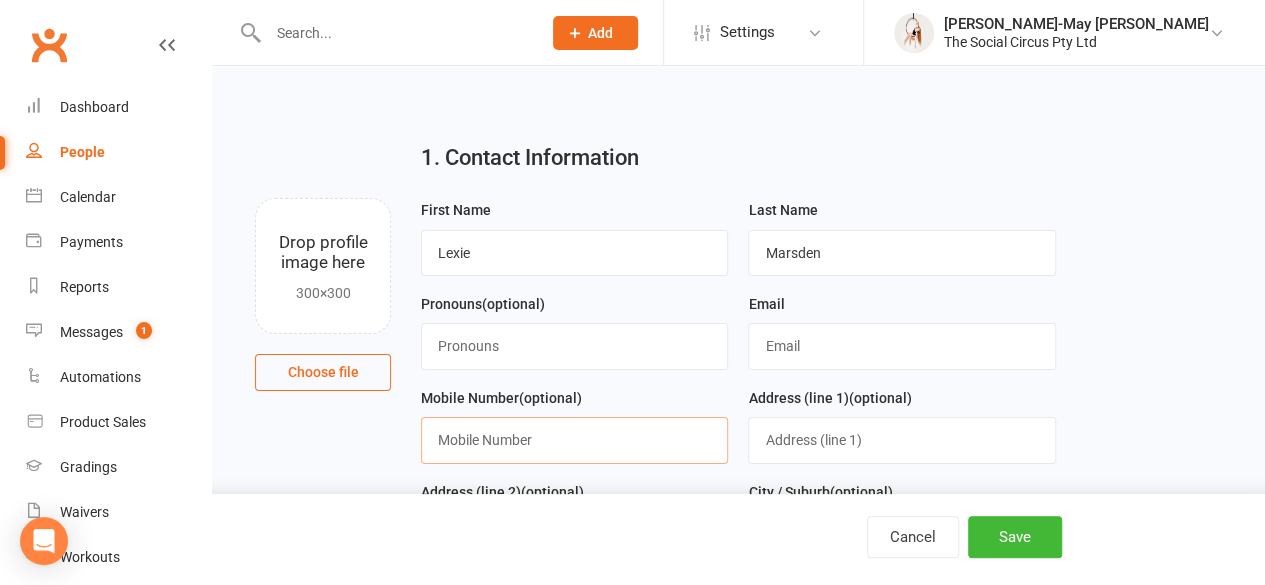click at bounding box center [574, 440] 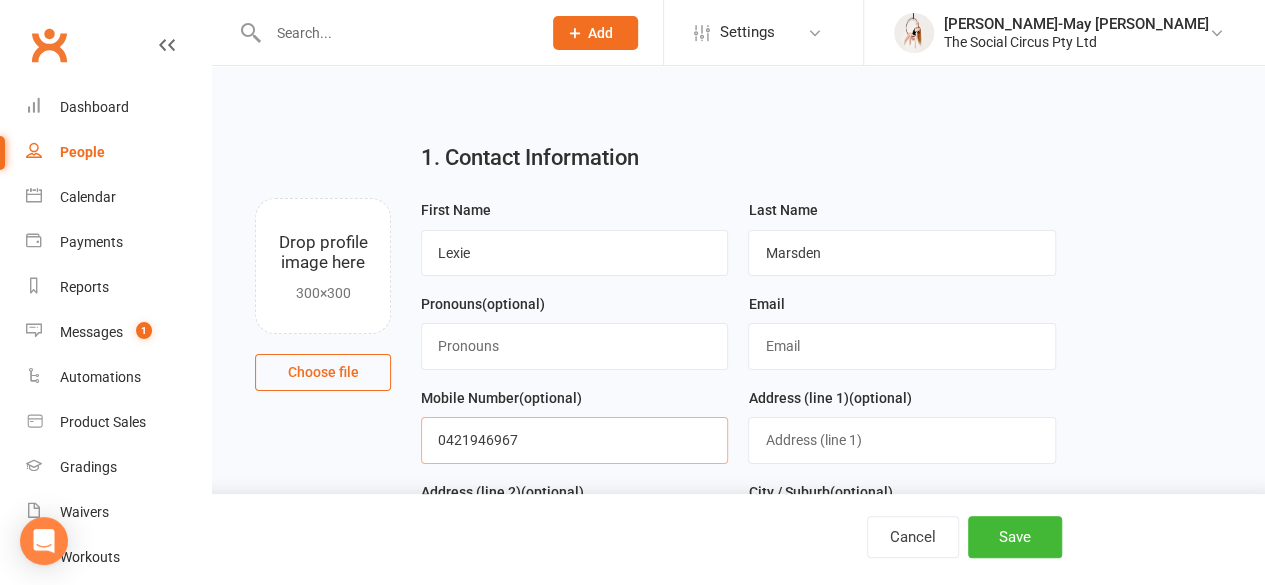 type on "0421946967" 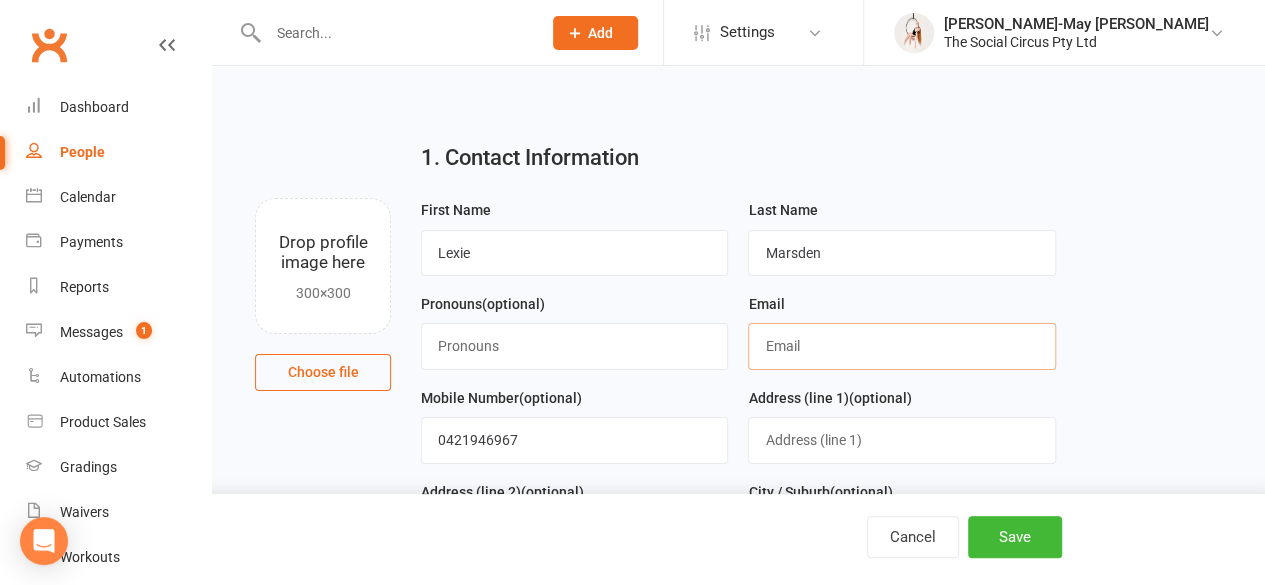 click at bounding box center [901, 346] 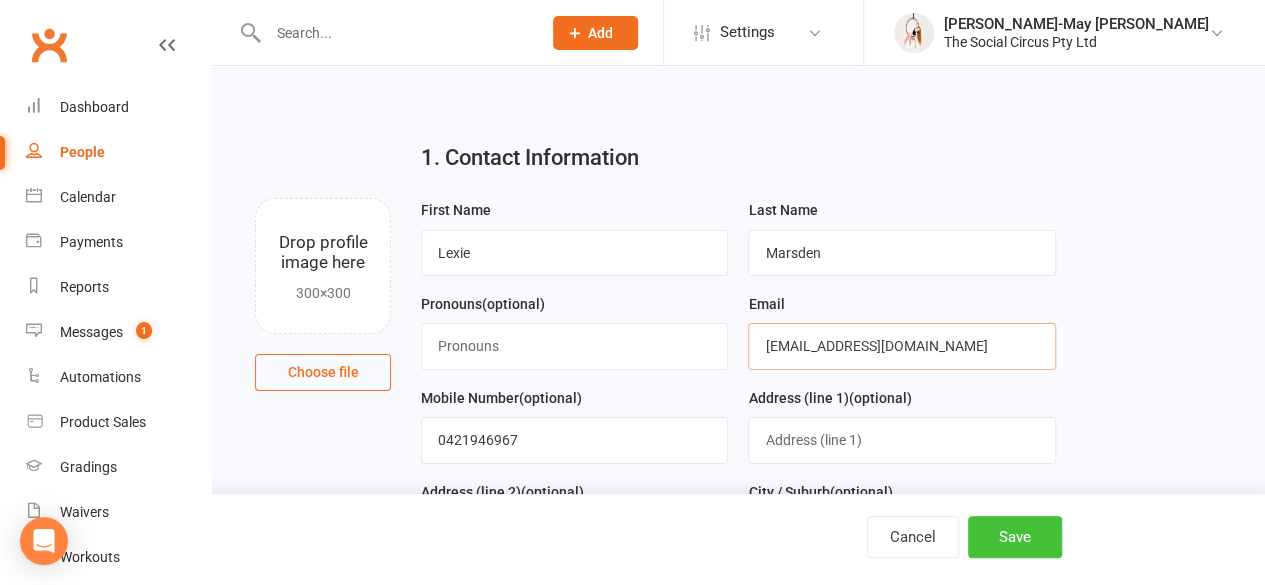 type on "[EMAIL_ADDRESS][DOMAIN_NAME]" 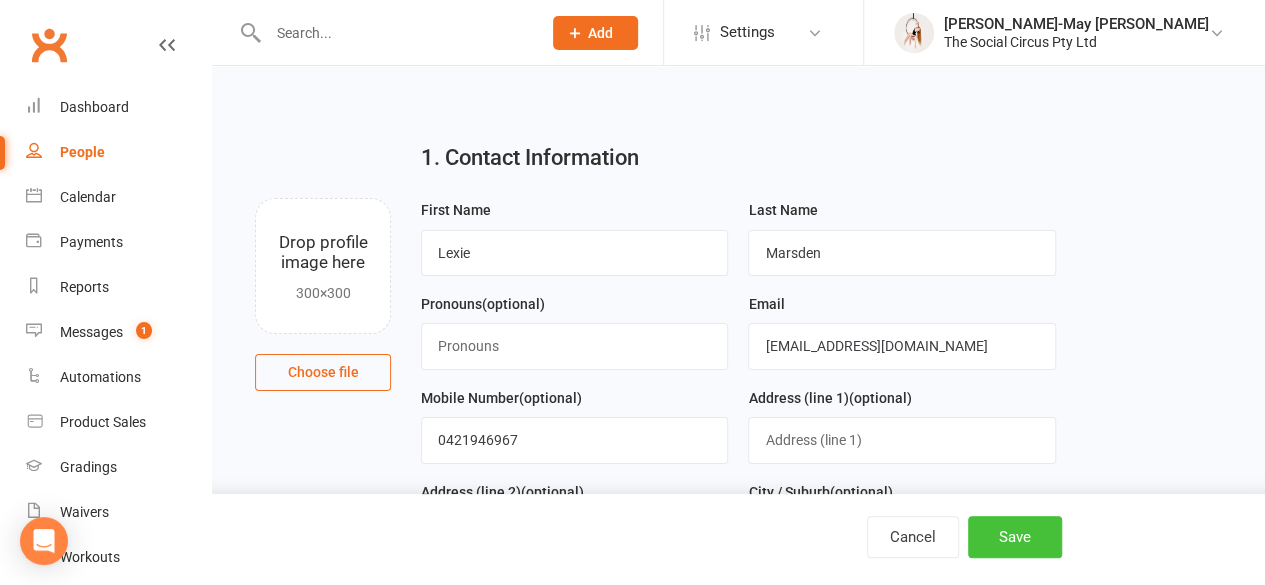 click on "Save" at bounding box center [1015, 537] 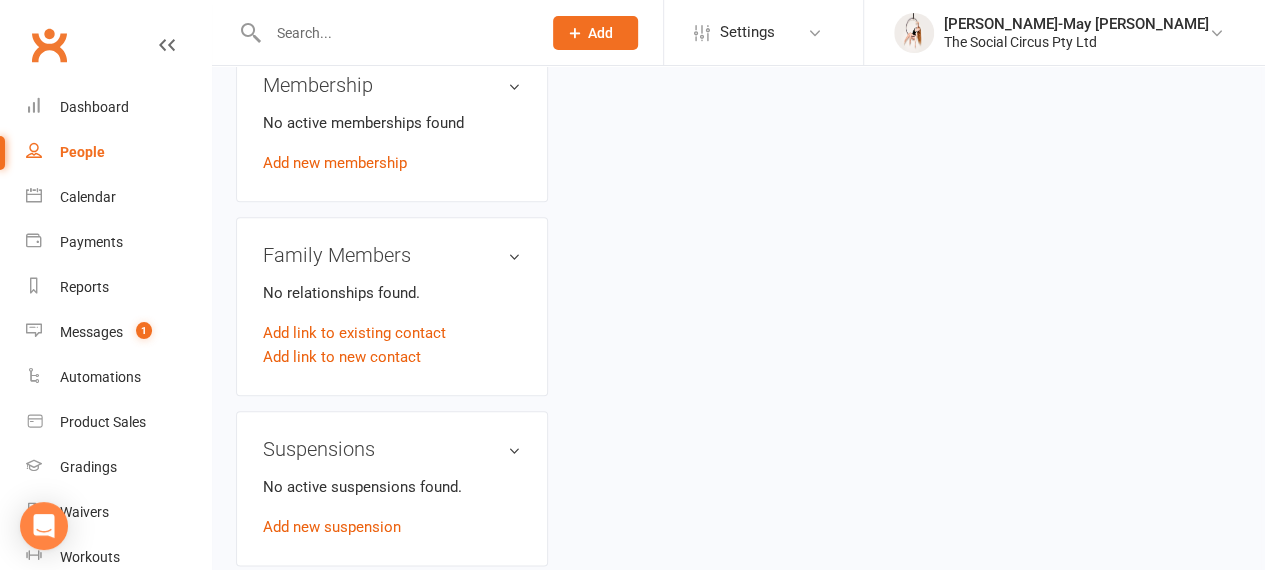 scroll, scrollTop: 874, scrollLeft: 4, axis: both 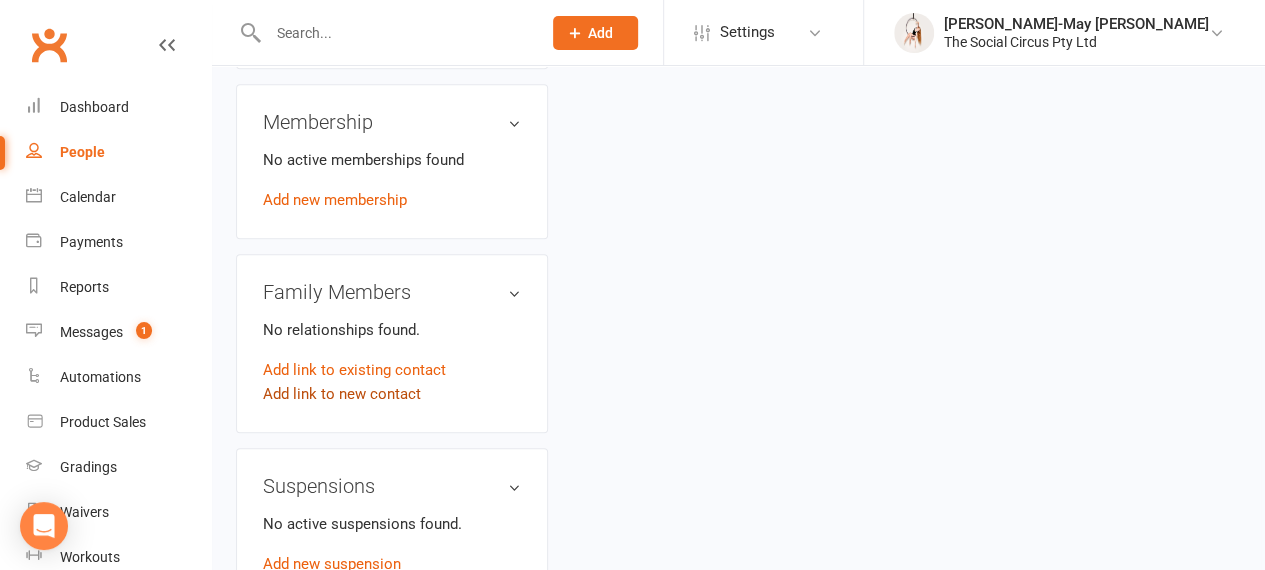 click on "Add link to new contact" at bounding box center (342, 394) 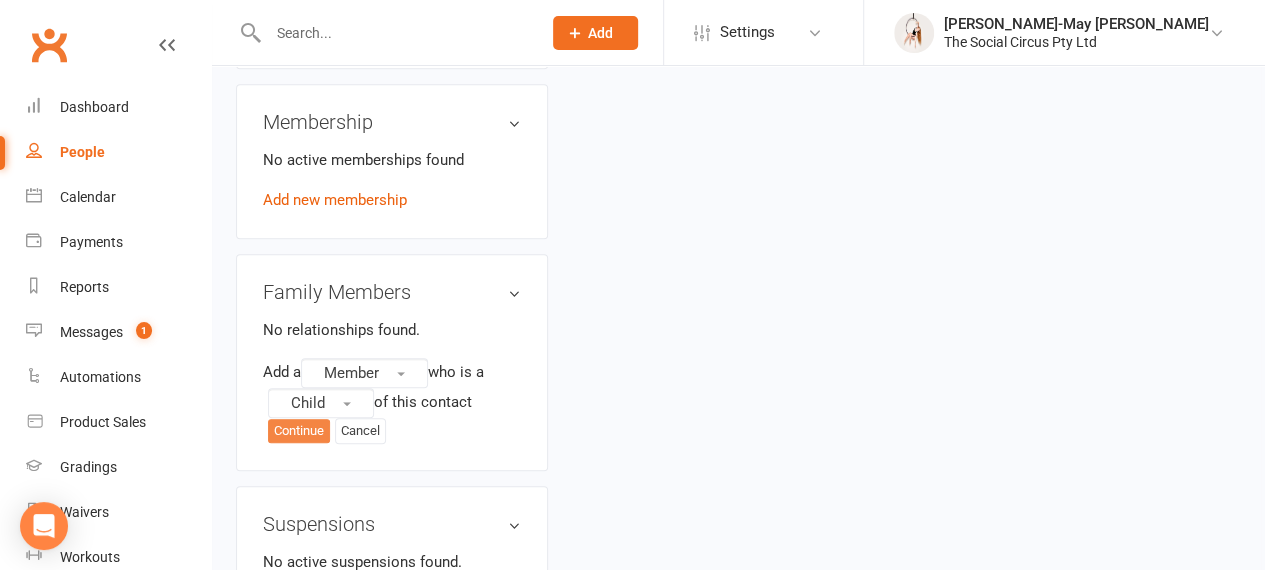 click on "Continue" at bounding box center [299, 431] 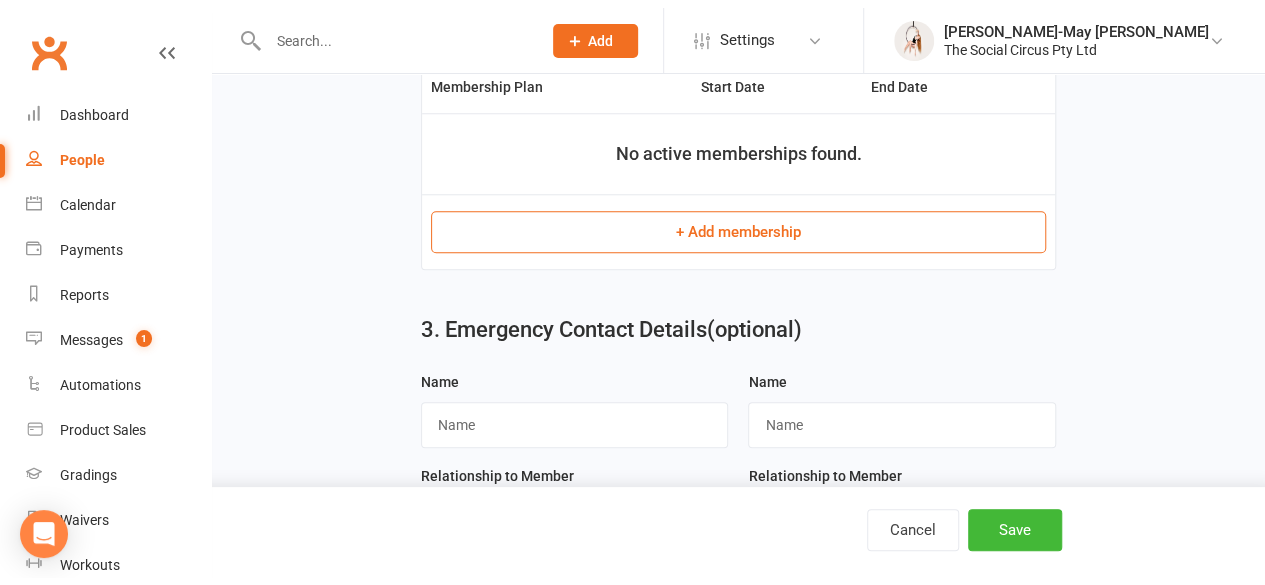 scroll, scrollTop: 0, scrollLeft: 0, axis: both 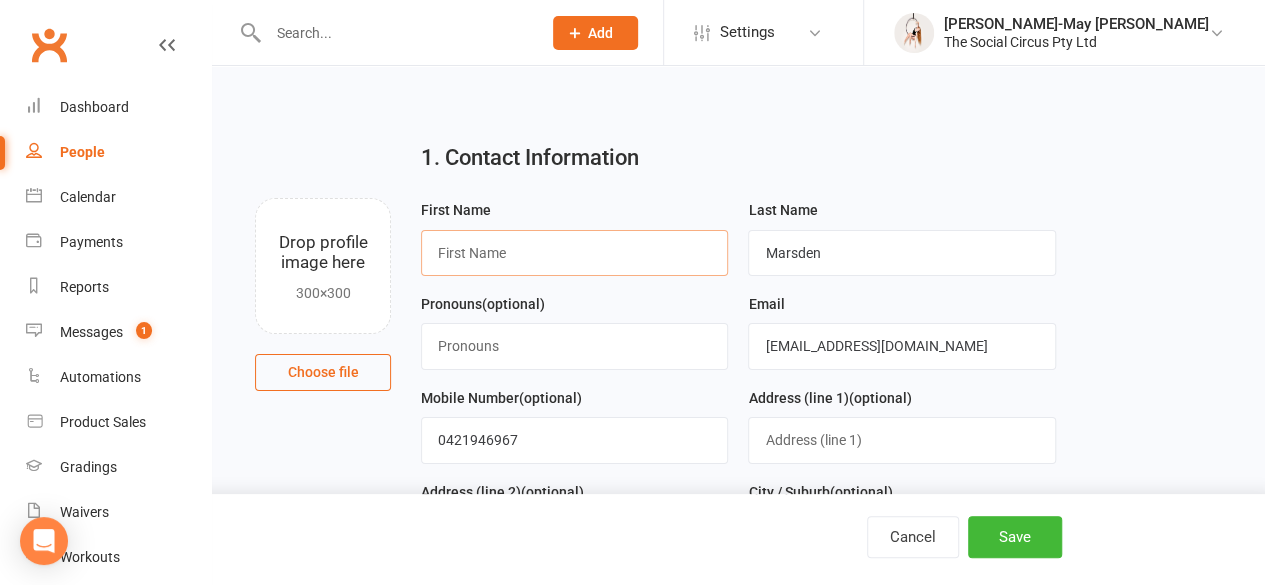 click at bounding box center [574, 253] 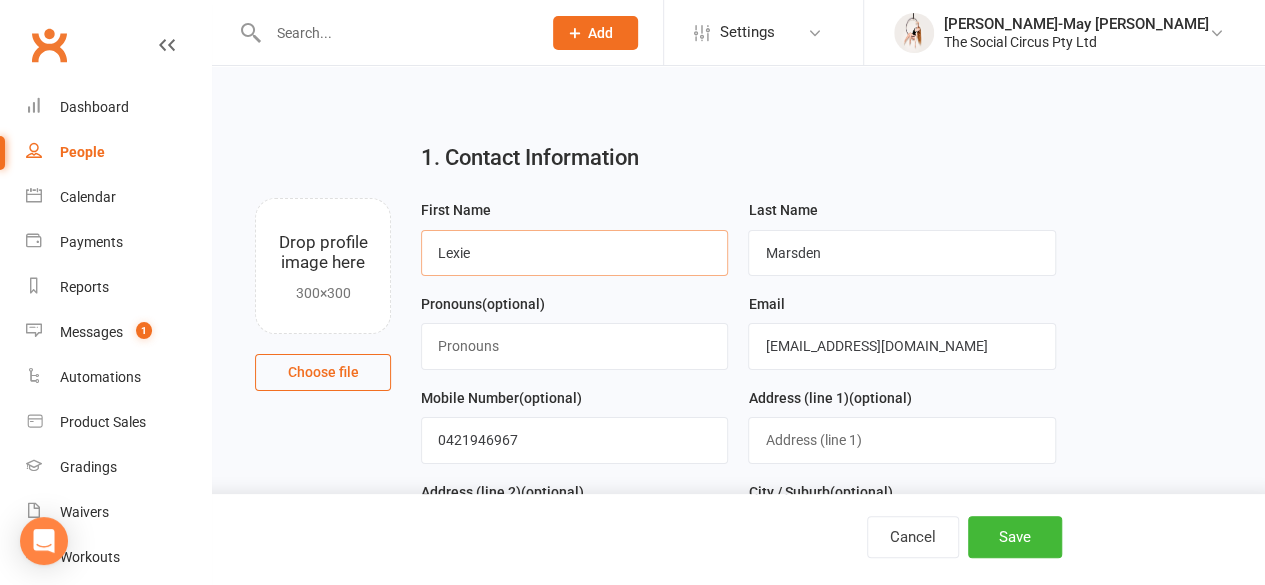 type on "Lexie" 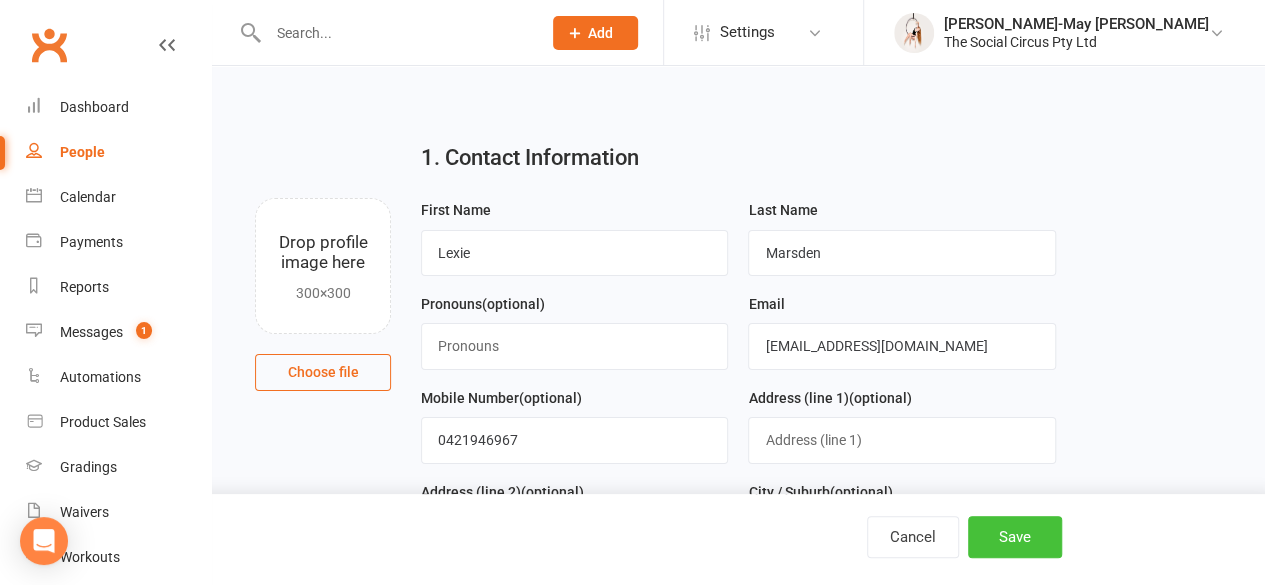 click on "Save" at bounding box center [1015, 537] 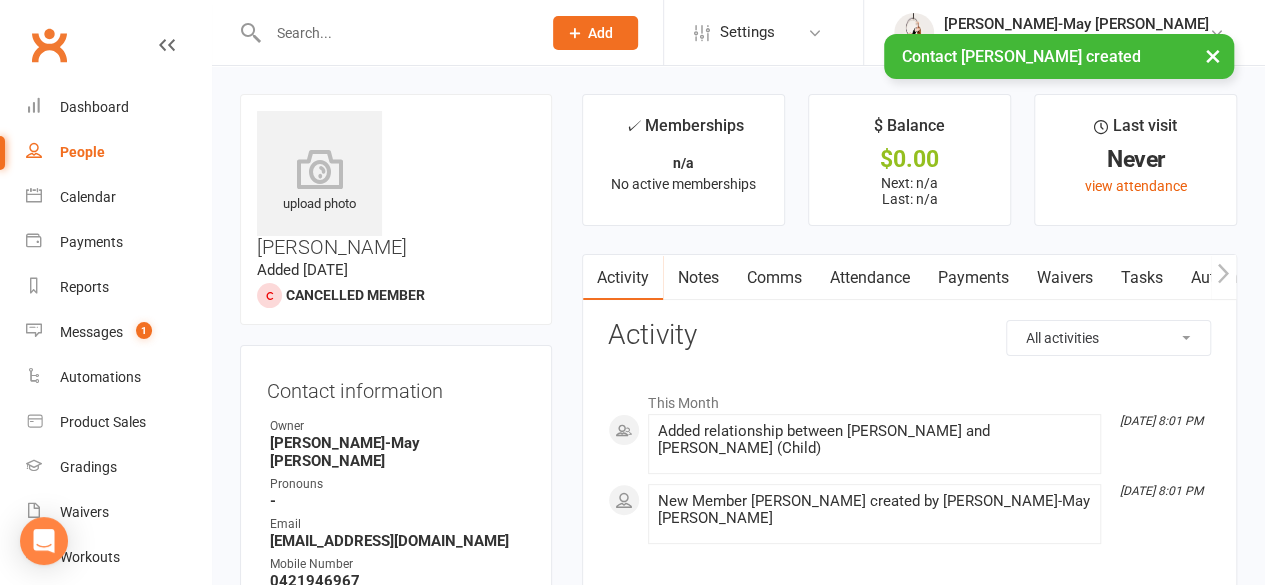 click on "Attendance" at bounding box center (869, 278) 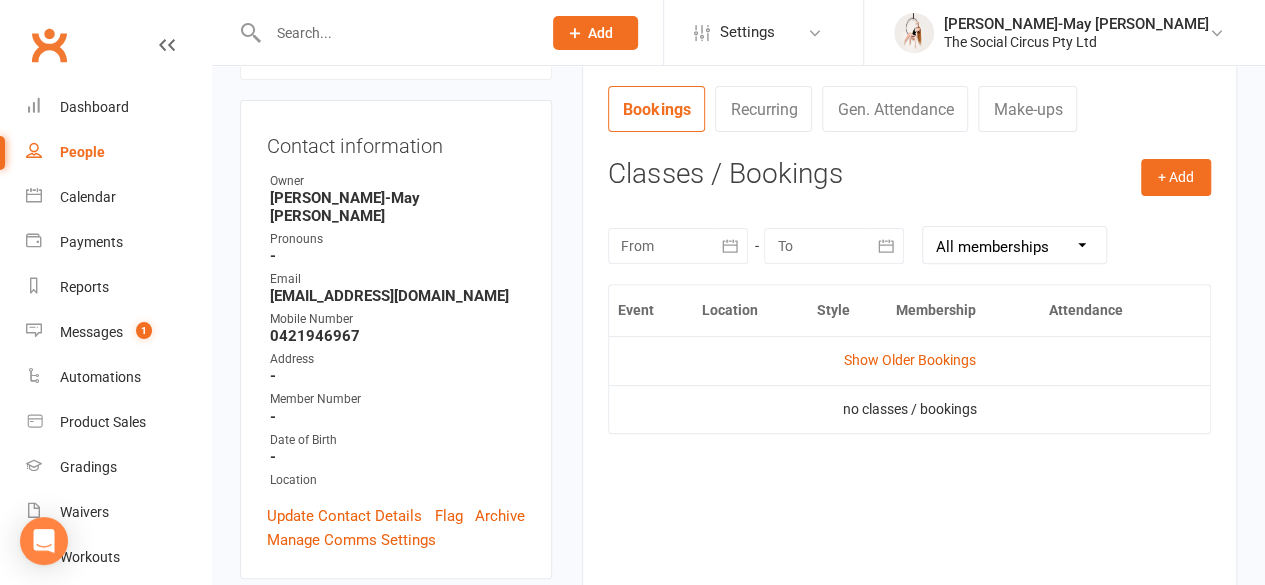 scroll, scrollTop: 246, scrollLeft: 0, axis: vertical 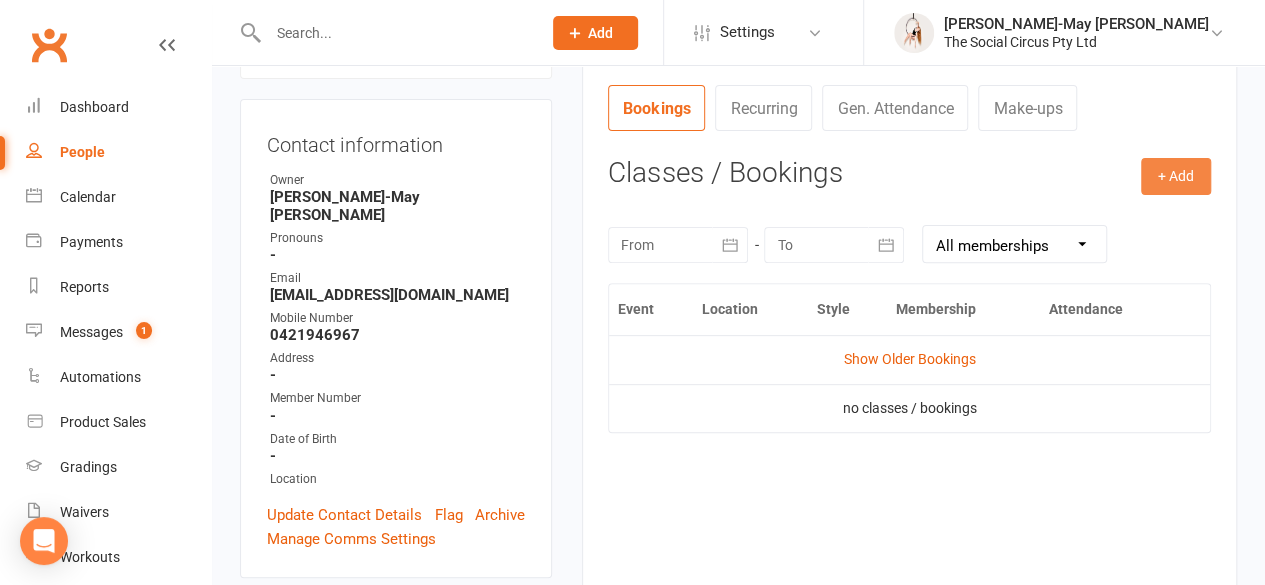 click on "+ Add" at bounding box center [1176, 176] 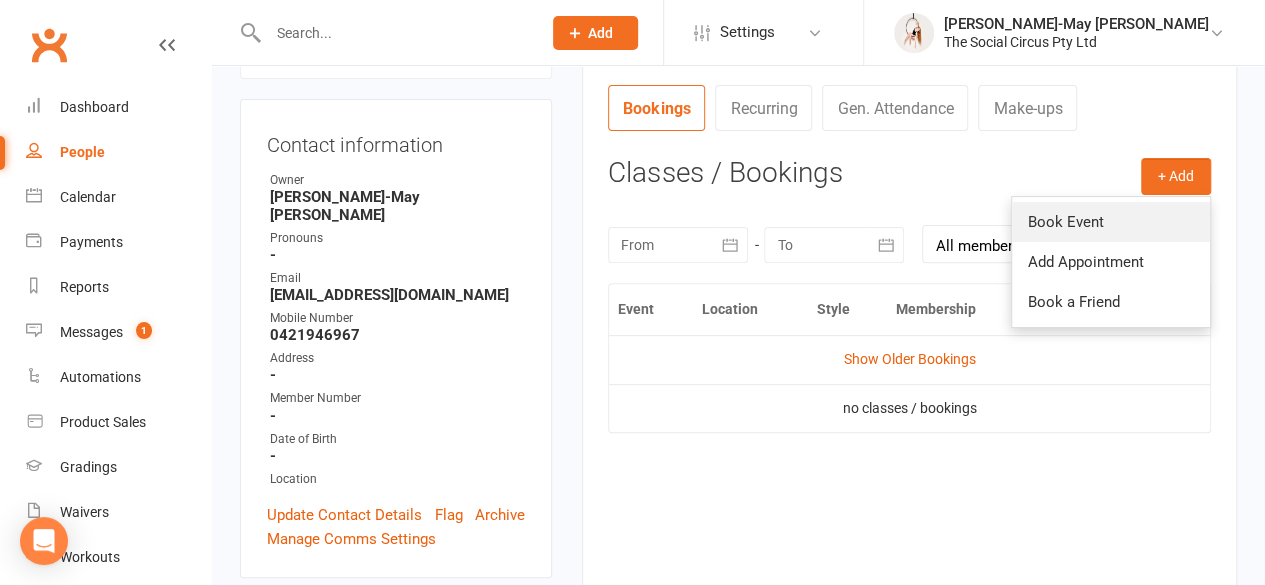click on "Book Event" at bounding box center (1111, 222) 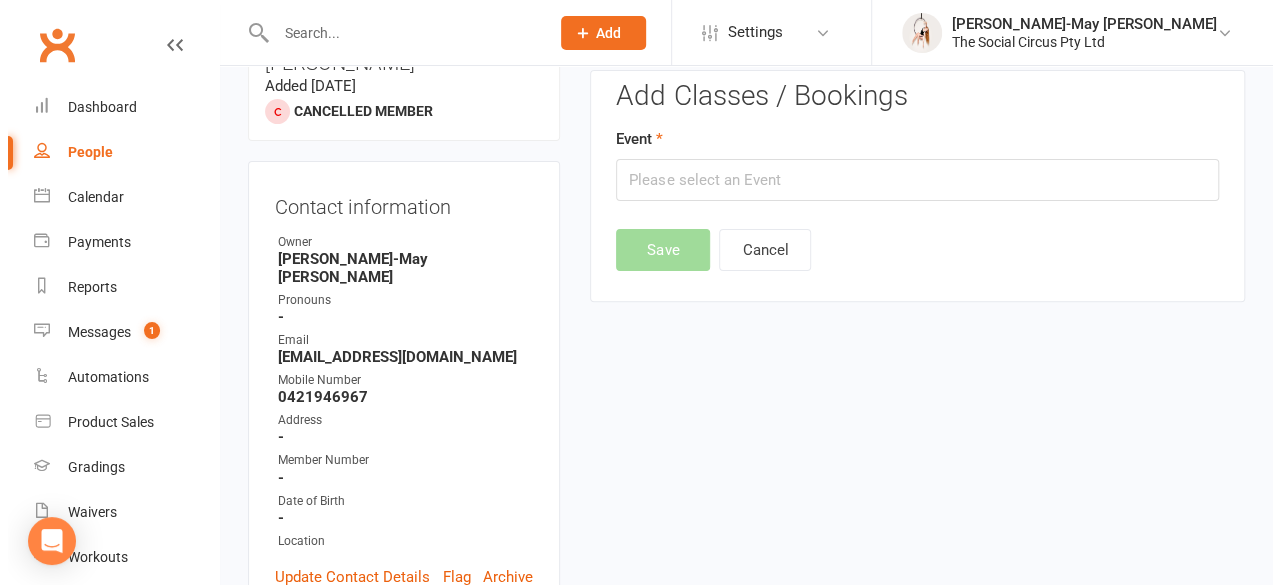 scroll, scrollTop: 152, scrollLeft: 0, axis: vertical 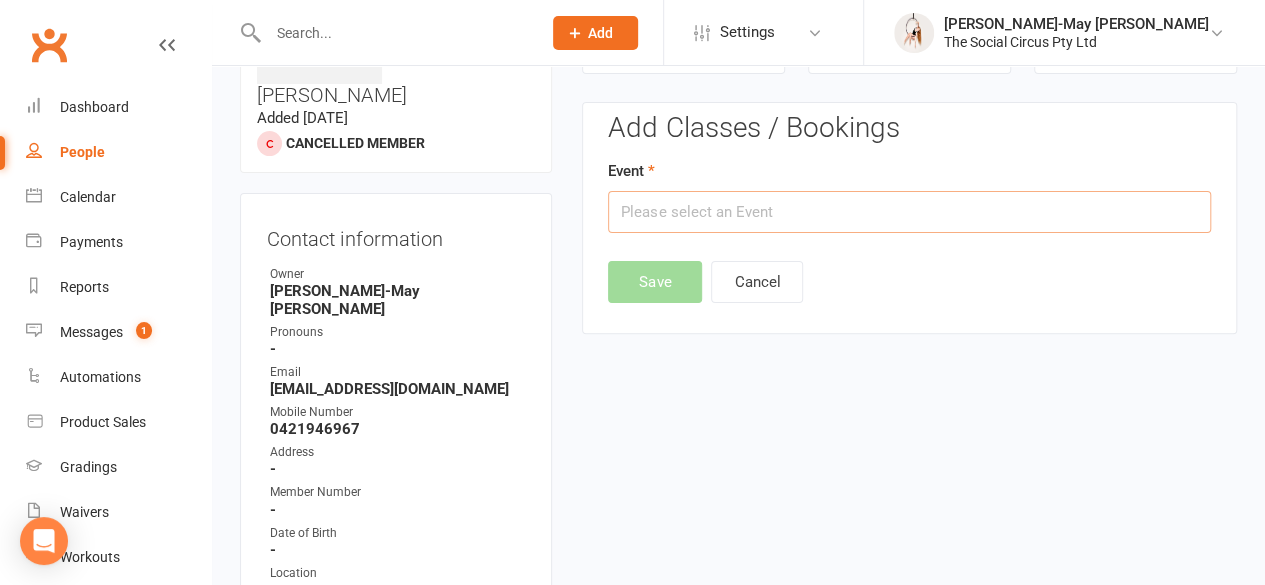 click at bounding box center (909, 212) 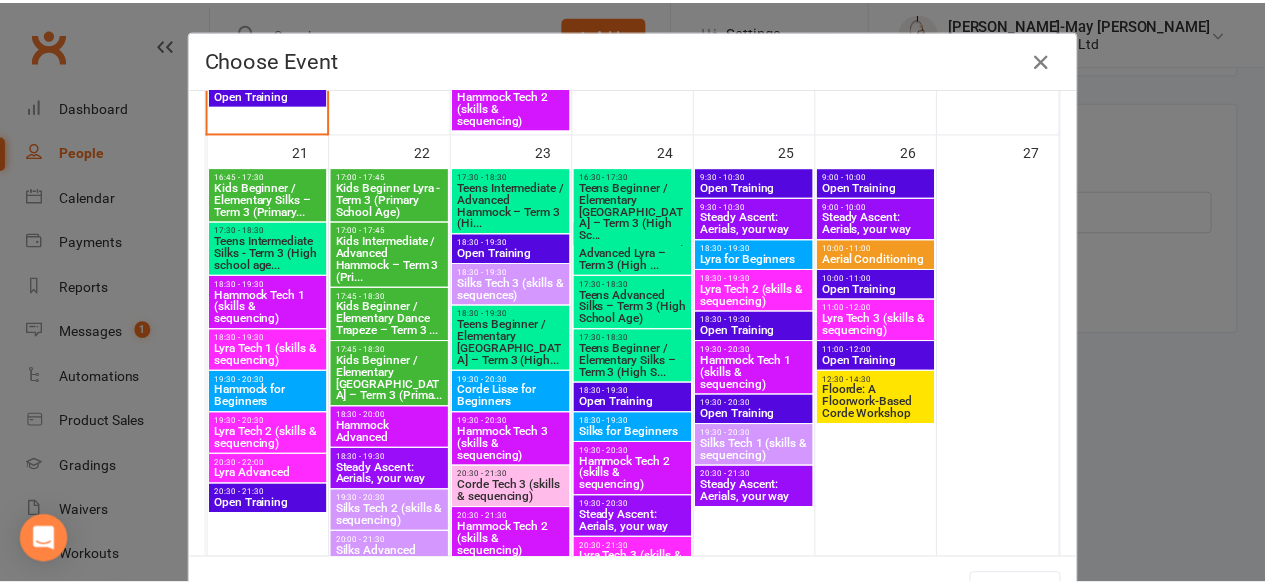 scroll, scrollTop: 1448, scrollLeft: 0, axis: vertical 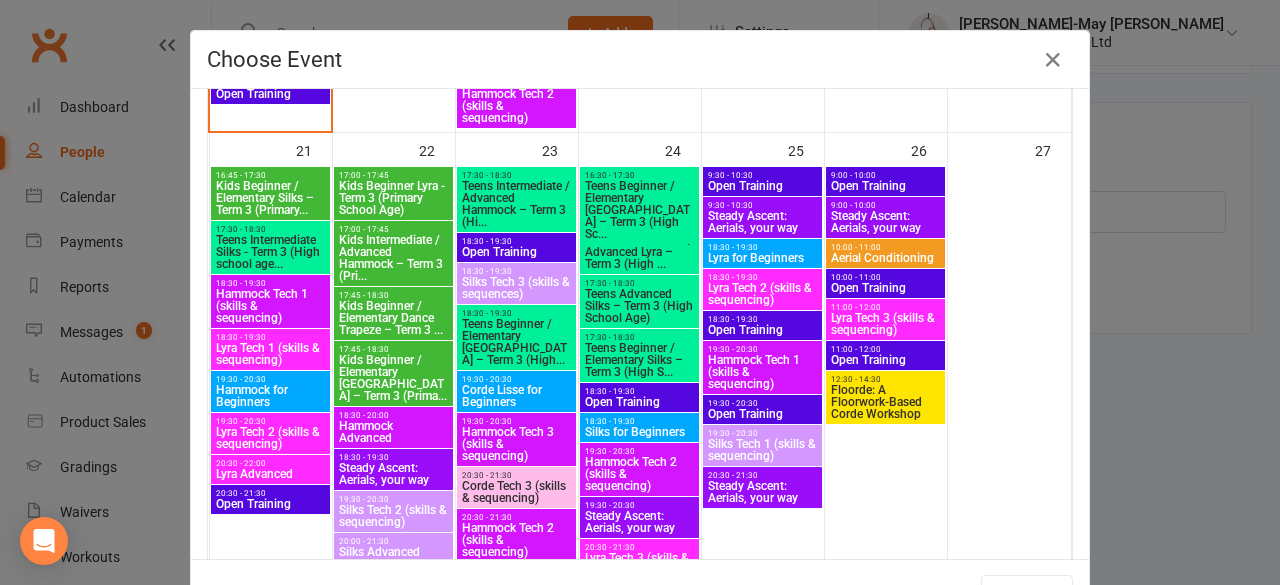 click on "Kids Beginner / Elementary Silks – Term 3 (Primary..." at bounding box center [270, 198] 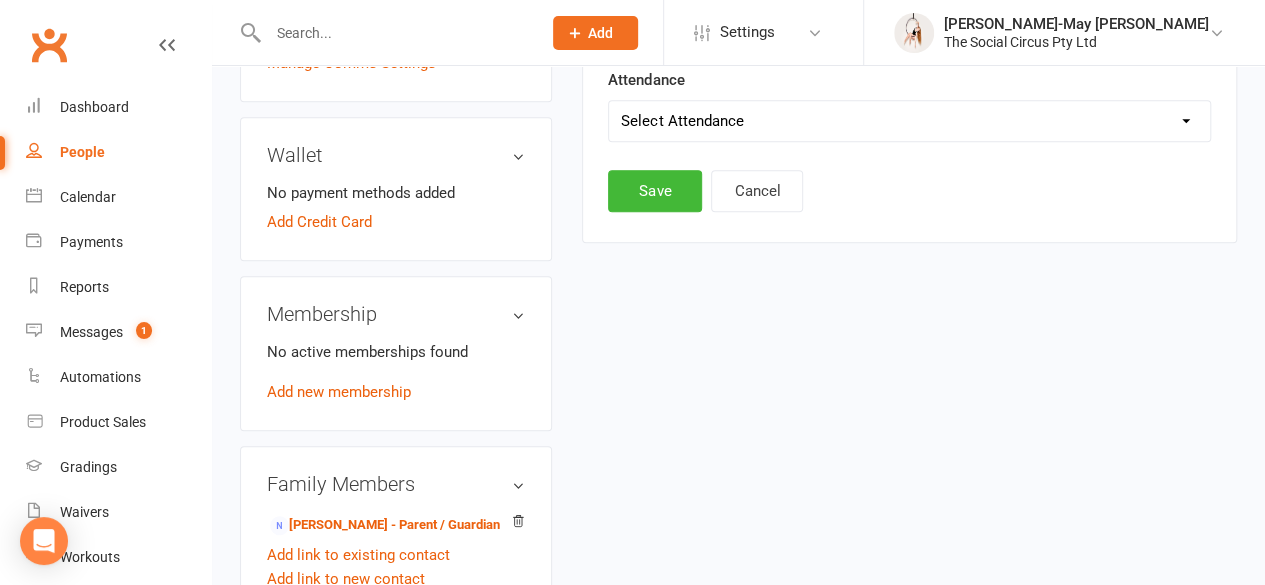 scroll, scrollTop: 784, scrollLeft: 0, axis: vertical 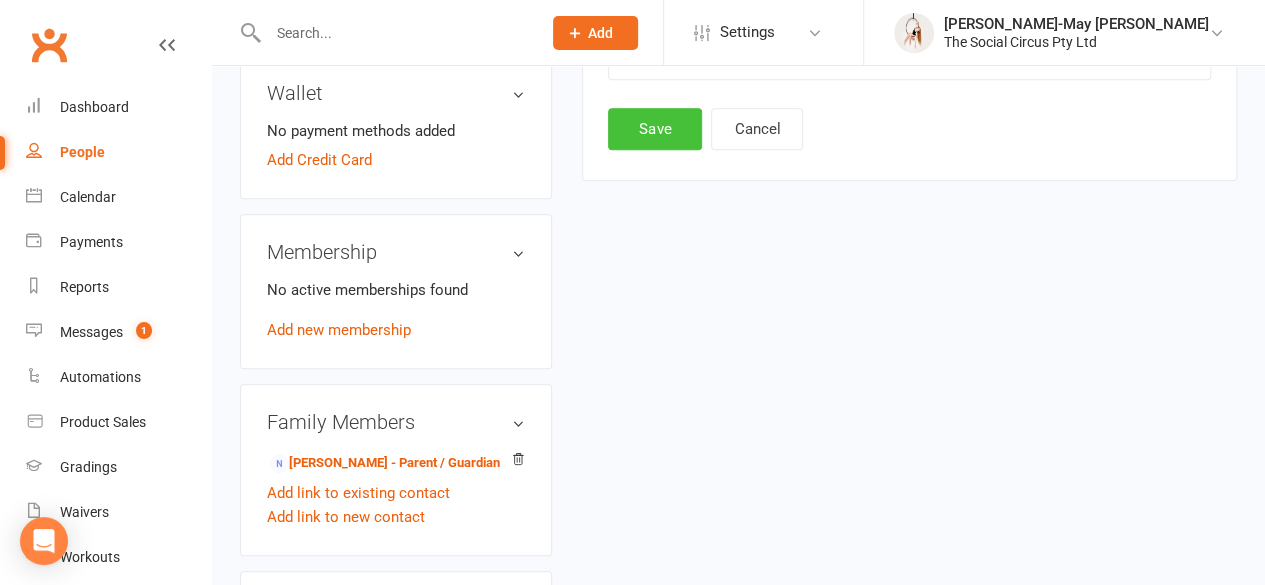 click on "Save" at bounding box center (655, 129) 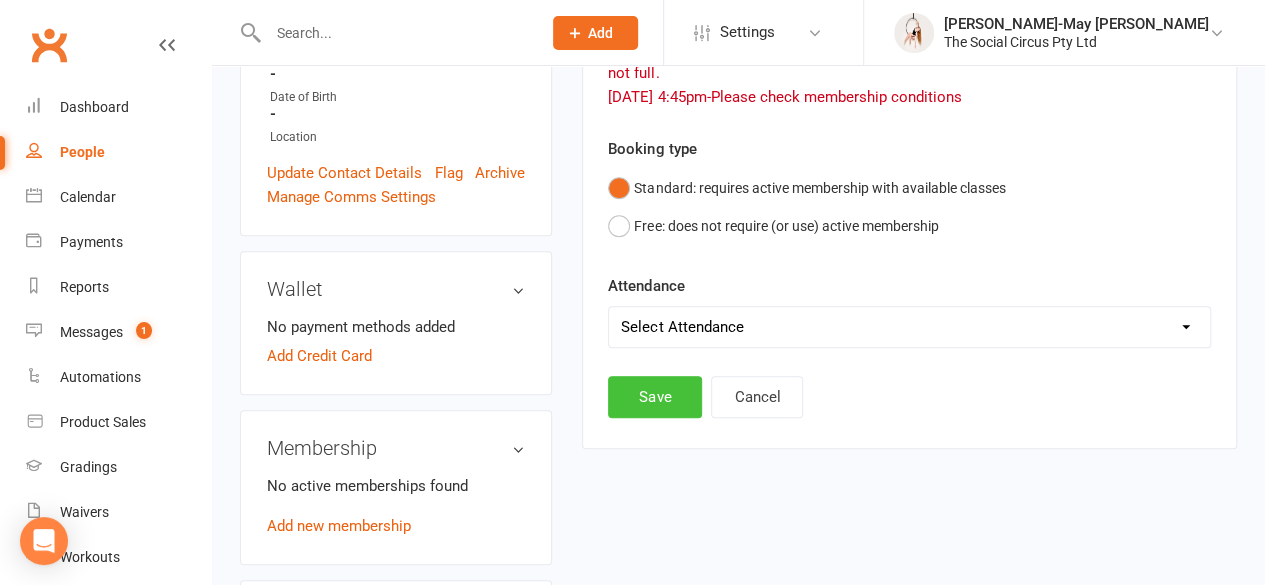 scroll, scrollTop: 586, scrollLeft: 0, axis: vertical 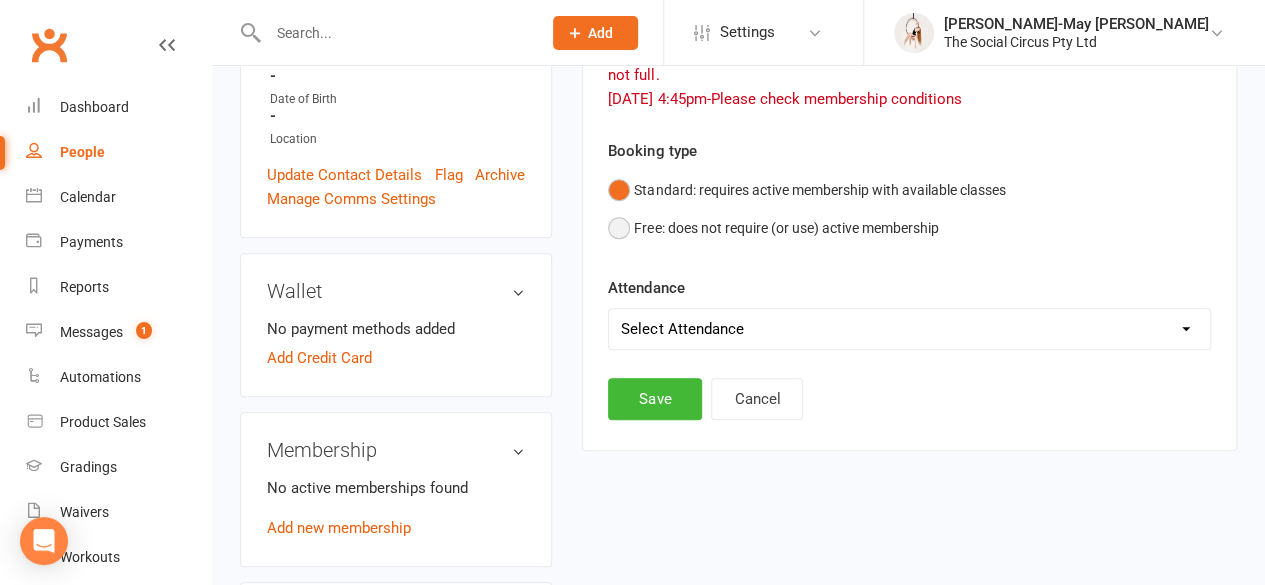 click on "Free: does not require (or use) active membership" at bounding box center (773, 228) 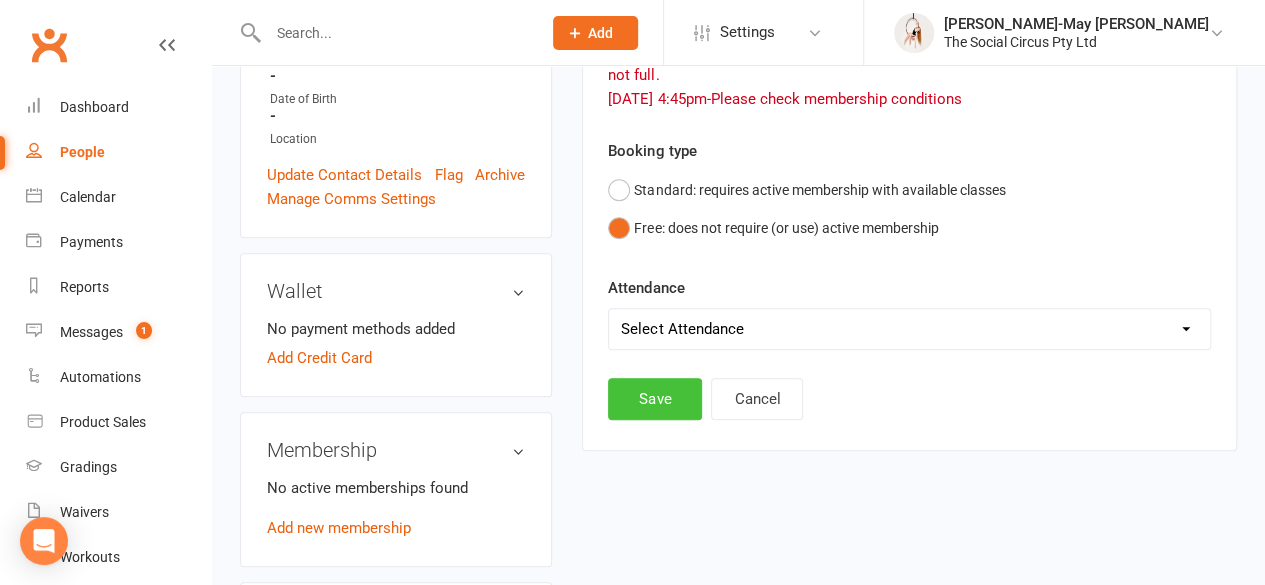click on "Save" at bounding box center (655, 399) 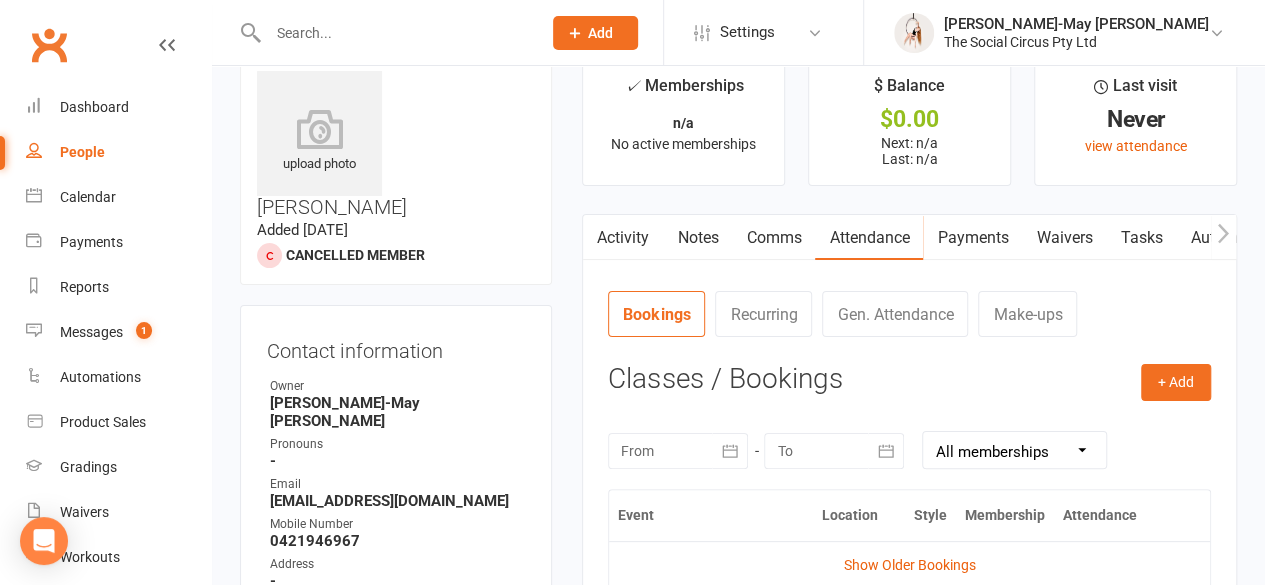 scroll, scrollTop: 40, scrollLeft: 0, axis: vertical 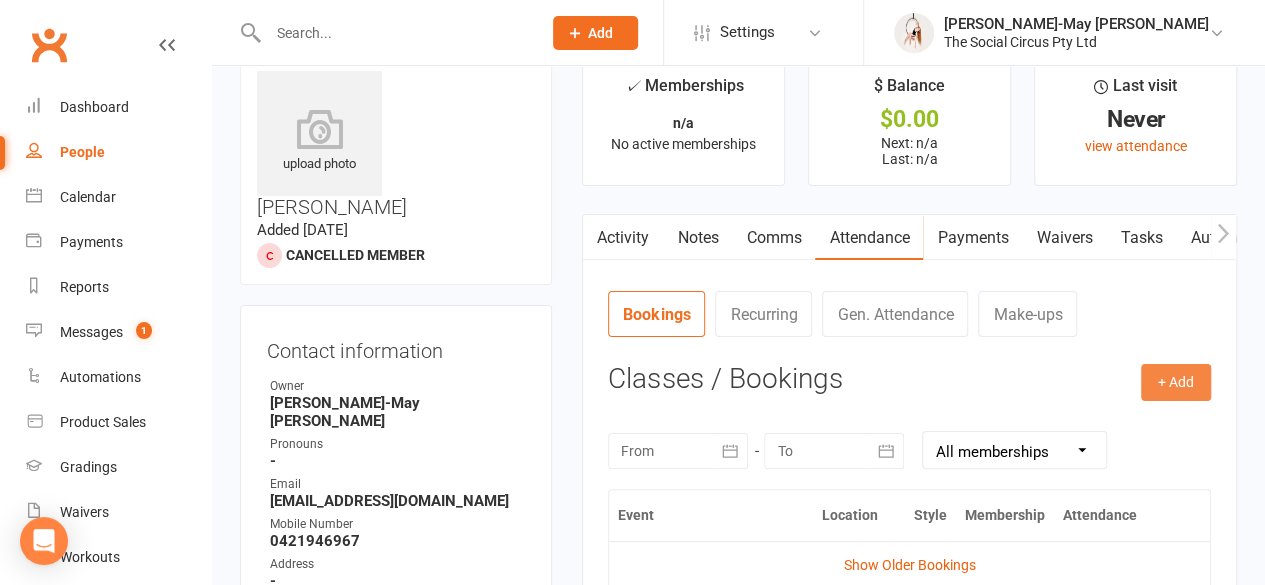 click on "+ Add" at bounding box center [1176, 382] 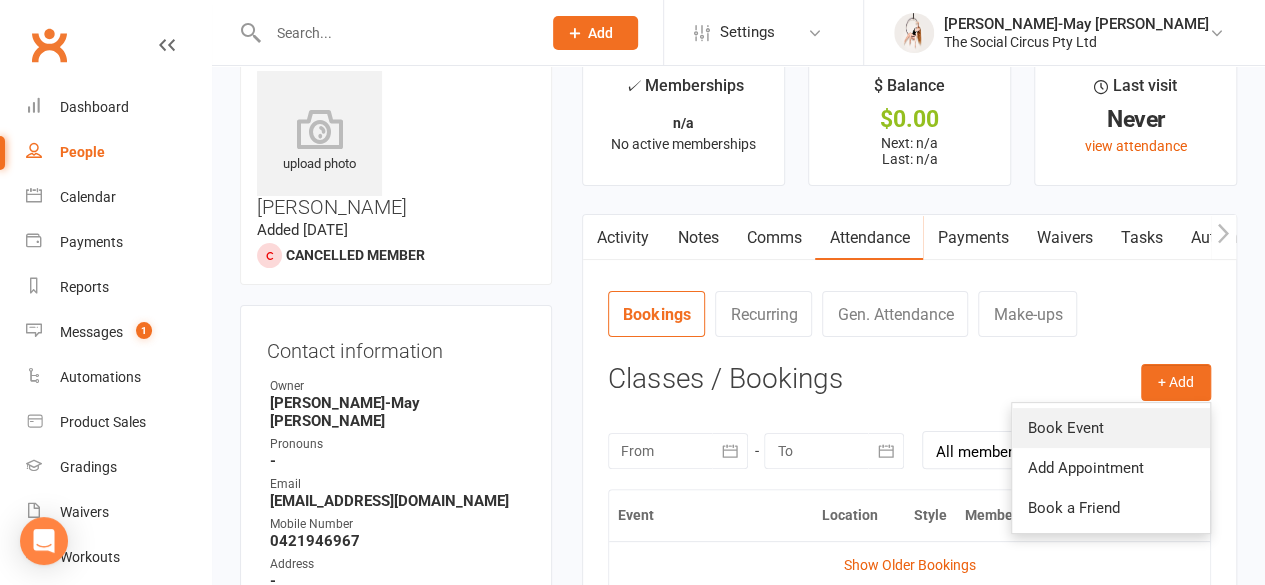 click on "Book Event" at bounding box center (1111, 428) 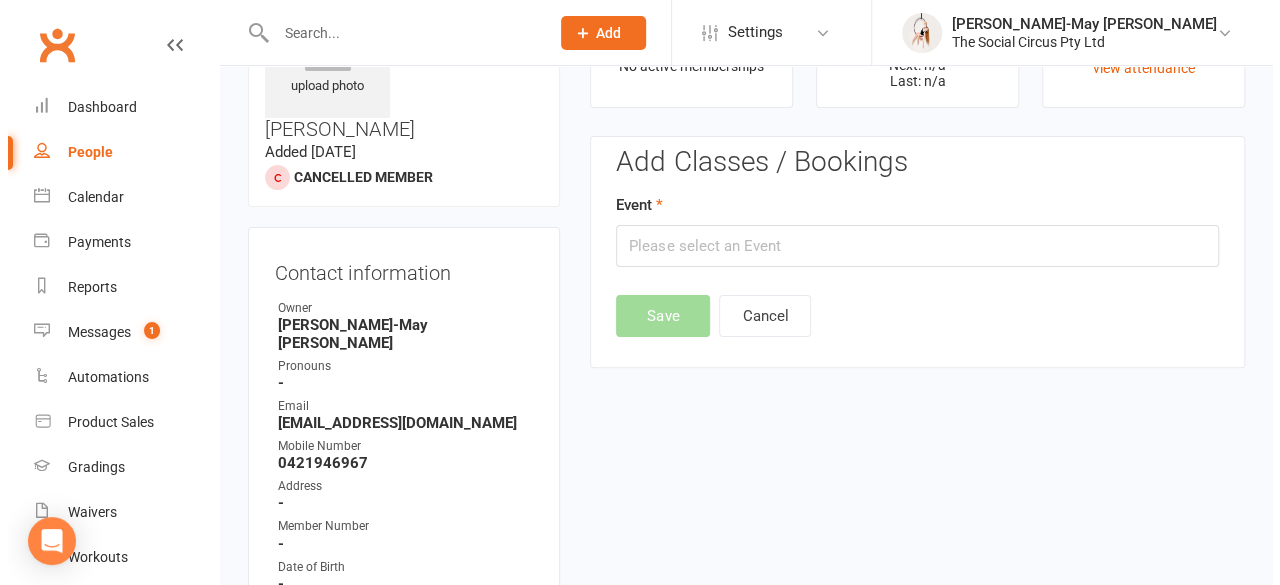 scroll, scrollTop: 152, scrollLeft: 0, axis: vertical 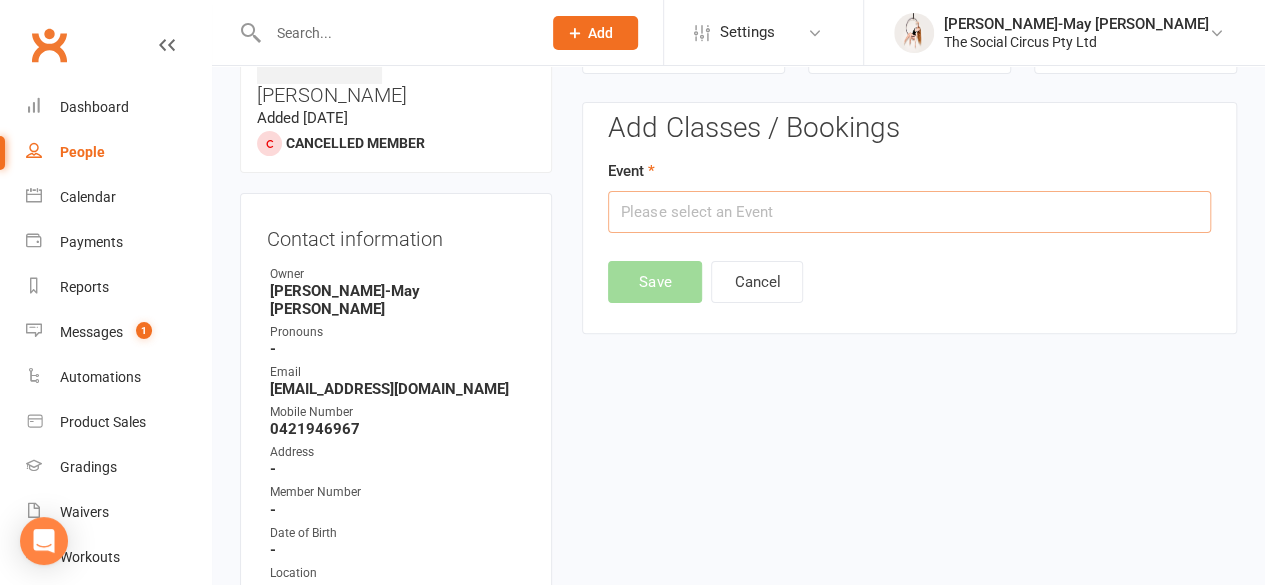 click at bounding box center [909, 212] 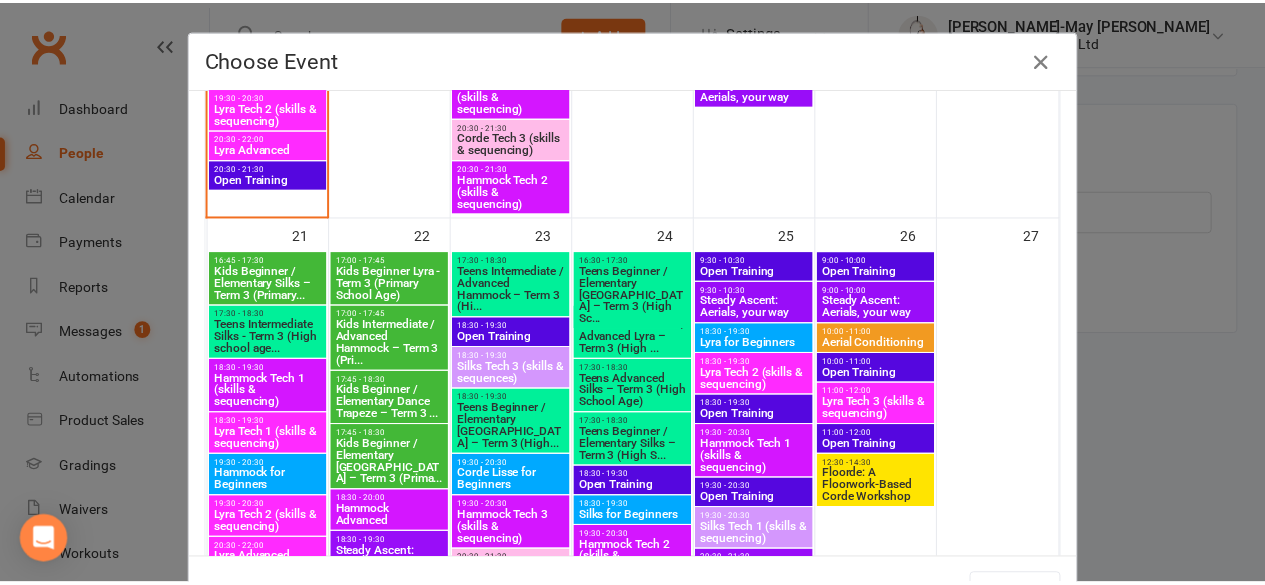 scroll, scrollTop: 1369, scrollLeft: 0, axis: vertical 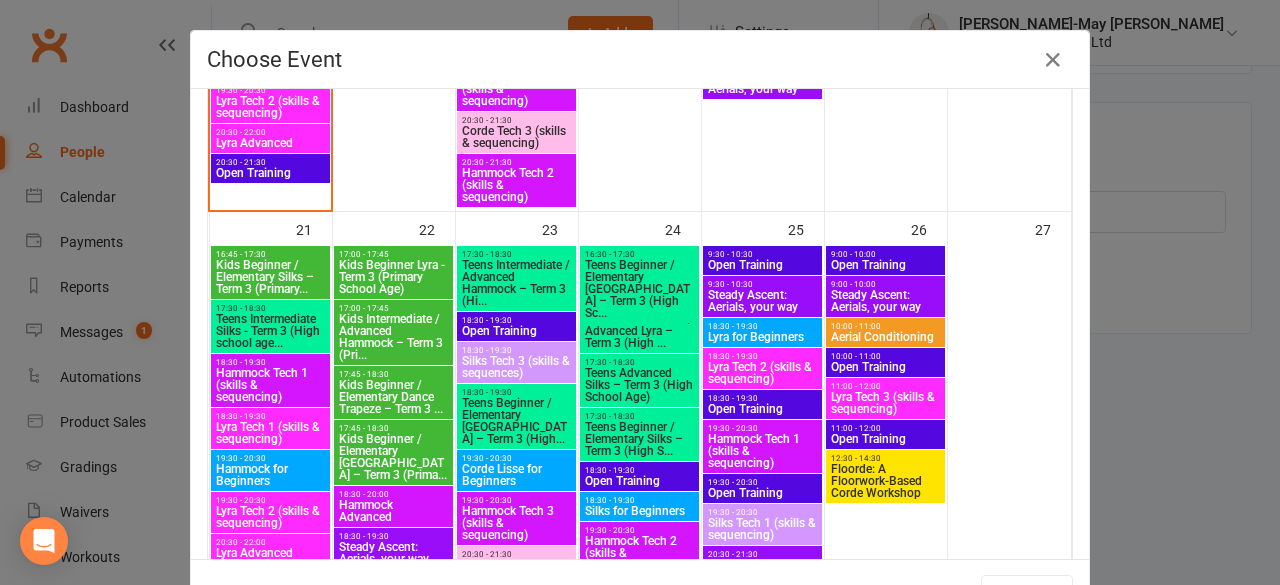 click on "Kids Beginner / Elementary [GEOGRAPHIC_DATA] – Term 3 (Prima..." at bounding box center (393, 457) 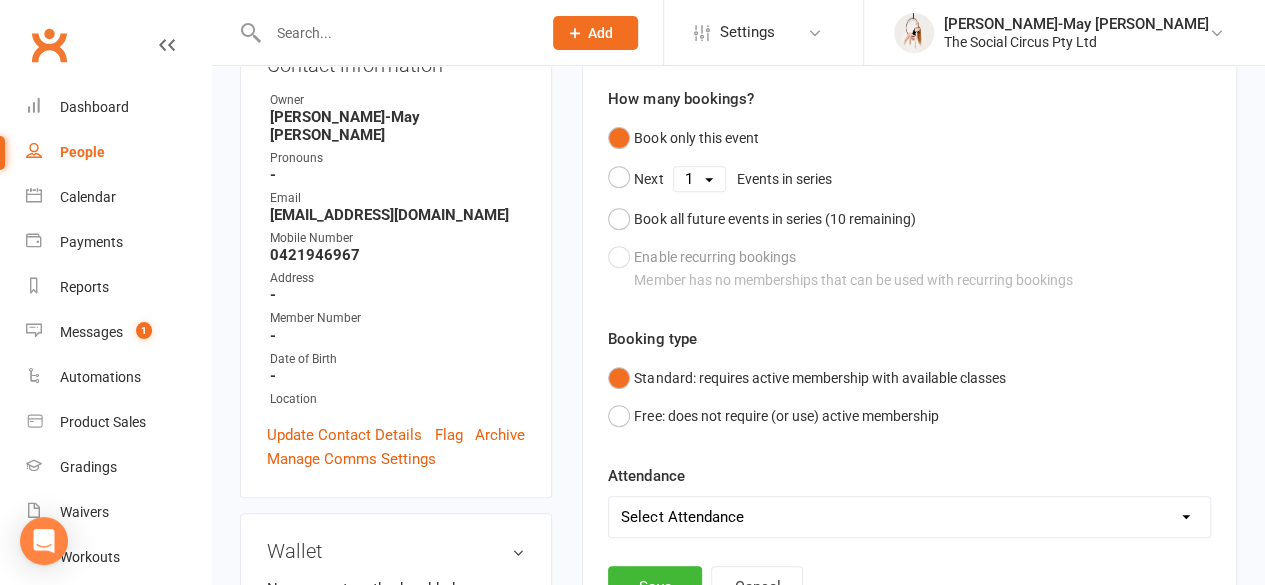 scroll, scrollTop: 328, scrollLeft: 0, axis: vertical 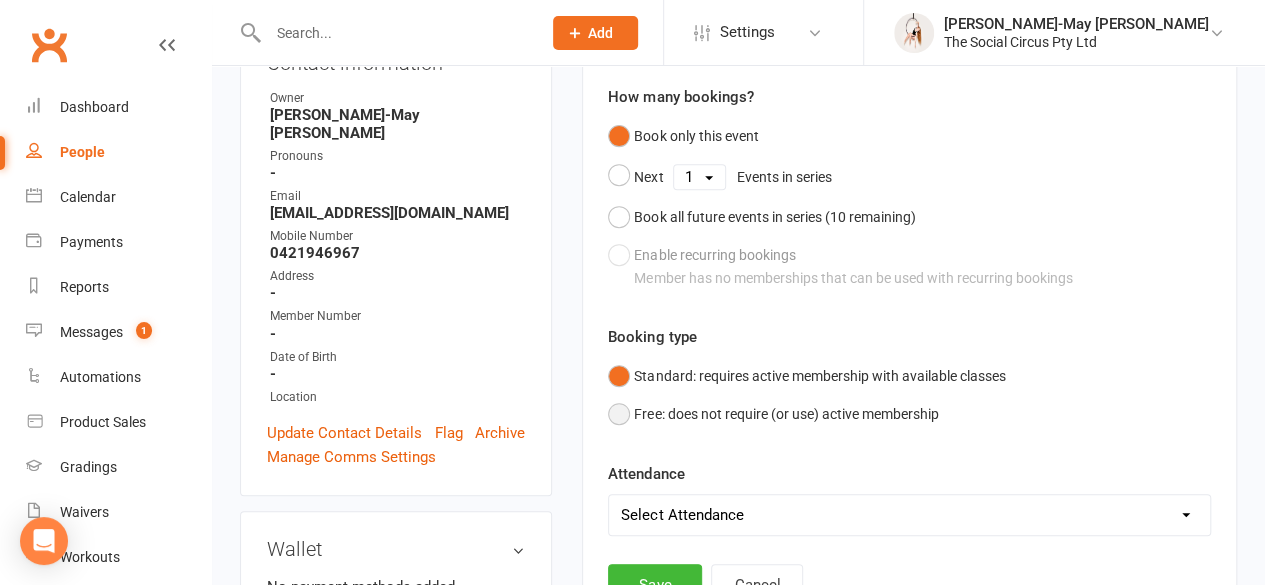 click on "Free: does not require (or use) active membership" at bounding box center [773, 414] 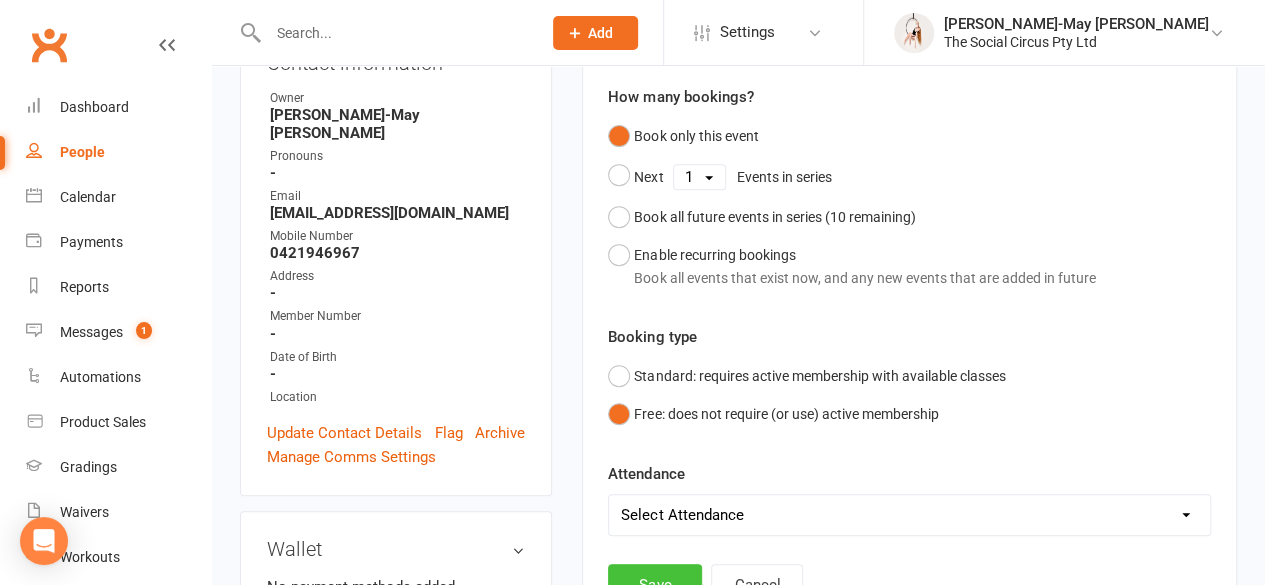 click on "Save" at bounding box center (655, 585) 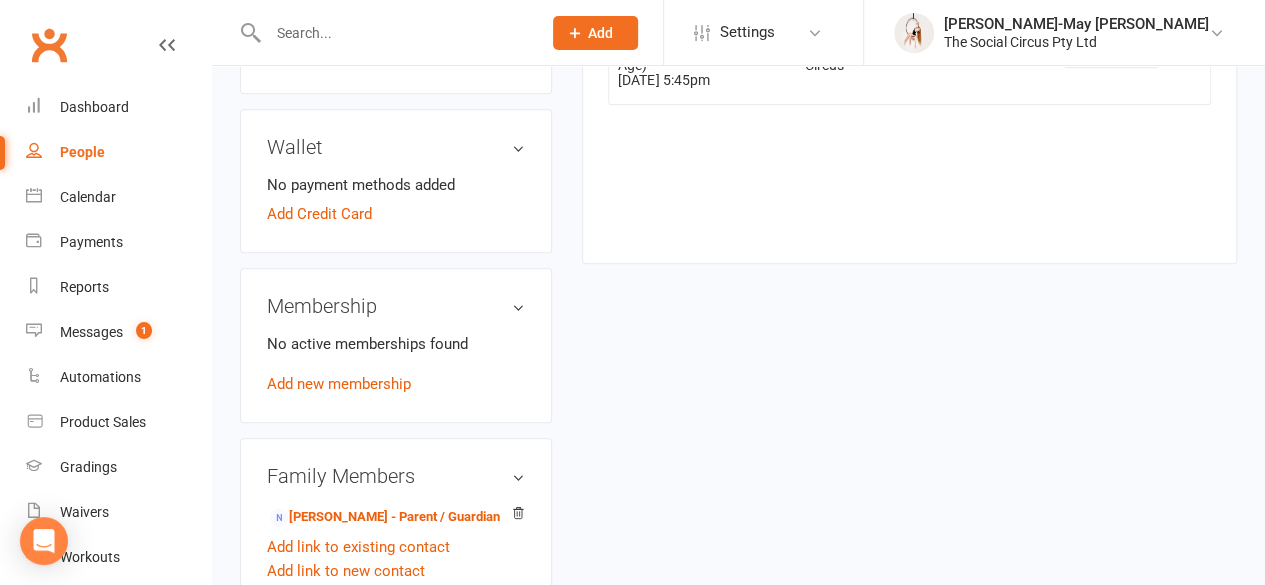 scroll, scrollTop: 730, scrollLeft: 0, axis: vertical 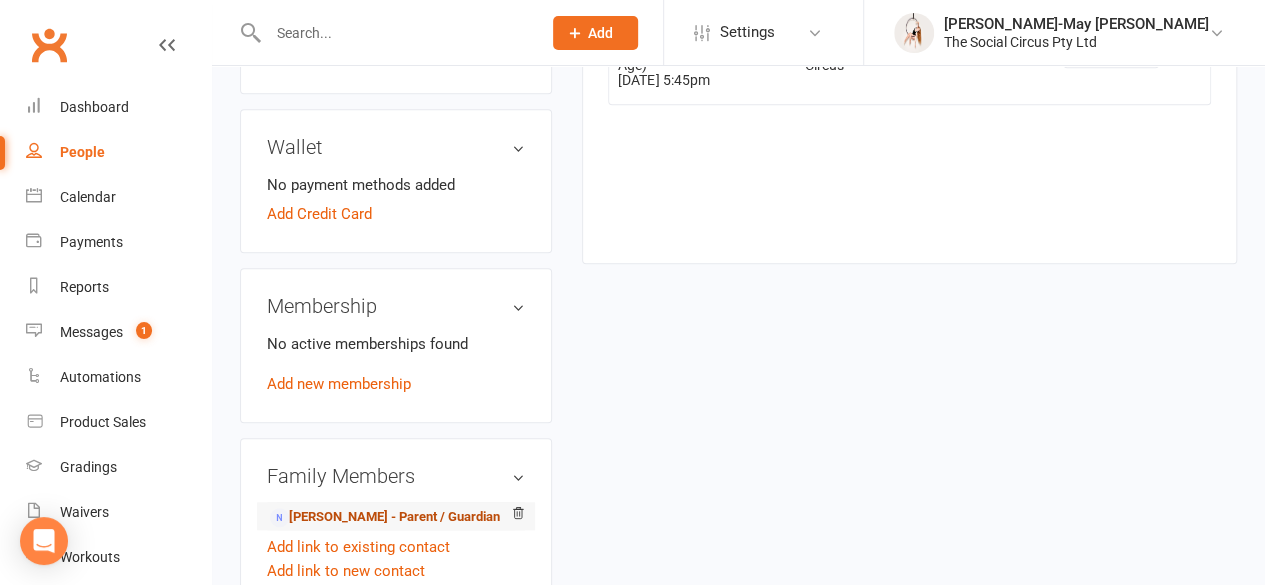 click on "[PERSON_NAME] - Parent / Guardian" at bounding box center (385, 517) 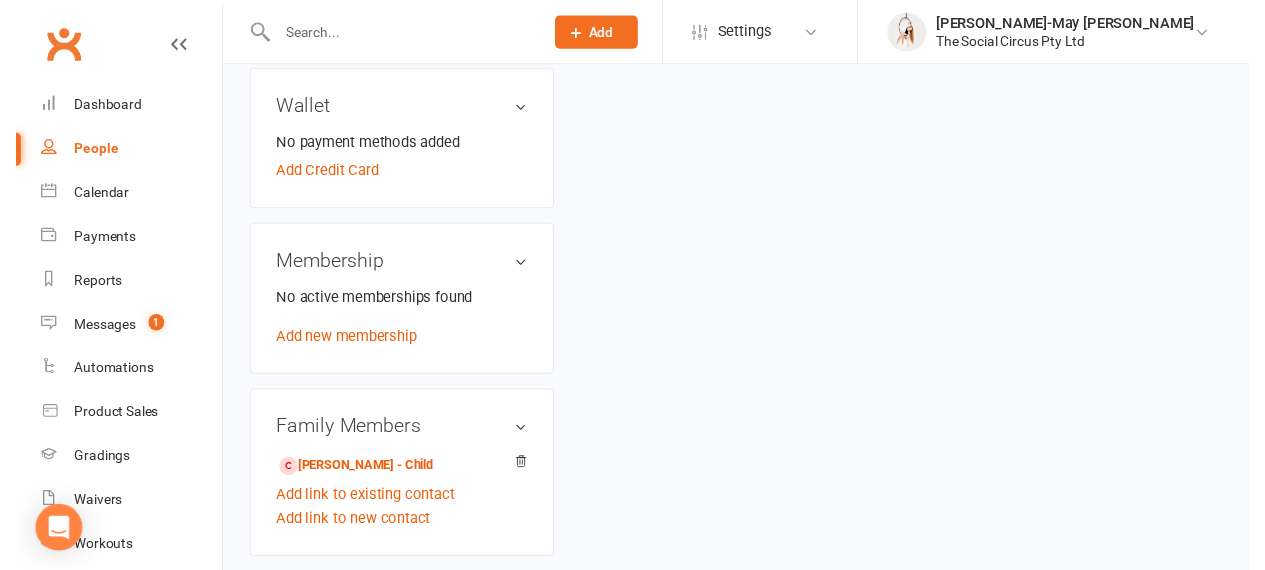 scroll, scrollTop: 0, scrollLeft: 0, axis: both 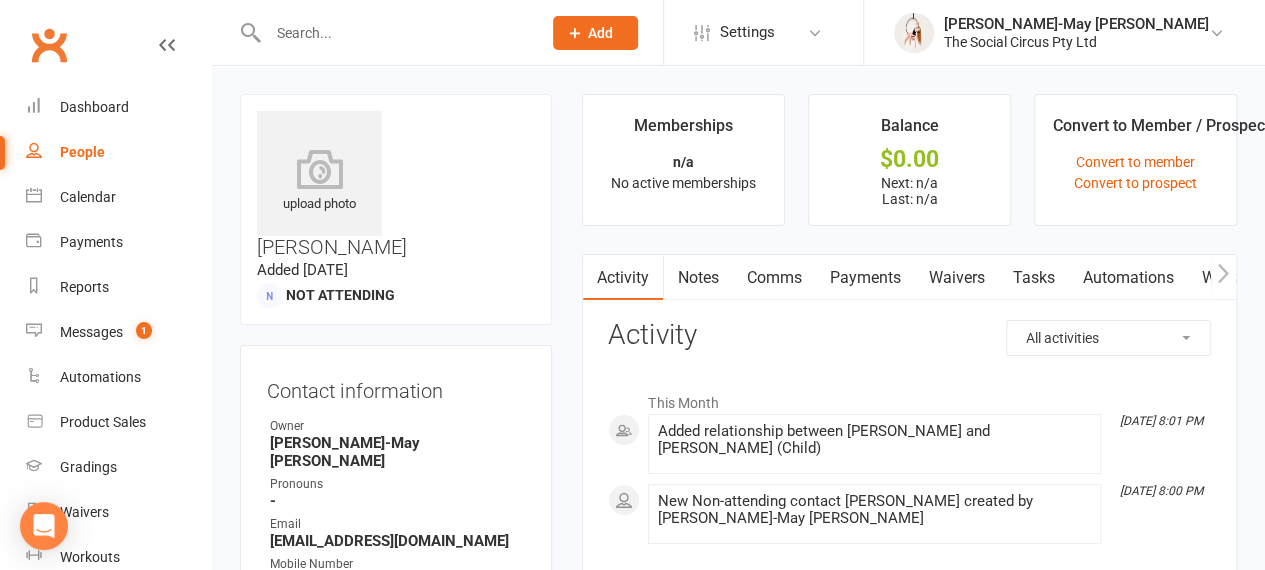 click on "Waivers" at bounding box center (956, 278) 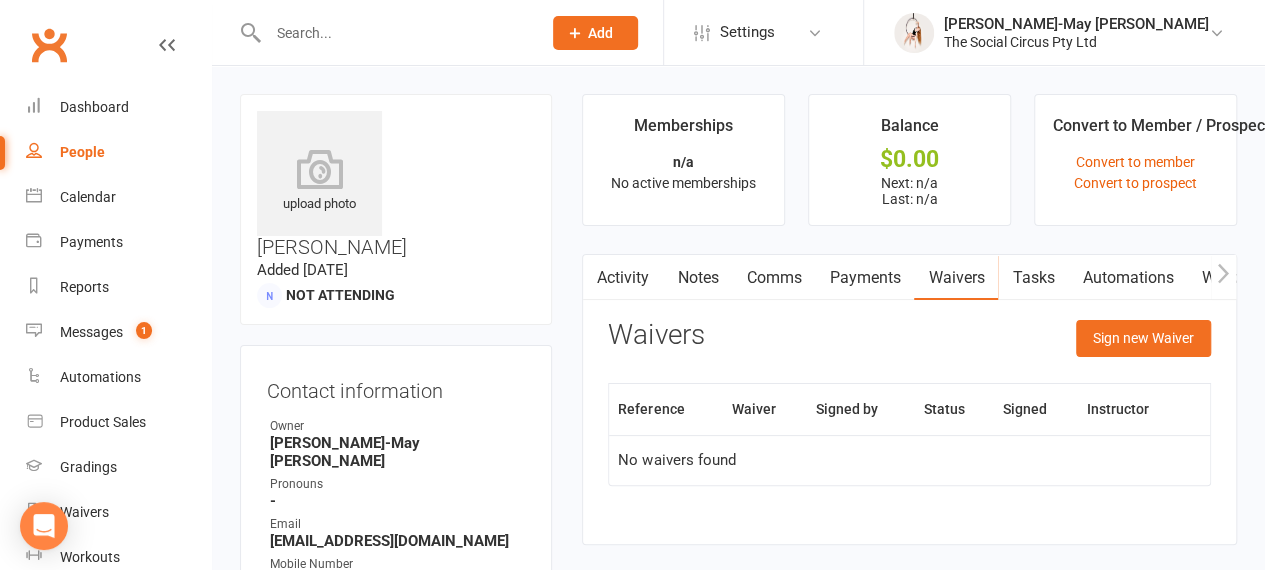 click on "Activity Notes Comms Payments Waivers Tasks Automations Workouts Mobile App Assessments Credit balance
Waivers Sign new Waiver Reference Waiver Signed by Status Signed Instructor No waivers found" at bounding box center [909, 399] 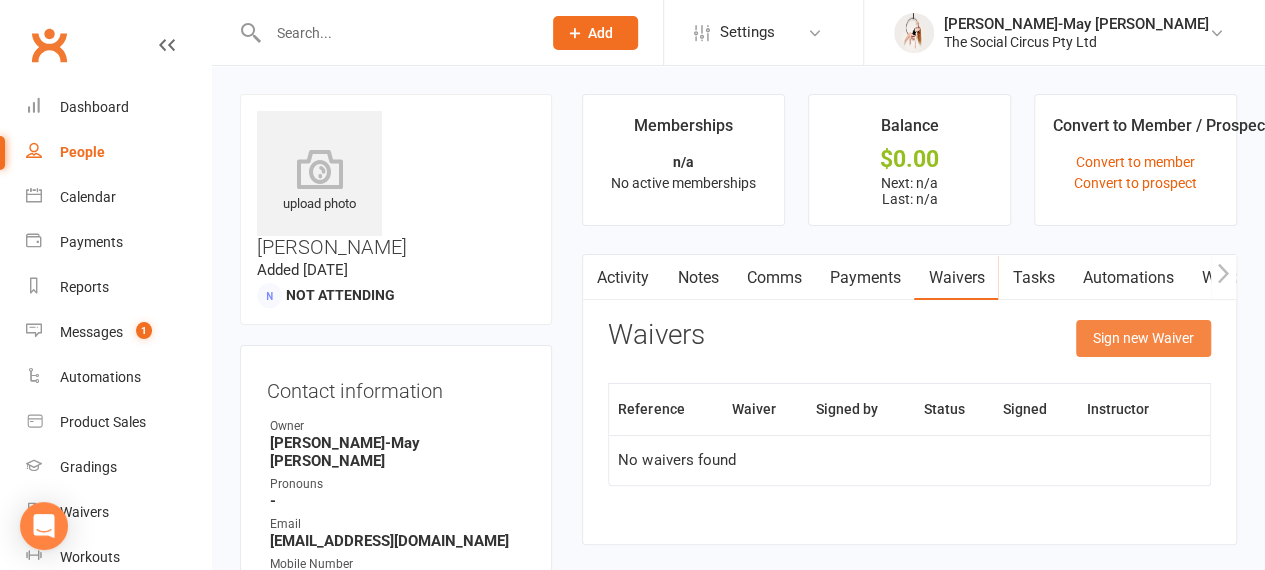 click on "Sign new Waiver" at bounding box center (1143, 338) 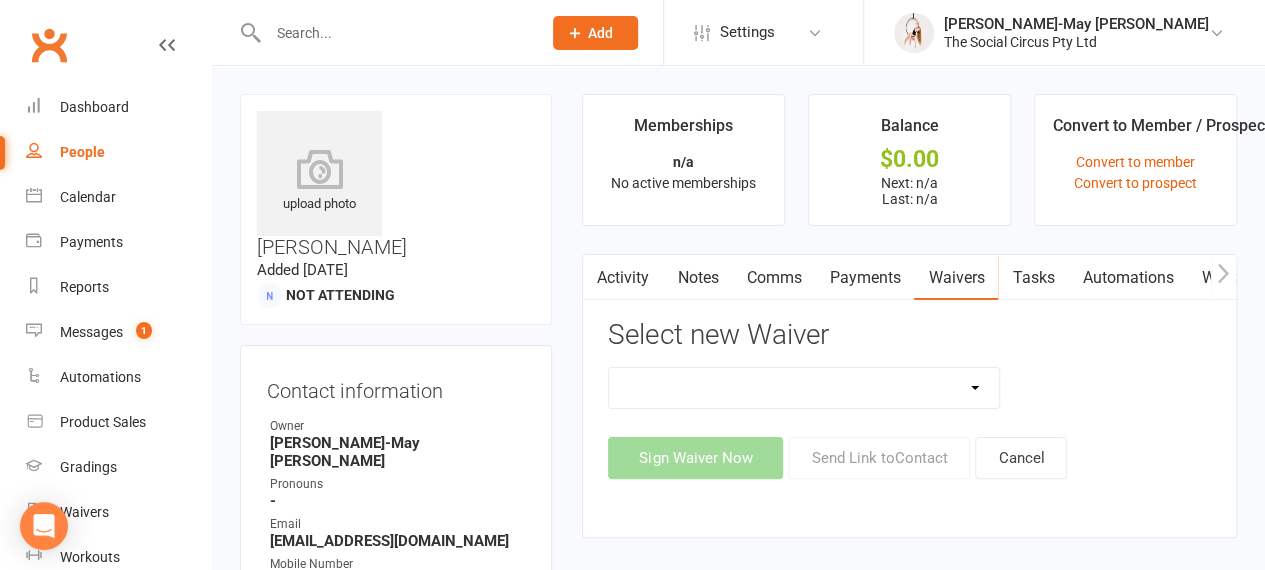 click on "Advanced Addict Foundation Membership 18+ Advanced Addict Membership 18+ Advanced Curious Membership 18+ Advanced Lover Foundation Membership 18+ Advanced Lover Membership 18+ Aerial Explorer 2-week trial membership All Memberships Circus Addict Foundation Membership 18+ Circus Addict Membership 18+ Circus Curious Membership 18+ Circus Lover Foundation Membership 18+ Circus Lover Membership 18+ Core Program Class Pack Waiver Kids Program Learn the Ropes Class Pack Waiver Learn the Ropes membership Membership Waiver New Member New Membership - Payment Details Open Training waiver Payment Form School Holiday Workshop Waiver School Holiday Workshop Waiver & Payment Teen Program" at bounding box center (804, 388) 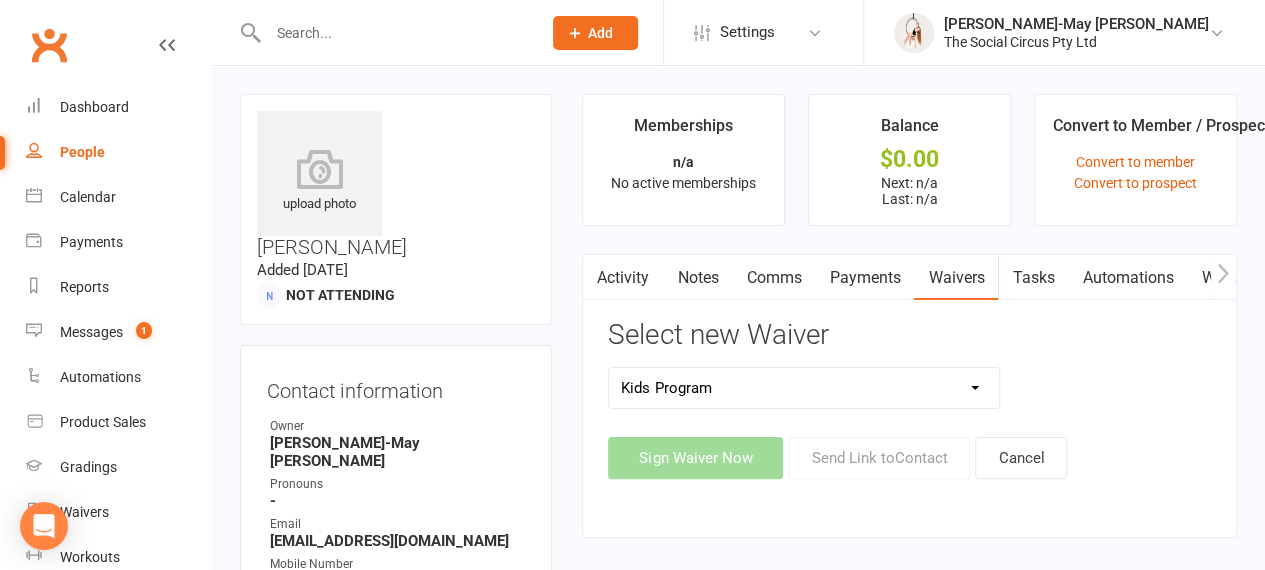 click on "Advanced Addict Foundation Membership 18+ Advanced Addict Membership 18+ Advanced Curious Membership 18+ Advanced Lover Foundation Membership 18+ Advanced Lover Membership 18+ Aerial Explorer 2-week trial membership All Memberships Circus Addict Foundation Membership 18+ Circus Addict Membership 18+ Circus Curious Membership 18+ Circus Lover Foundation Membership 18+ Circus Lover Membership 18+ Core Program Class Pack Waiver Kids Program Learn the Ropes Class Pack Waiver Learn the Ropes membership Membership Waiver New Member New Membership - Payment Details Open Training waiver Payment Form School Holiday Workshop Waiver School Holiday Workshop Waiver & Payment Teen Program" at bounding box center [804, 388] 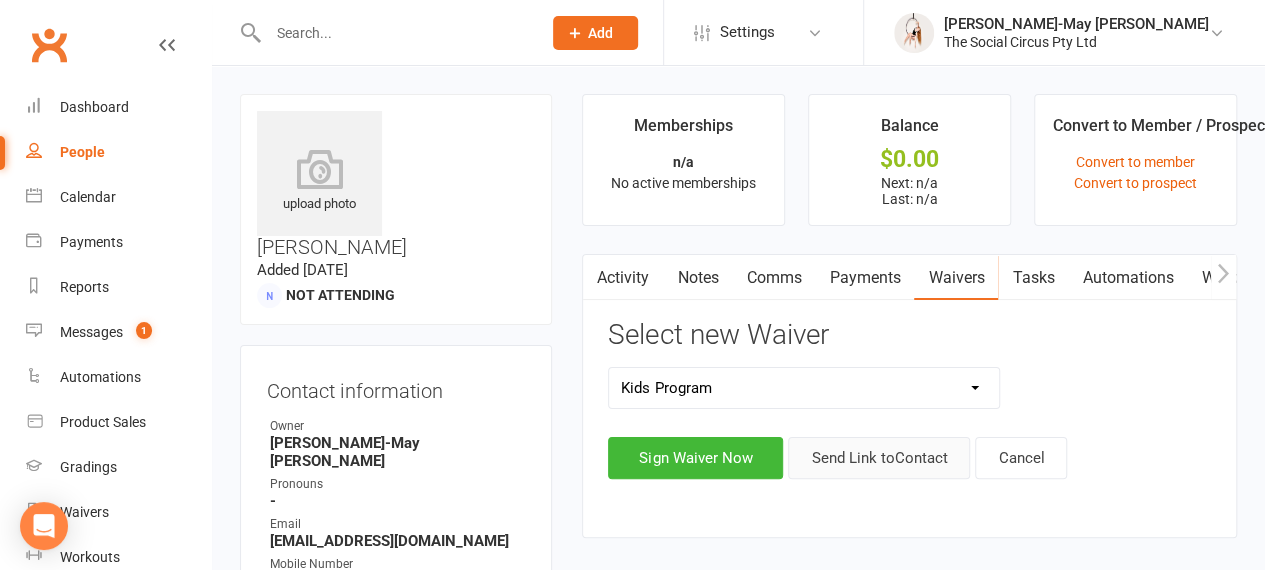click on "Send Link to  Contact" at bounding box center [879, 458] 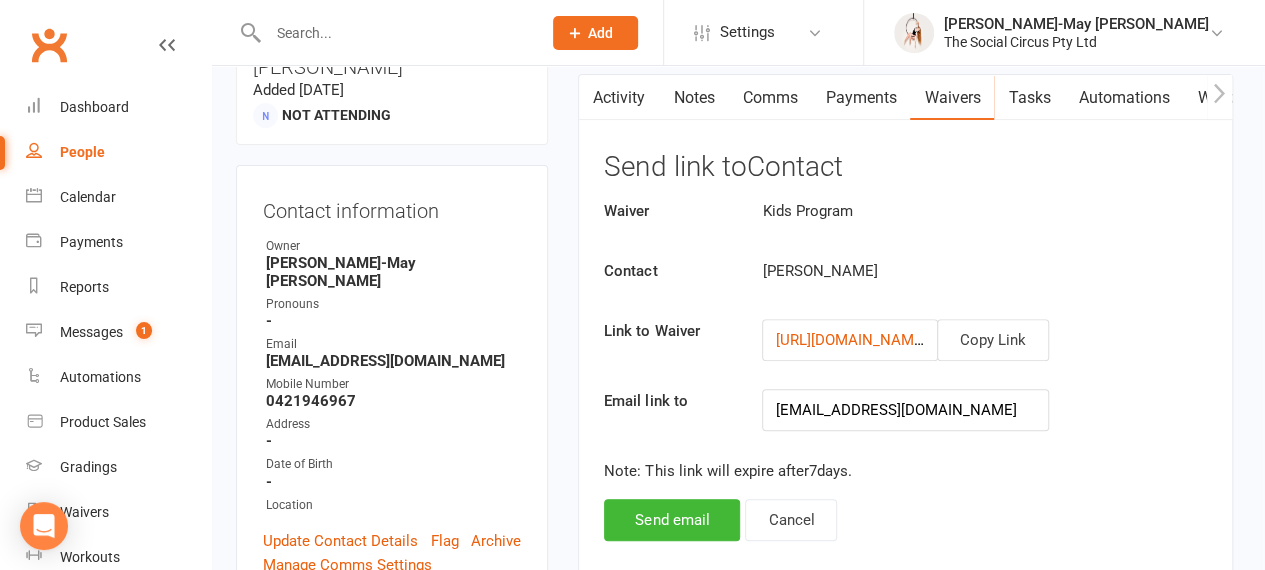 scroll, scrollTop: 178, scrollLeft: 4, axis: both 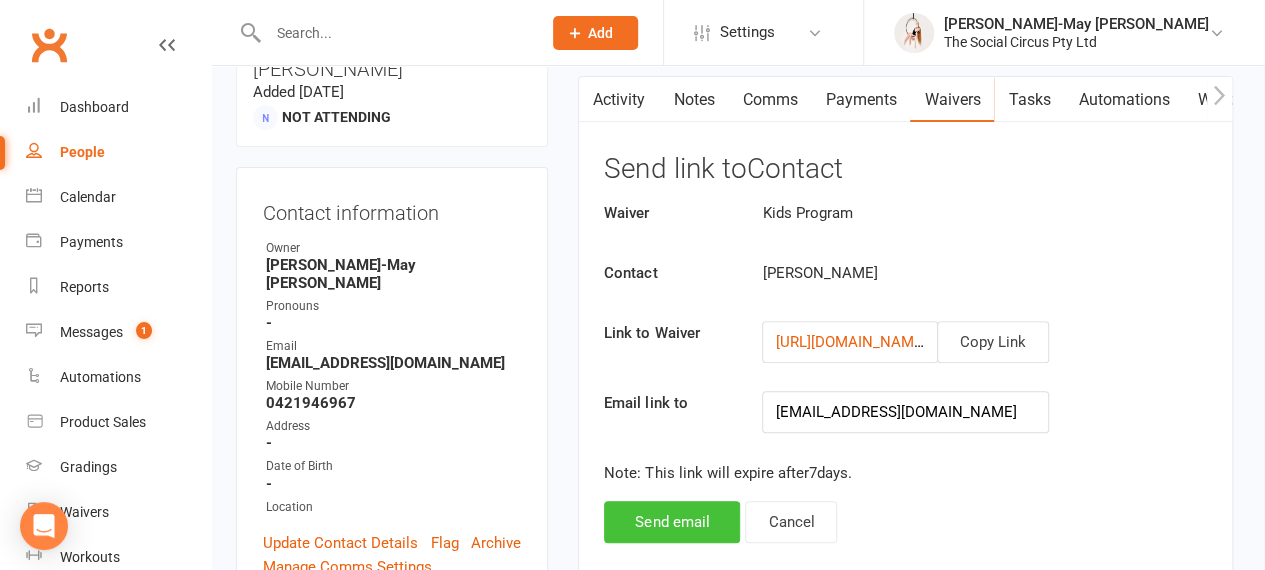click on "Send email" at bounding box center (672, 522) 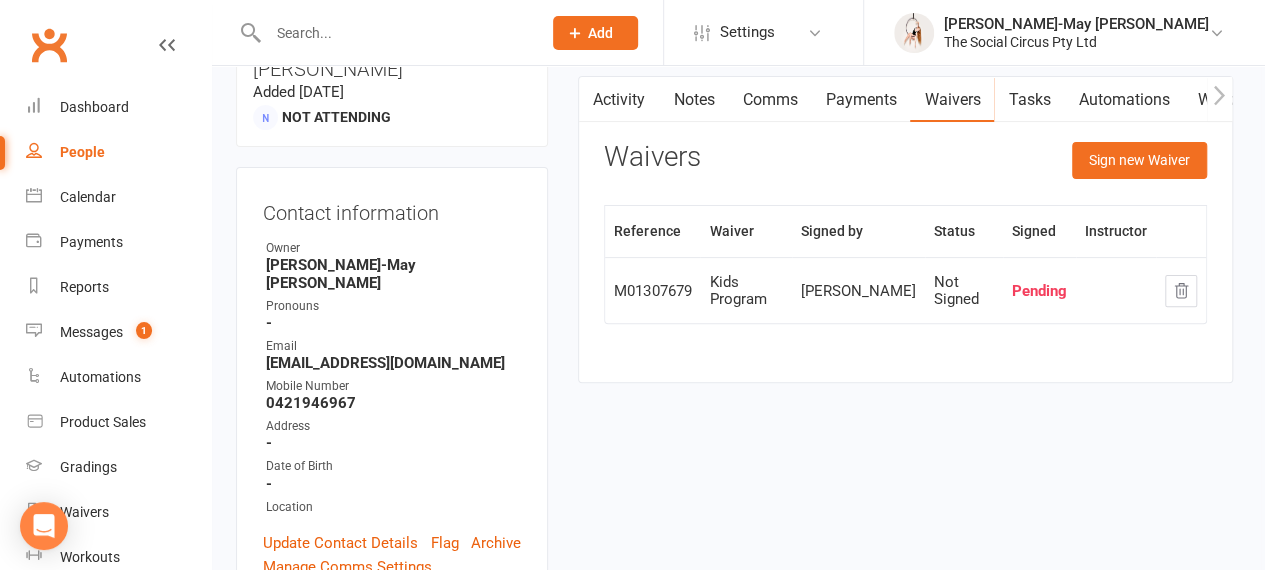 click on "People" at bounding box center [82, 152] 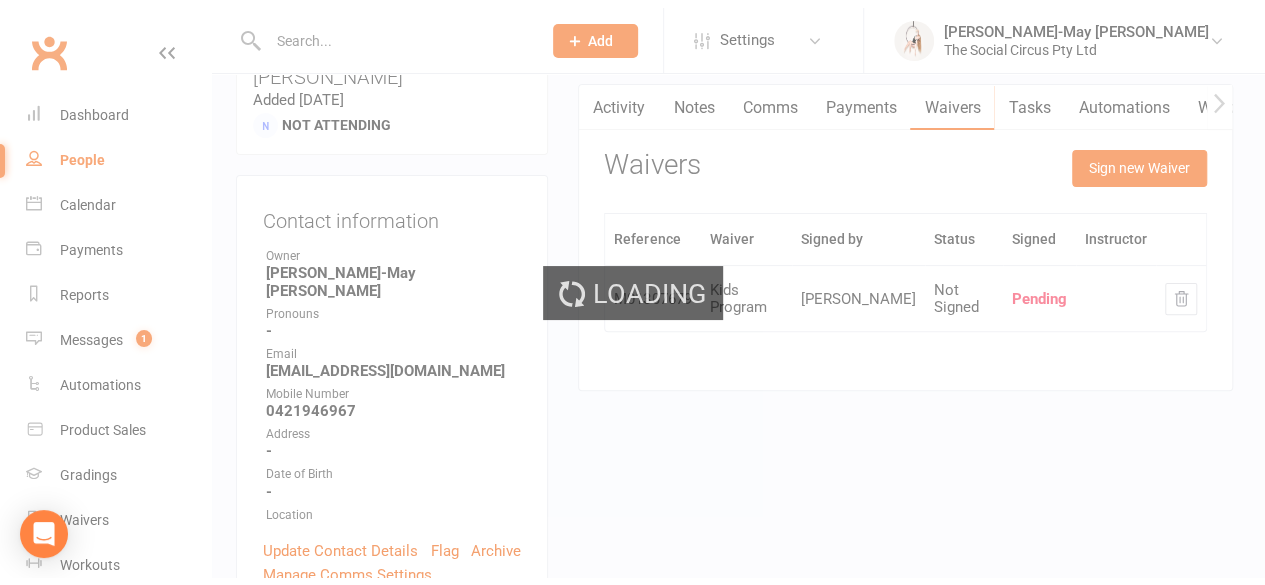 scroll, scrollTop: 0, scrollLeft: 0, axis: both 